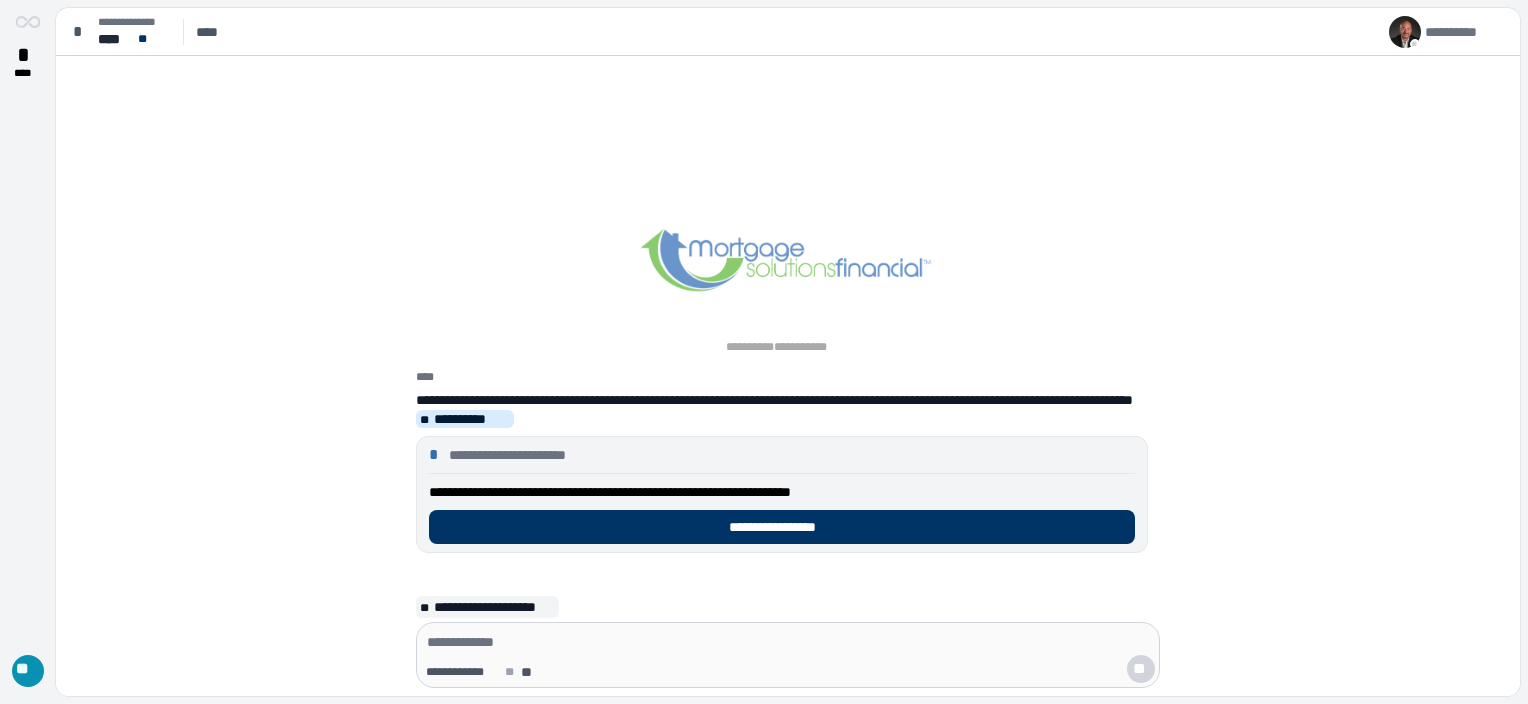 scroll, scrollTop: 0, scrollLeft: 0, axis: both 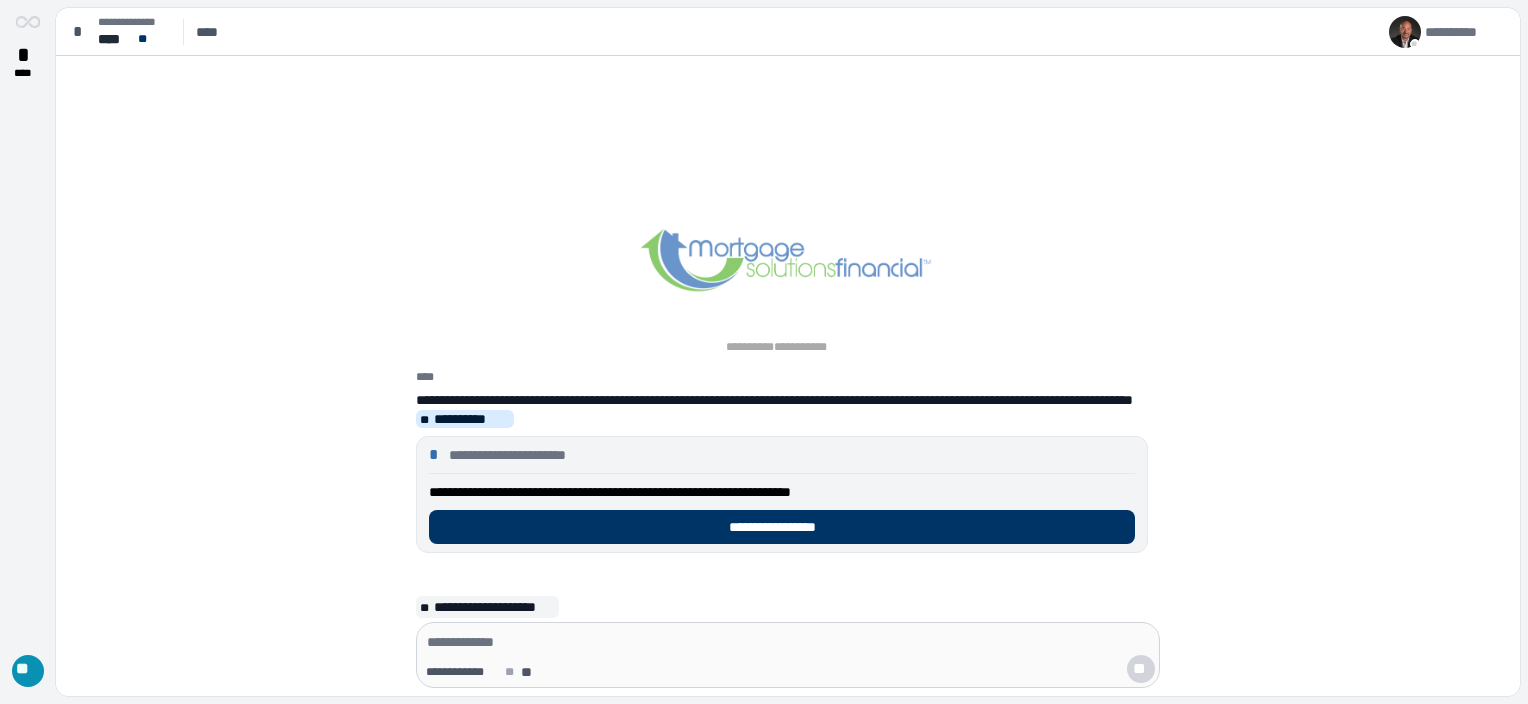 click at bounding box center (788, 642) 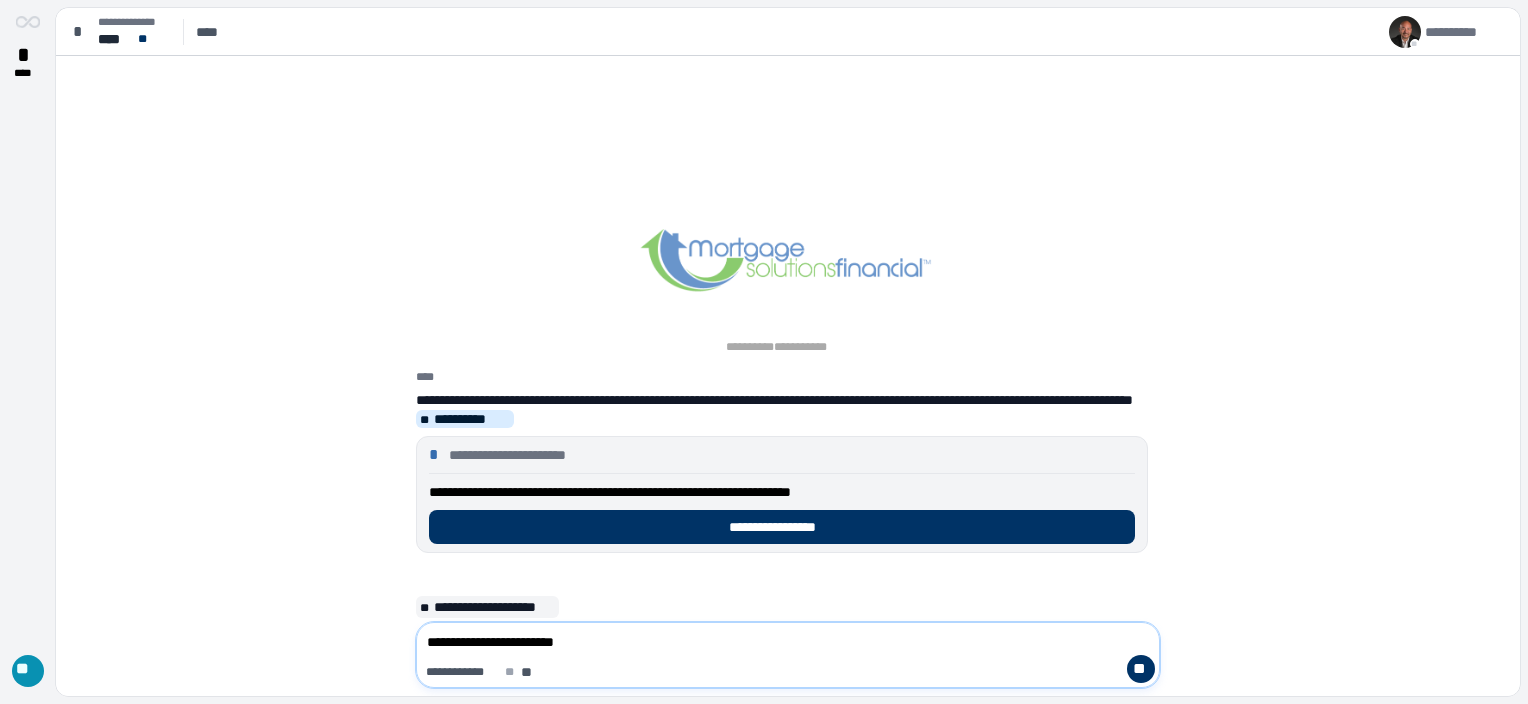 type on "**********" 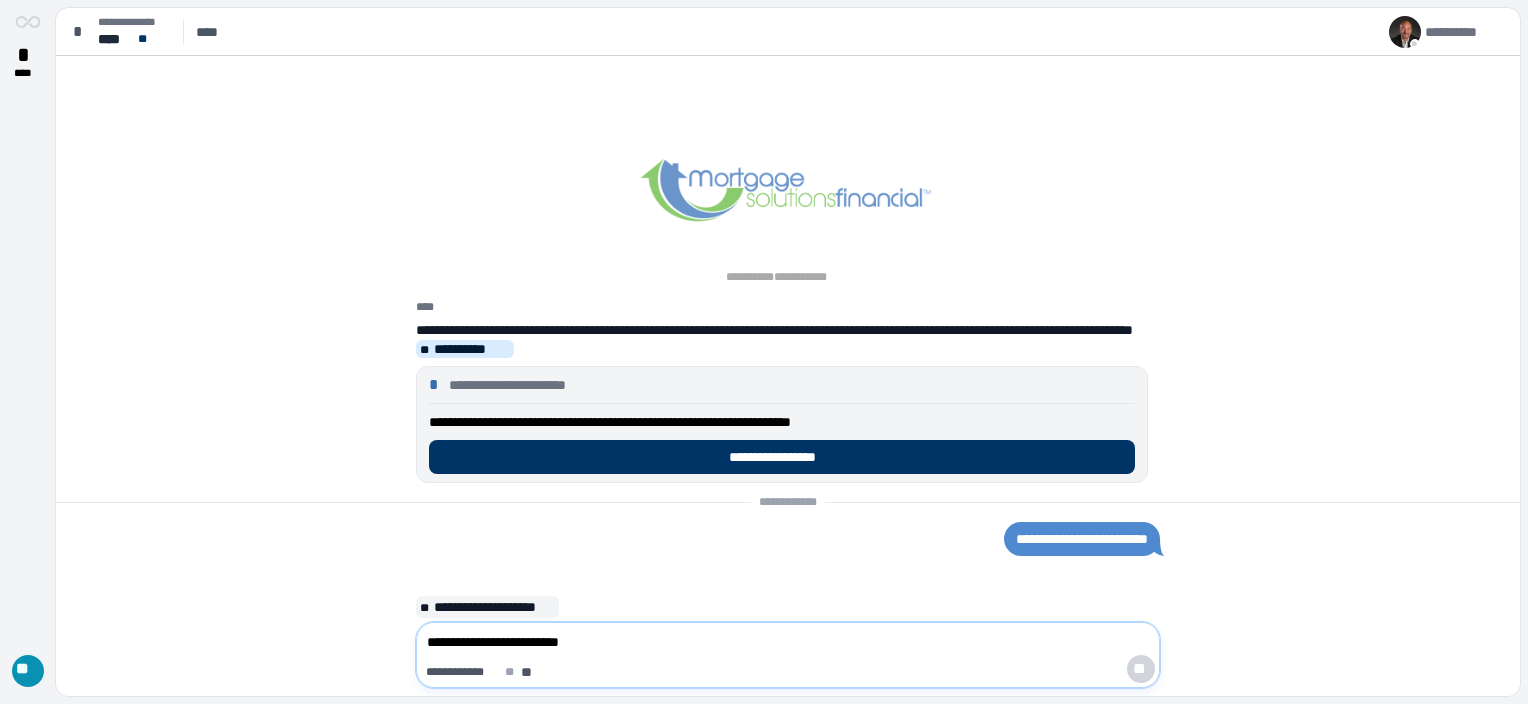 type 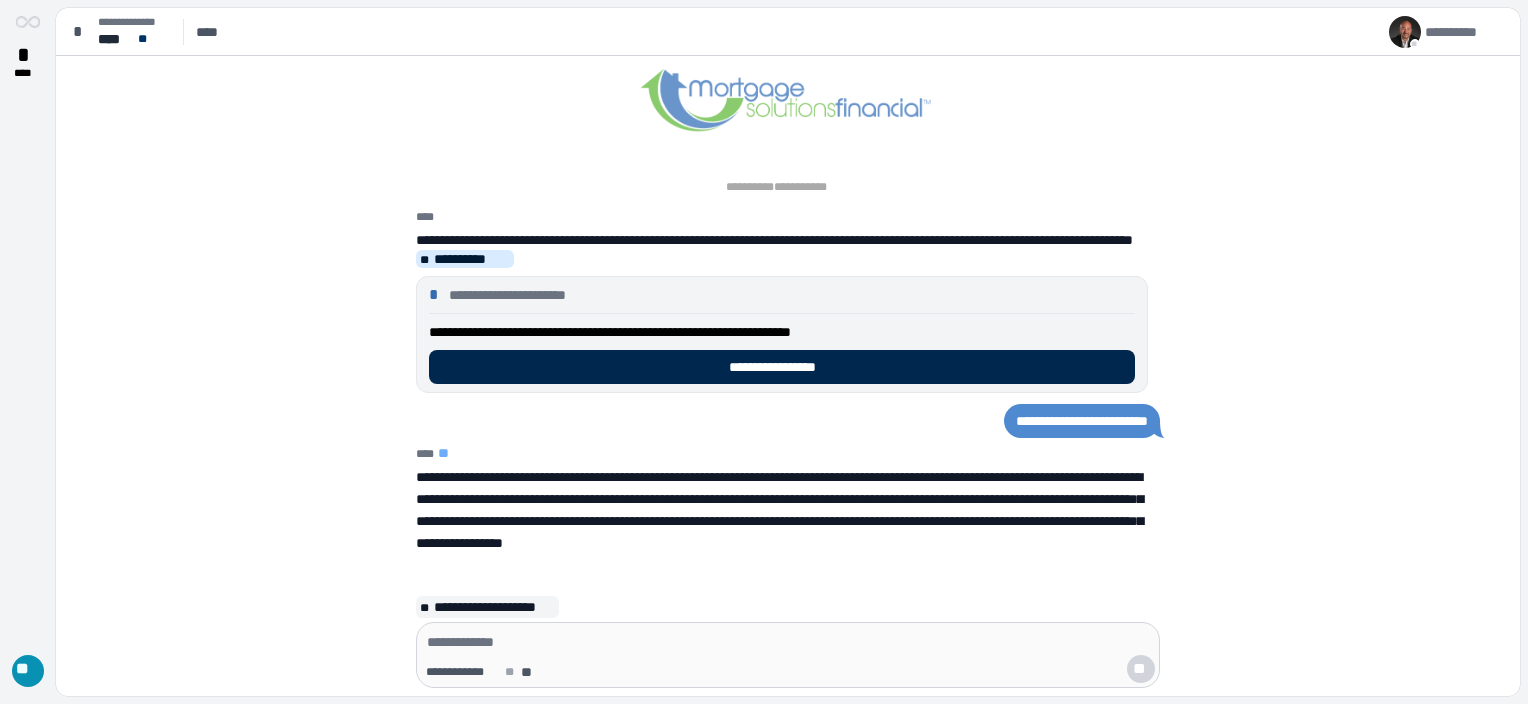 drag, startPoint x: 800, startPoint y: 366, endPoint x: 903, endPoint y: 364, distance: 103.01942 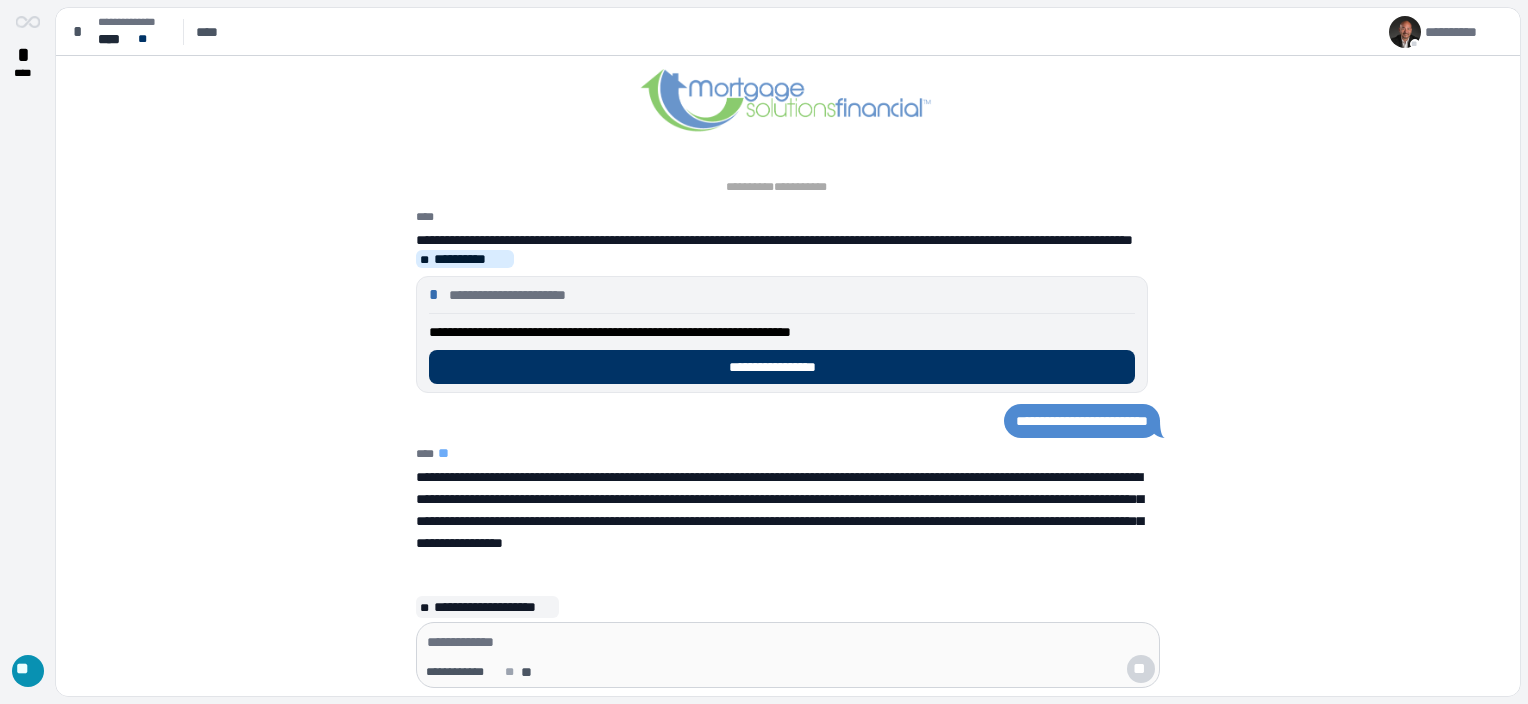click on "**********" at bounding box center [782, 367] 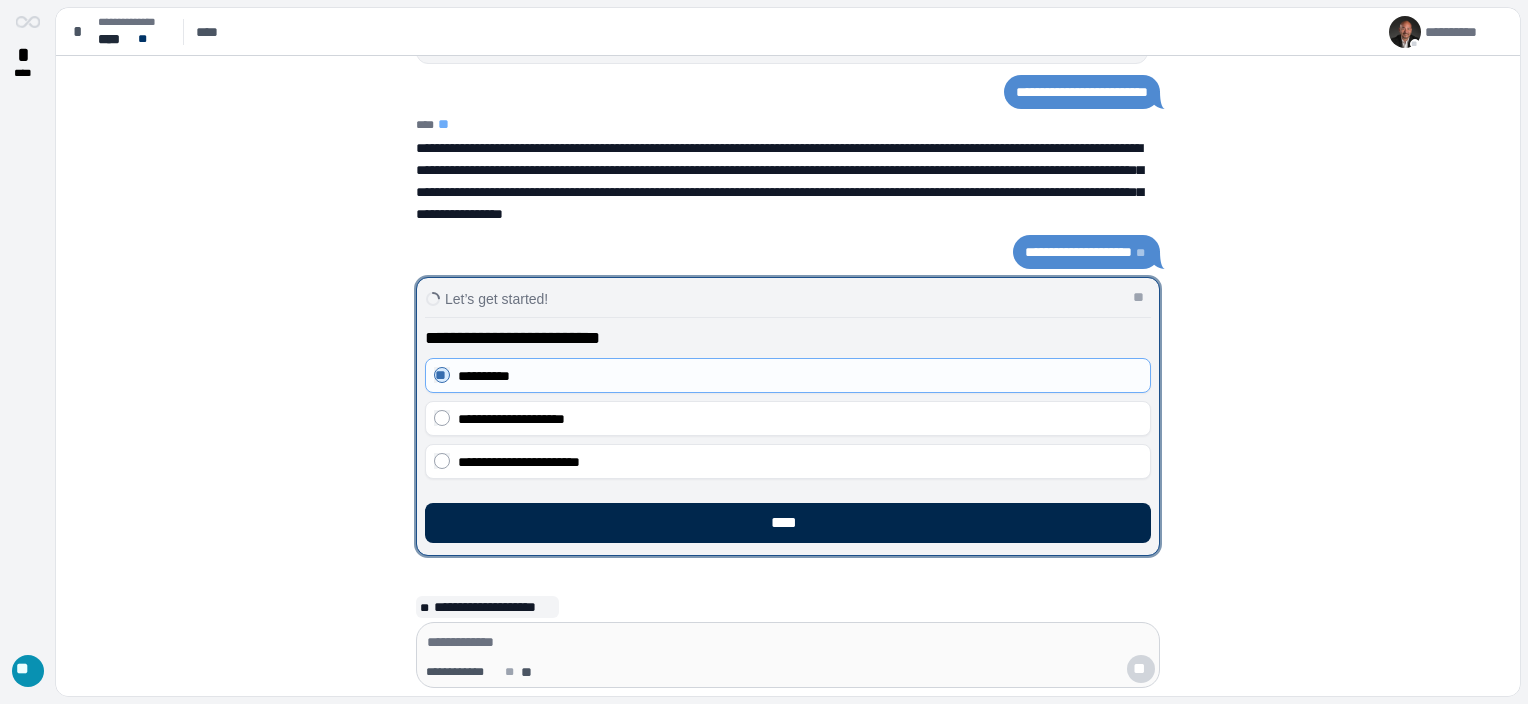 click on "****" at bounding box center [788, 523] 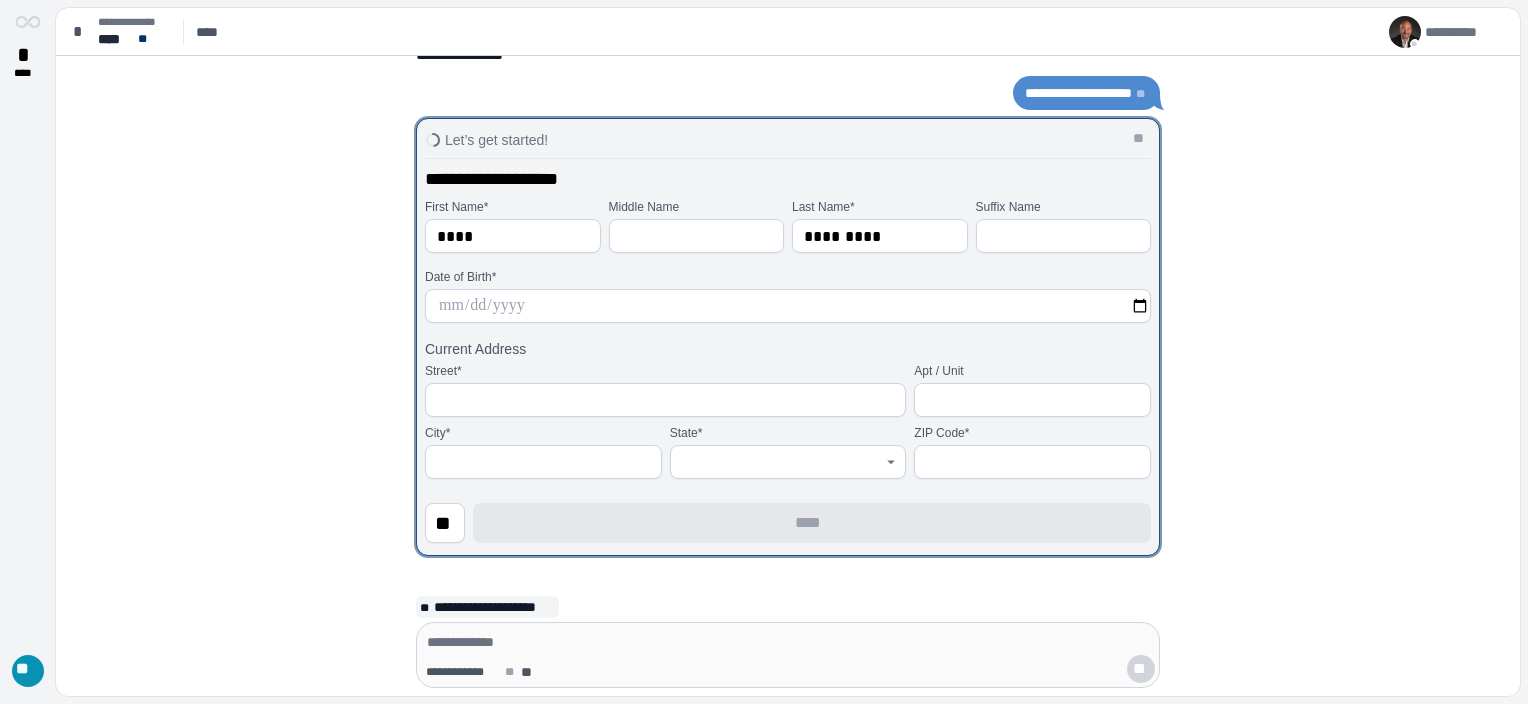 drag, startPoint x: 694, startPoint y: 306, endPoint x: 696, endPoint y: 294, distance: 12.165525 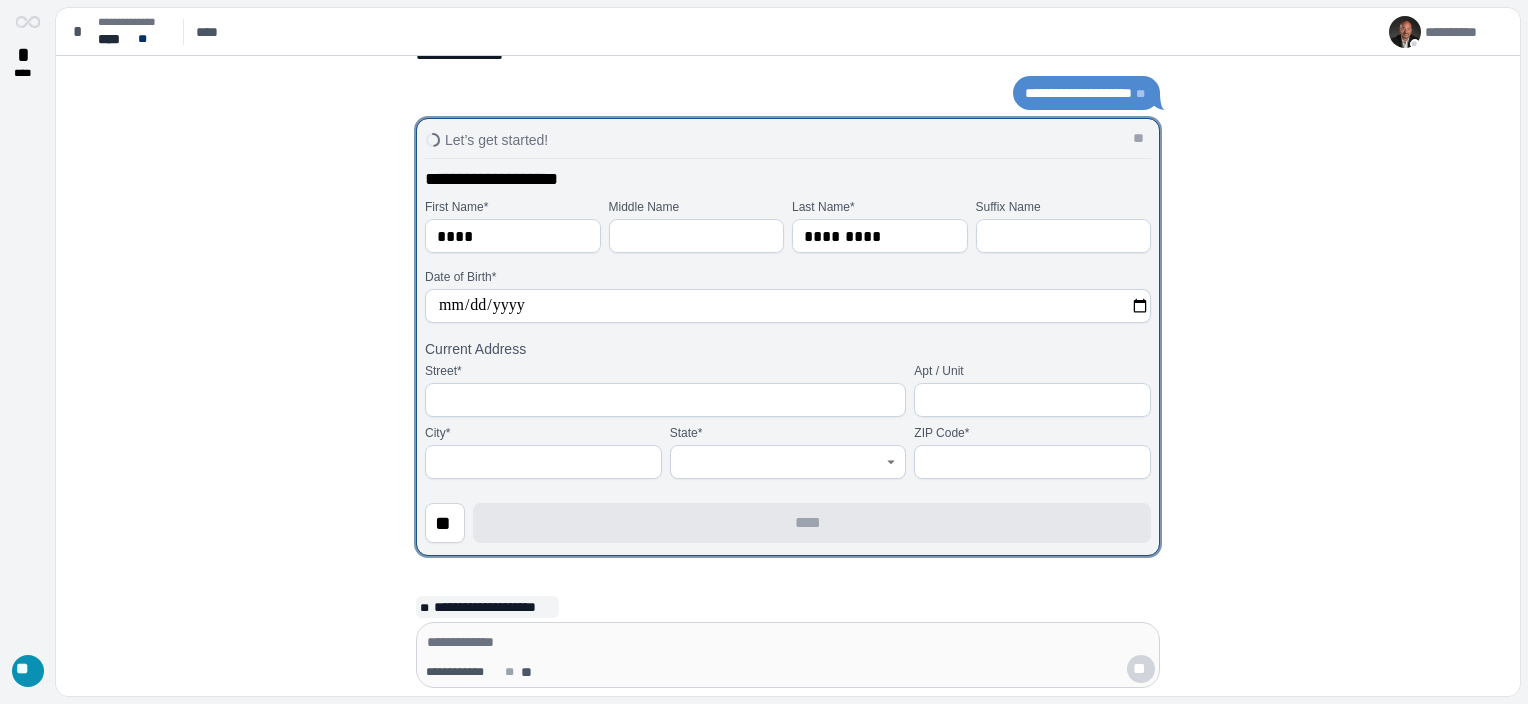 type on "**********" 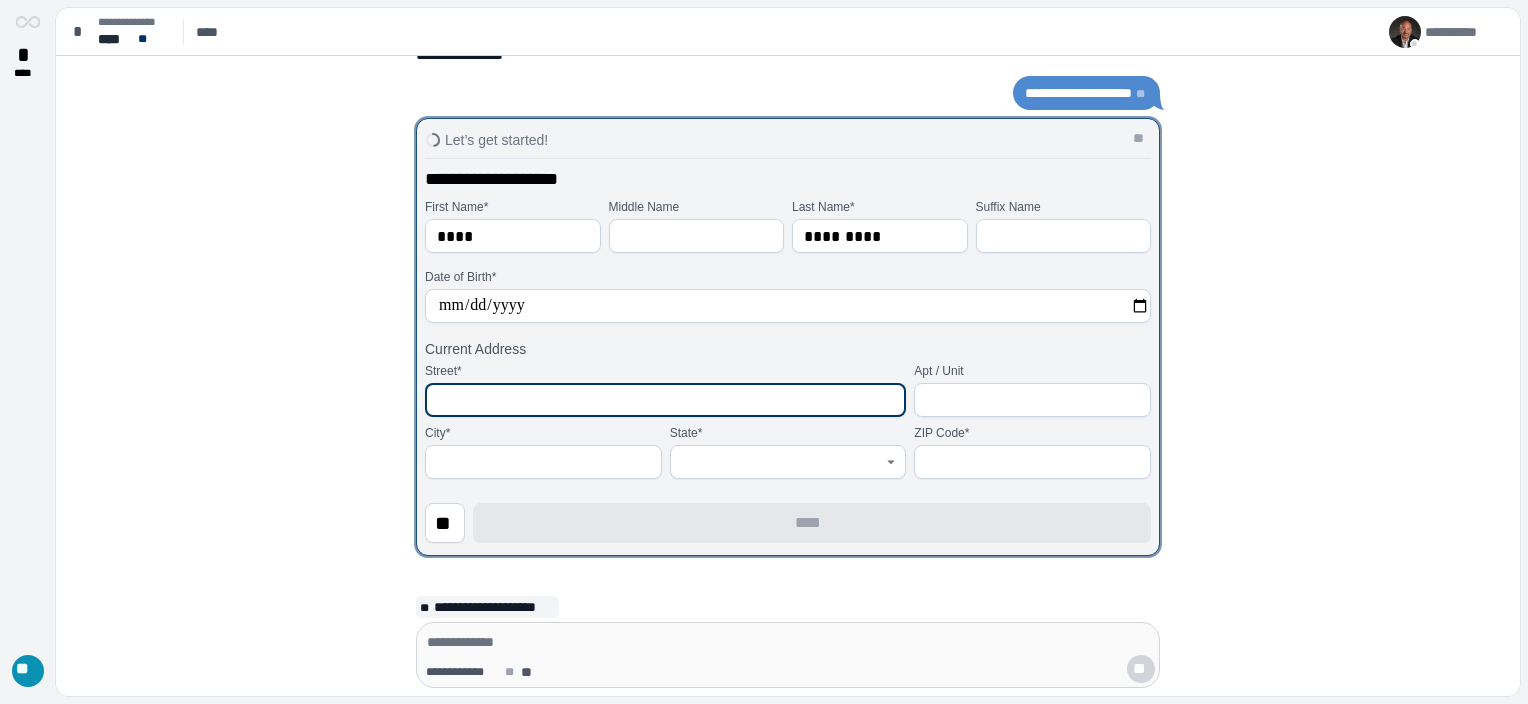 click at bounding box center (665, 400) 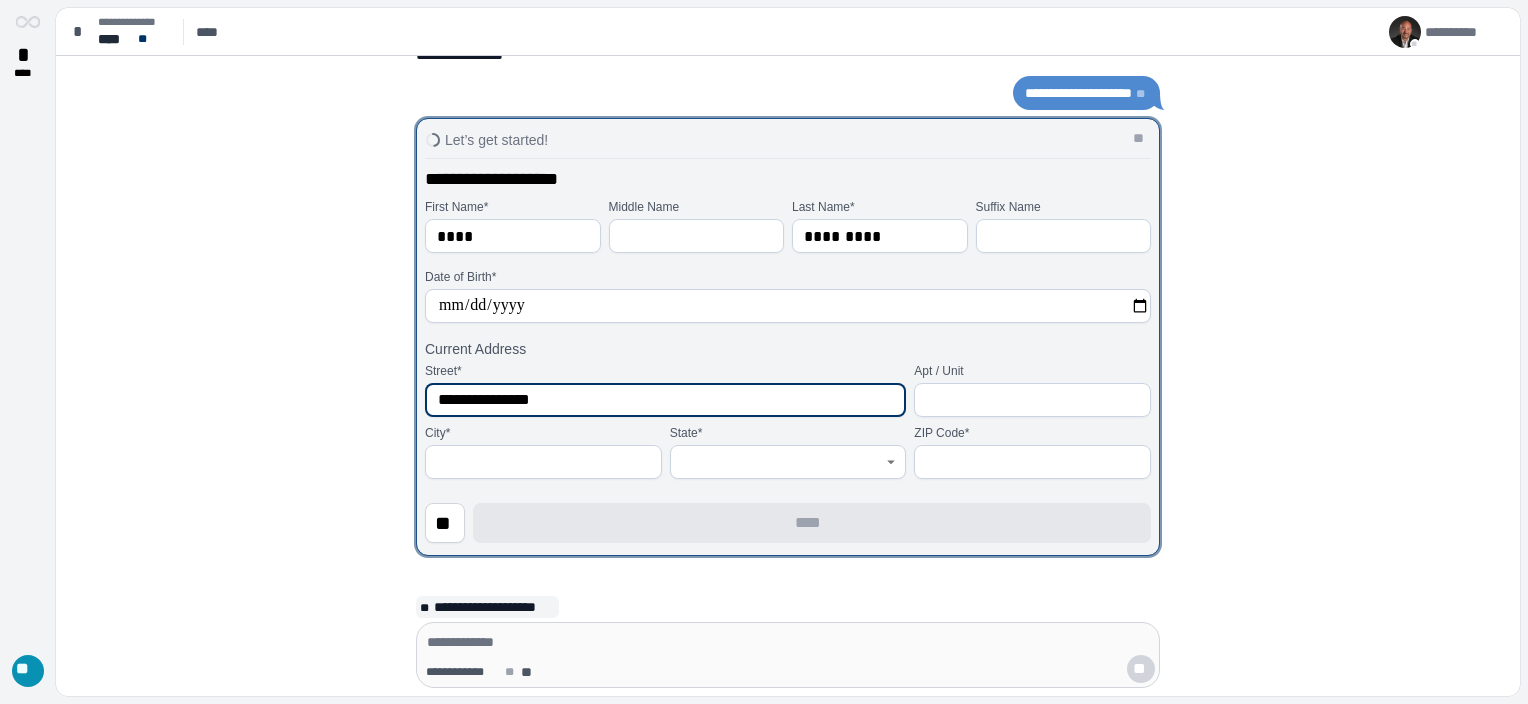 type on "**********" 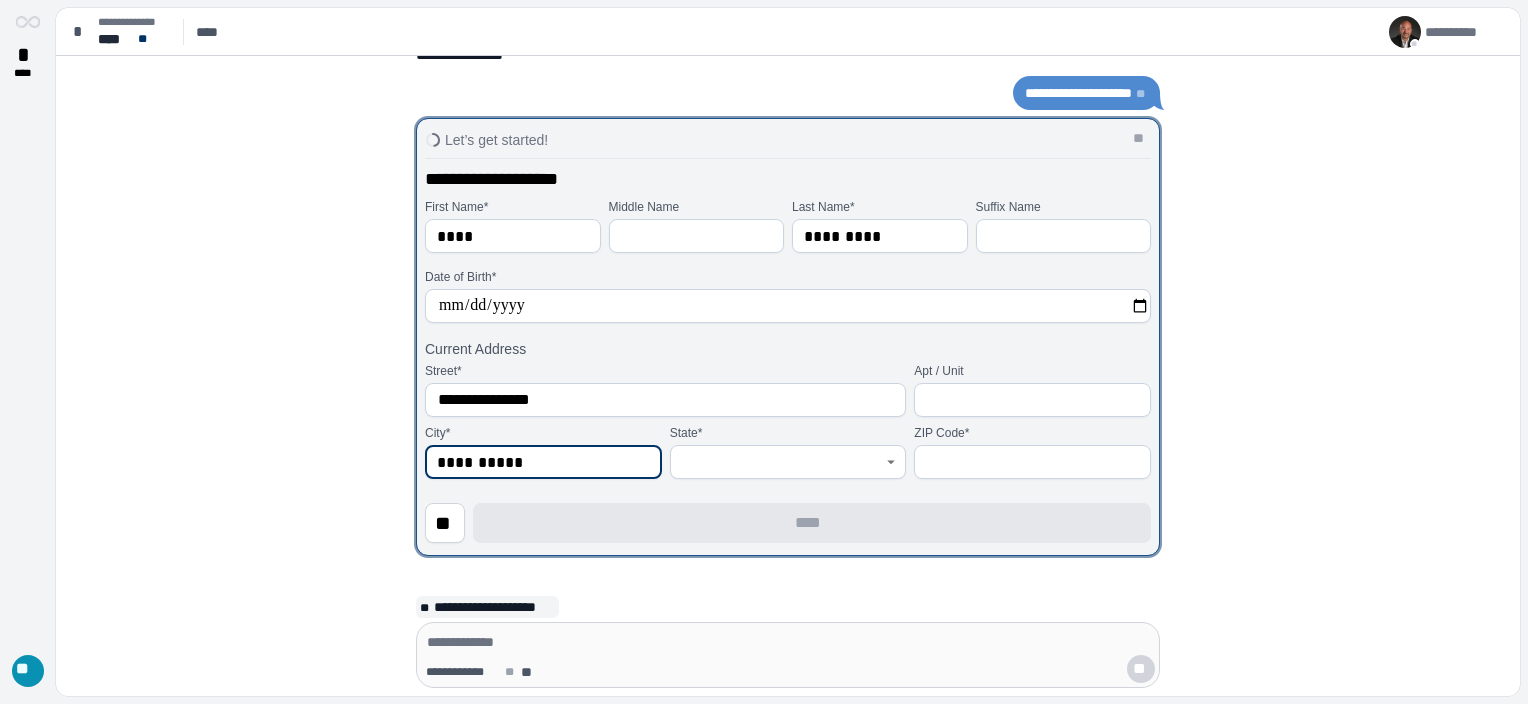 type on "**********" 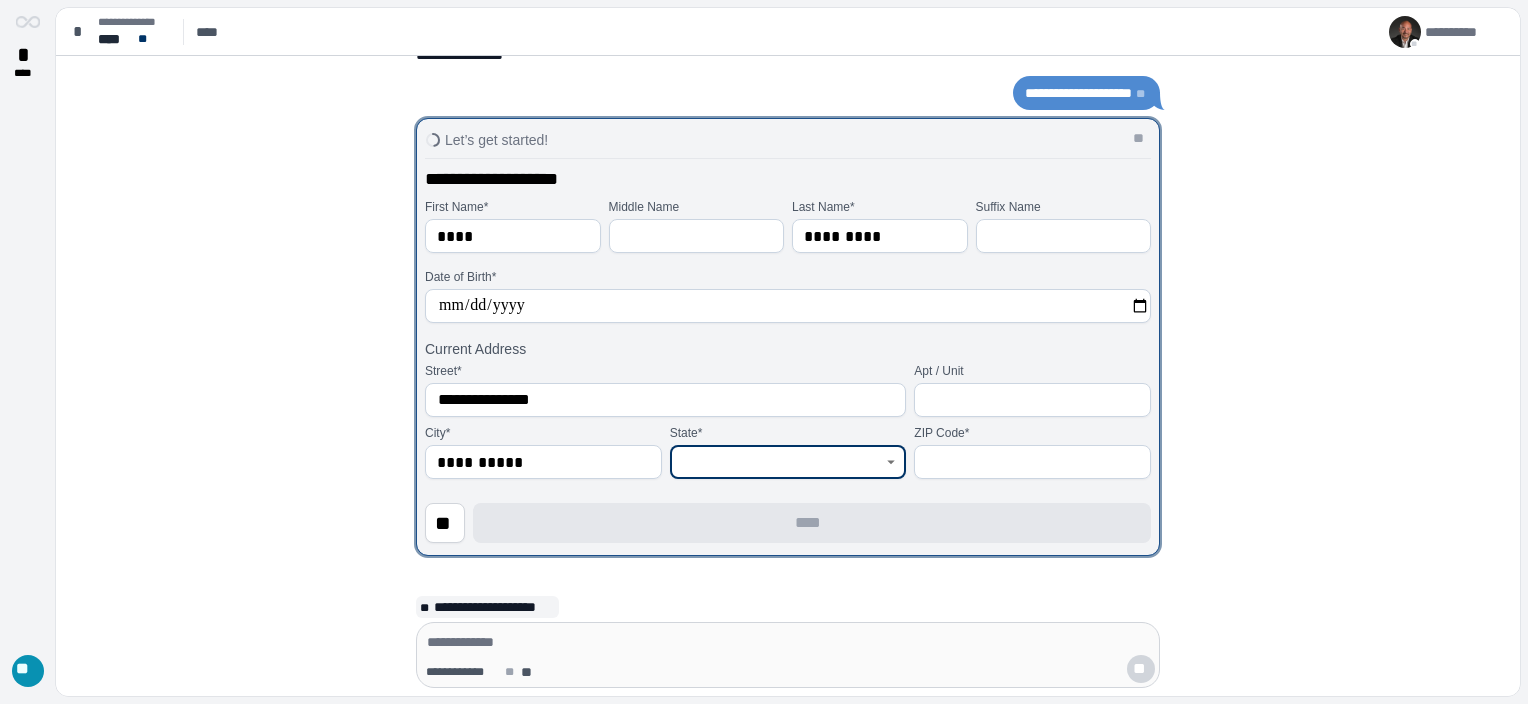 click 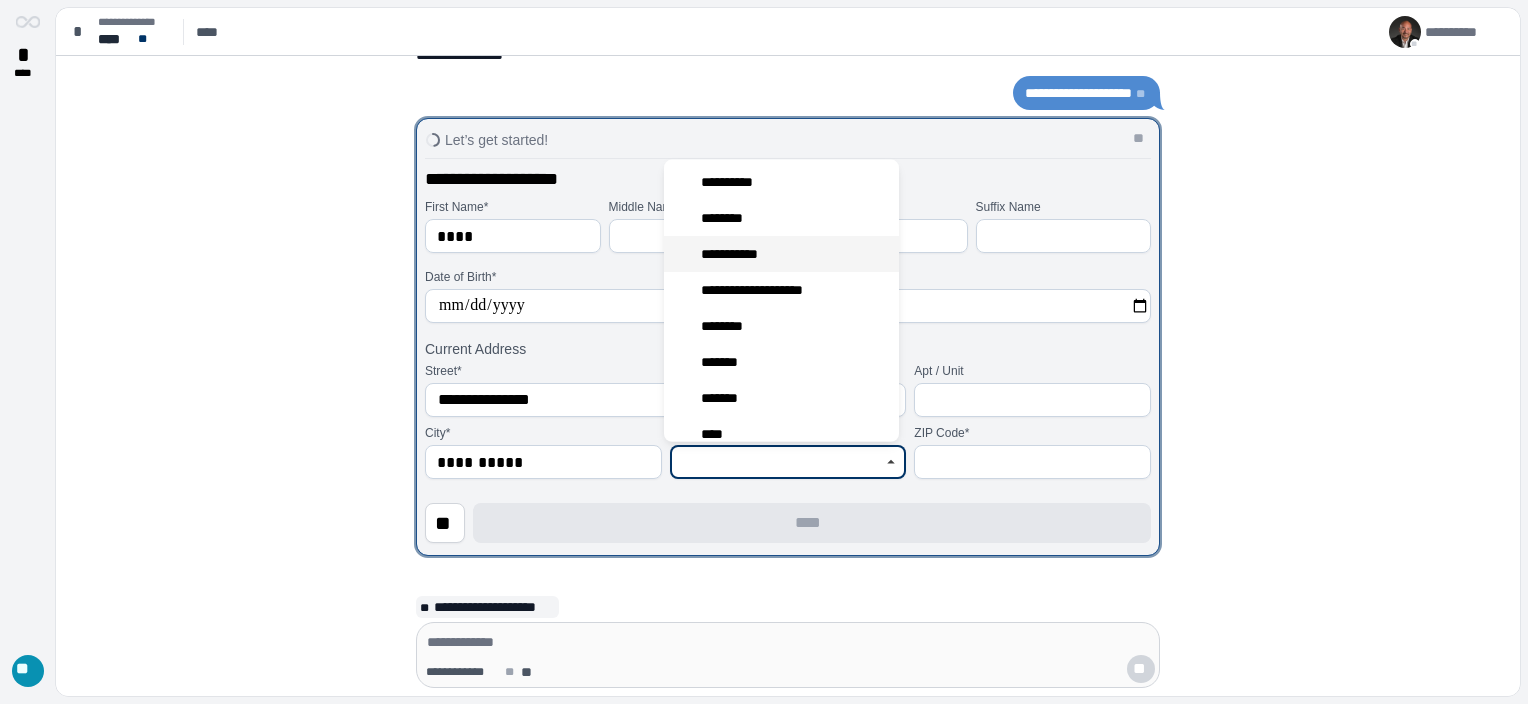 scroll, scrollTop: 200, scrollLeft: 0, axis: vertical 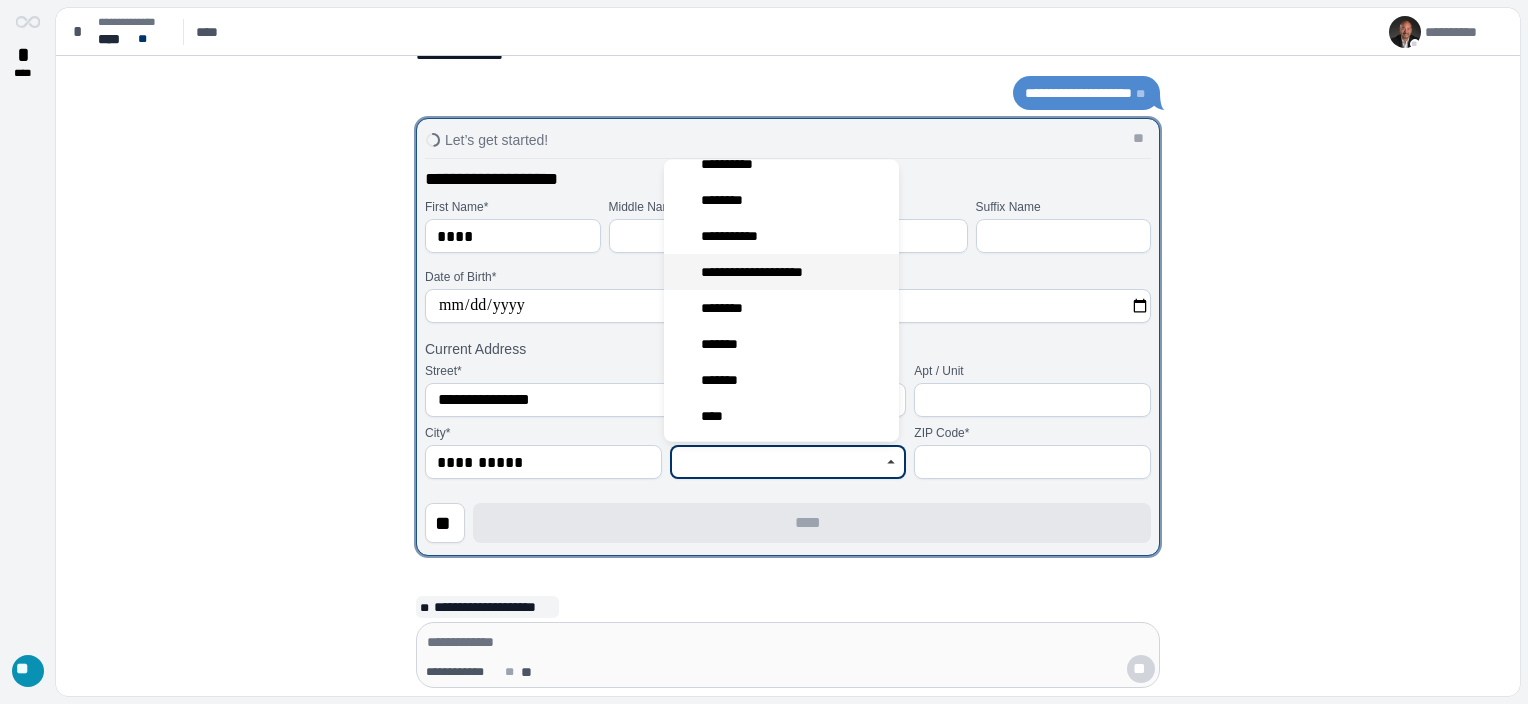 click on "**********" at bounding box center (762, 272) 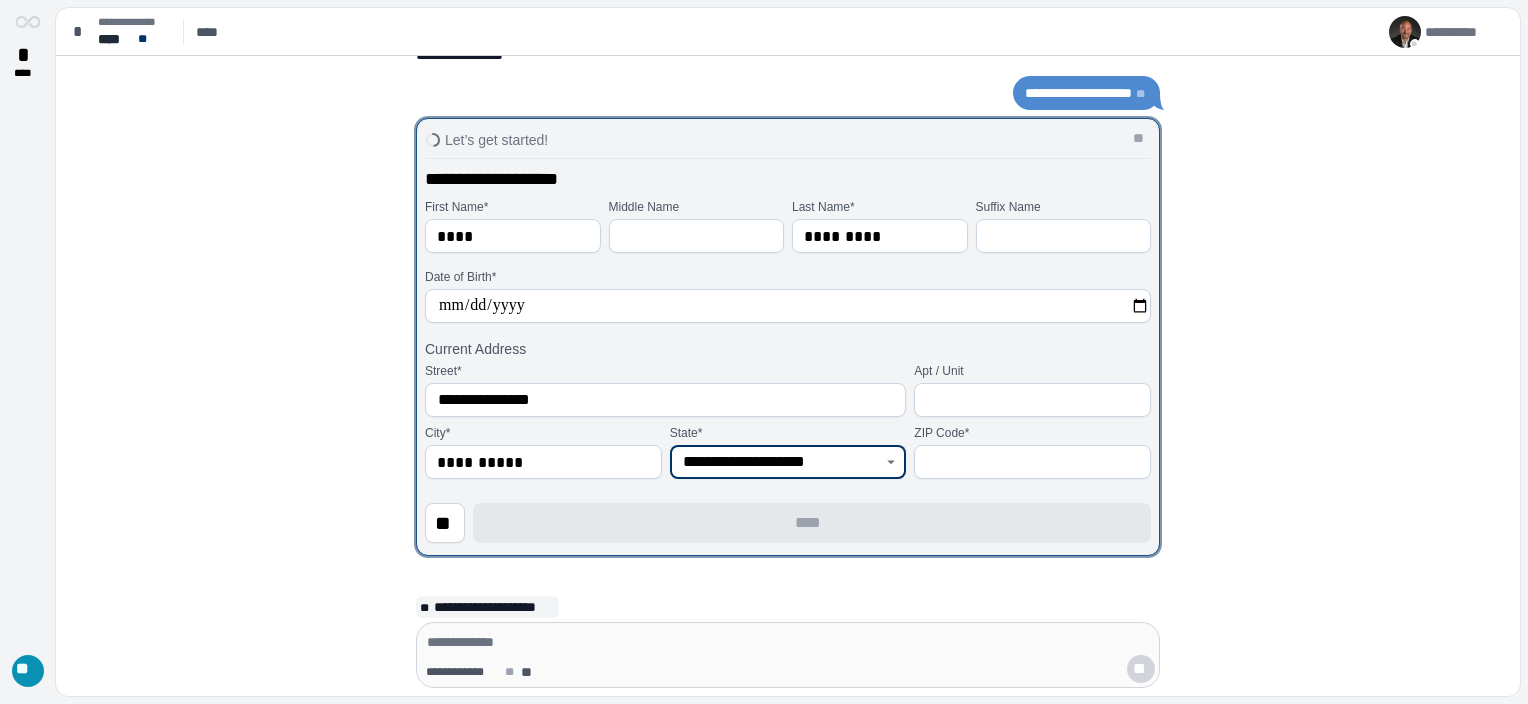 type on "**********" 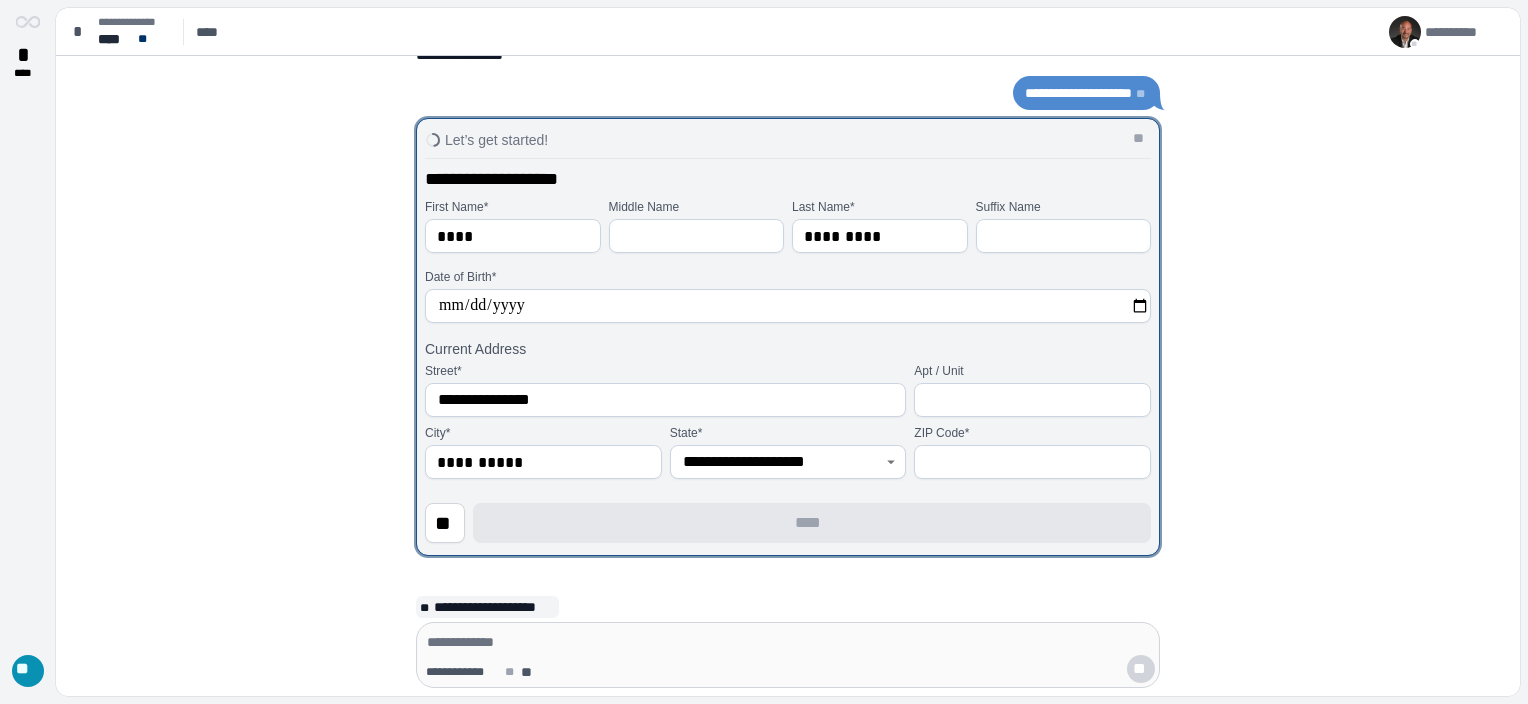 click at bounding box center [1032, 462] 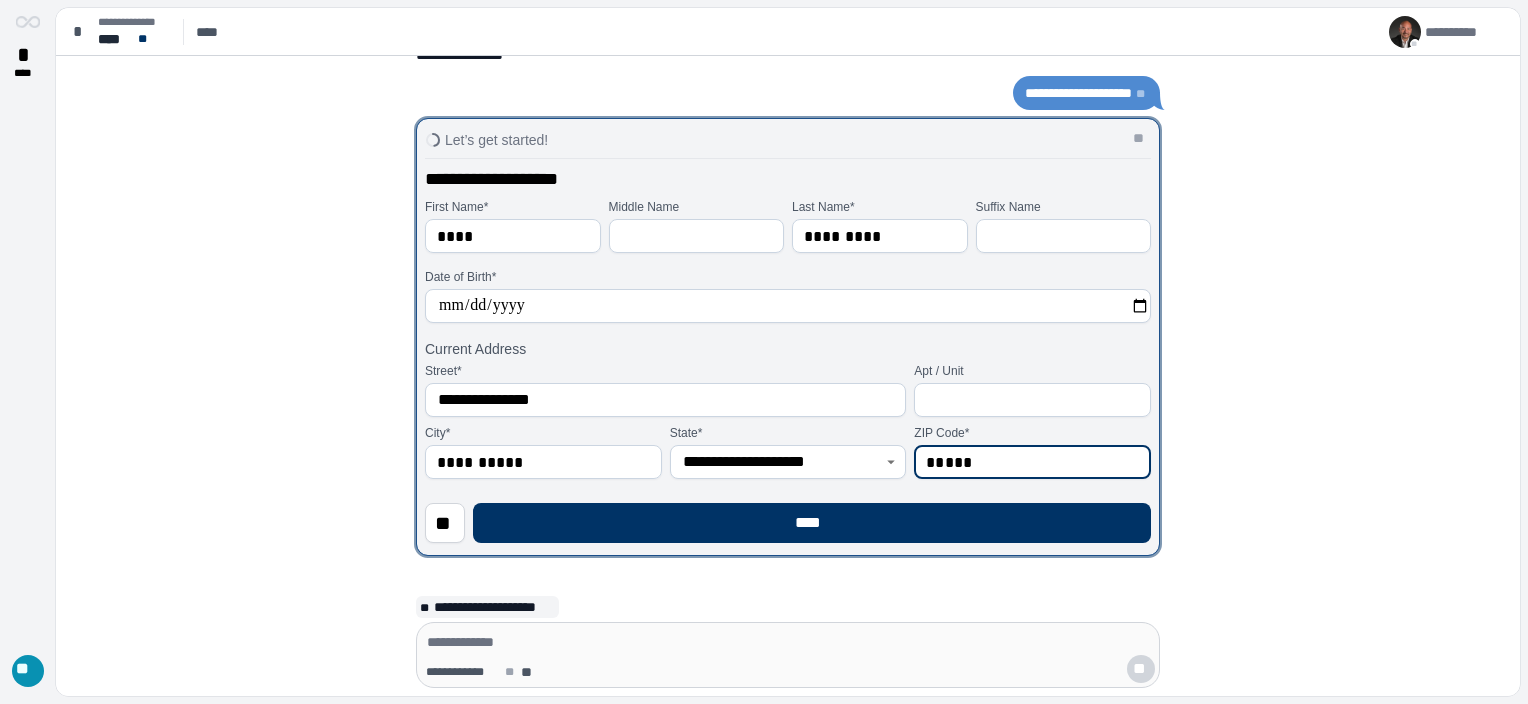 type on "*****" 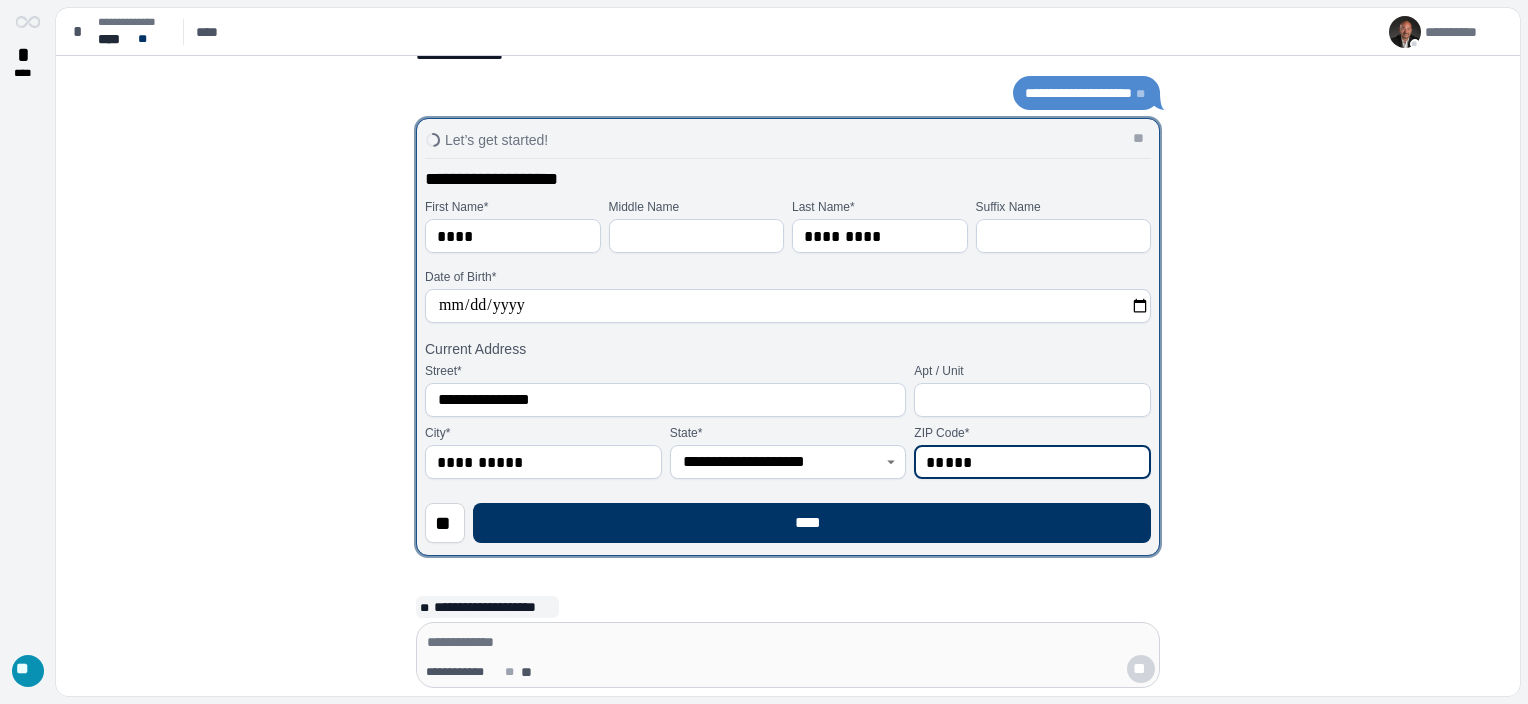 click on "**********" at bounding box center [543, 462] 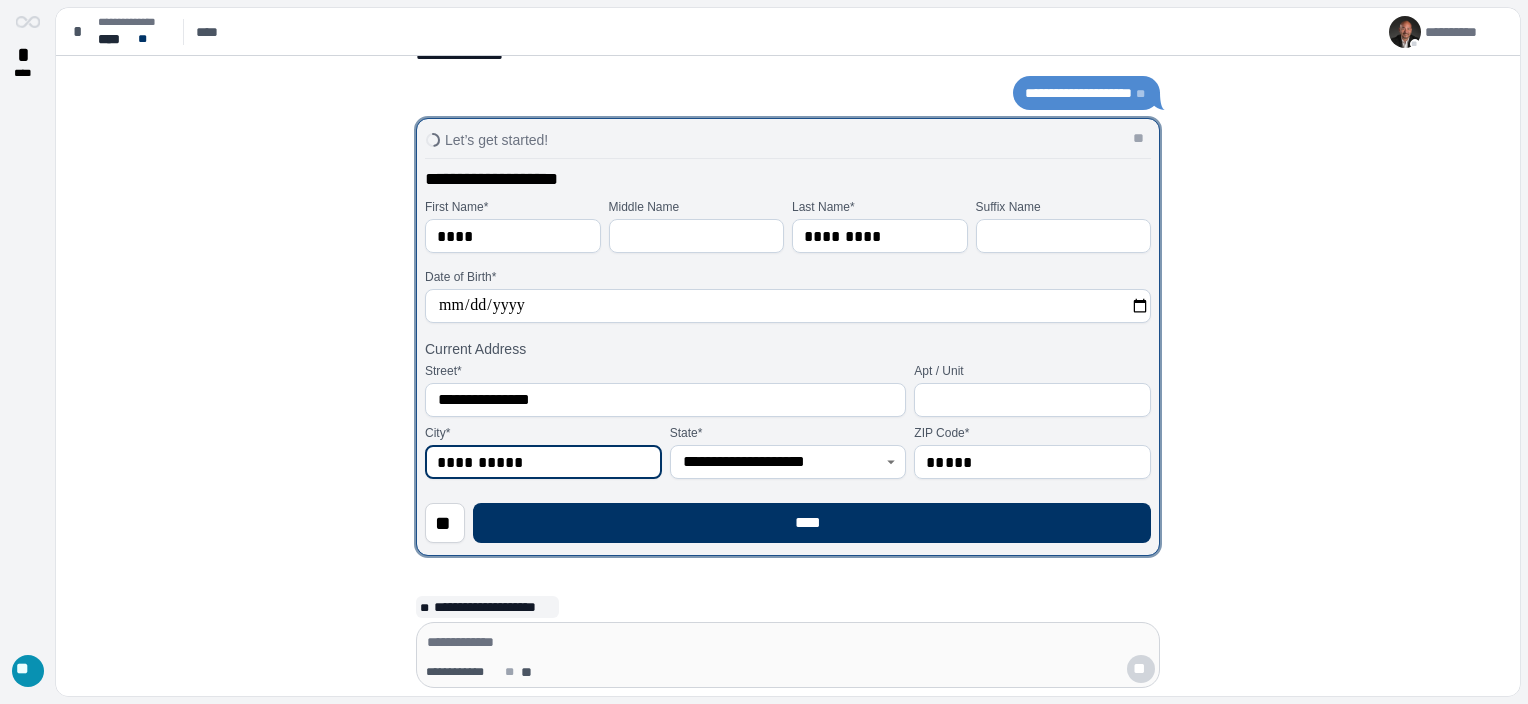 click on "**********" at bounding box center (543, 462) 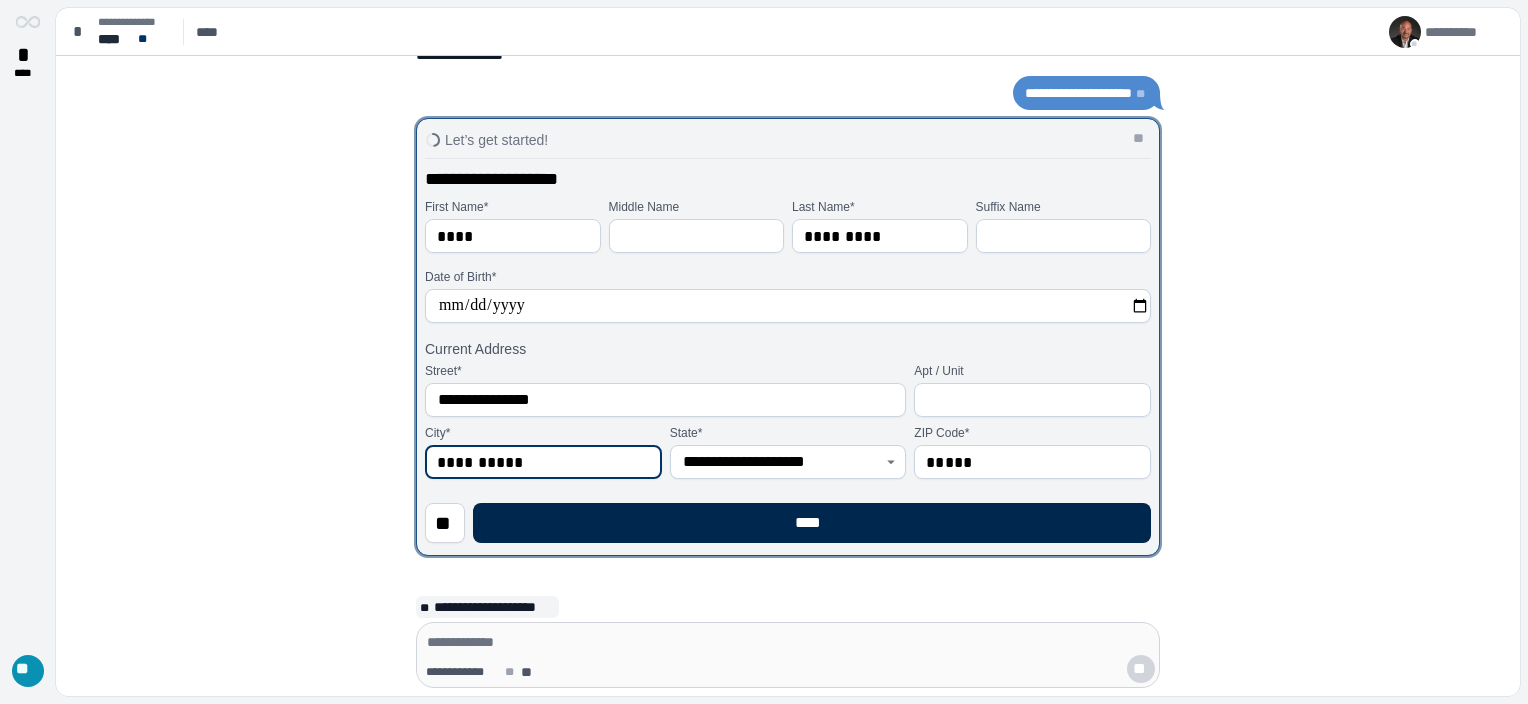 click on "****" at bounding box center (812, 523) 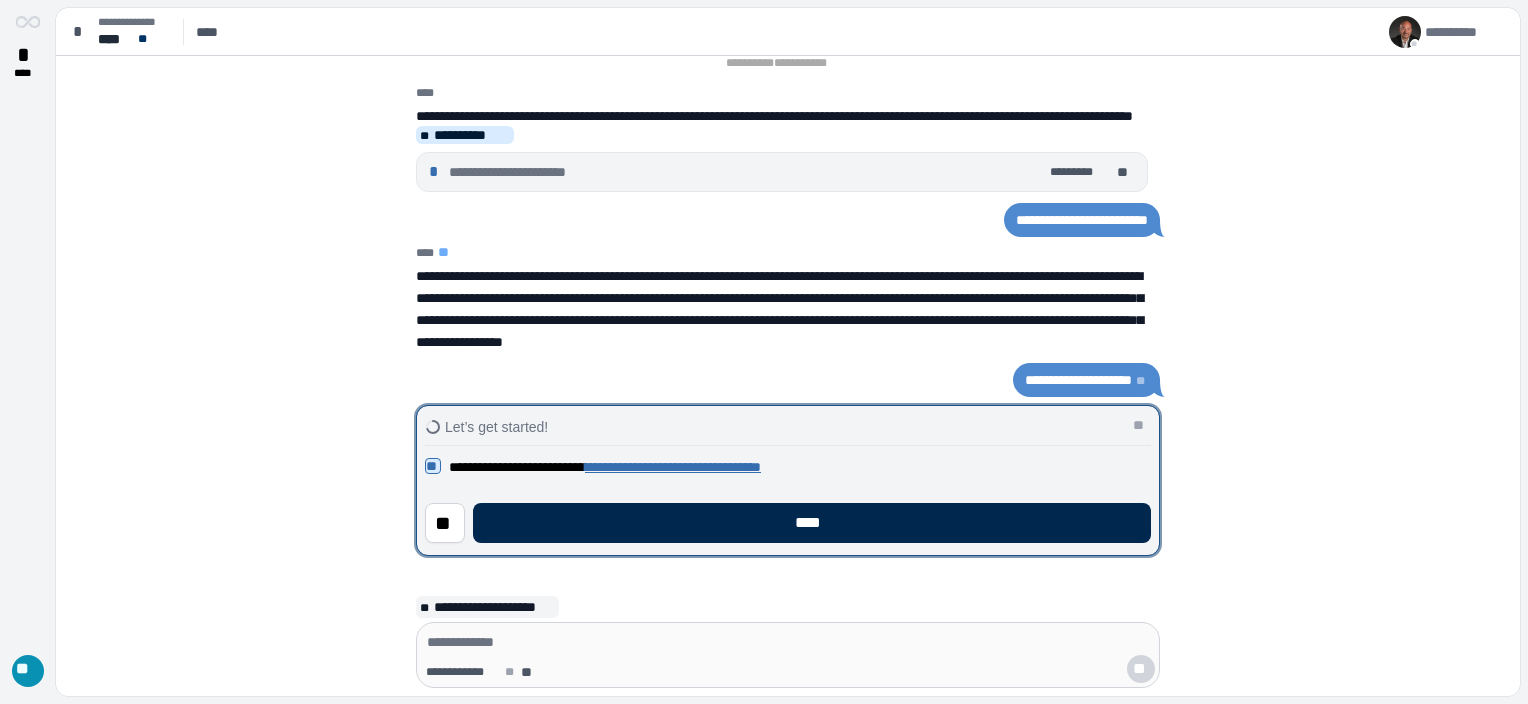 drag, startPoint x: 765, startPoint y: 519, endPoint x: 781, endPoint y: 507, distance: 20 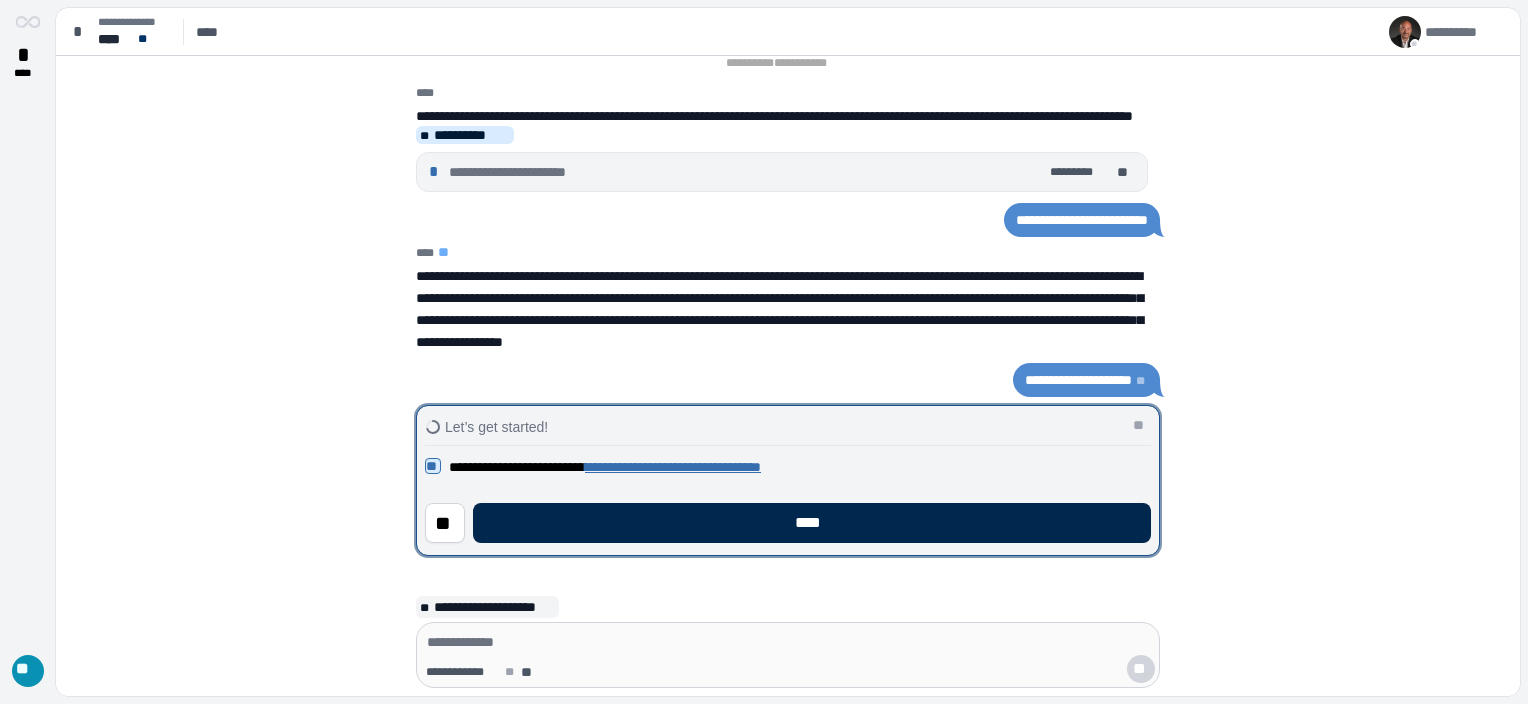 click on "****" at bounding box center (812, 523) 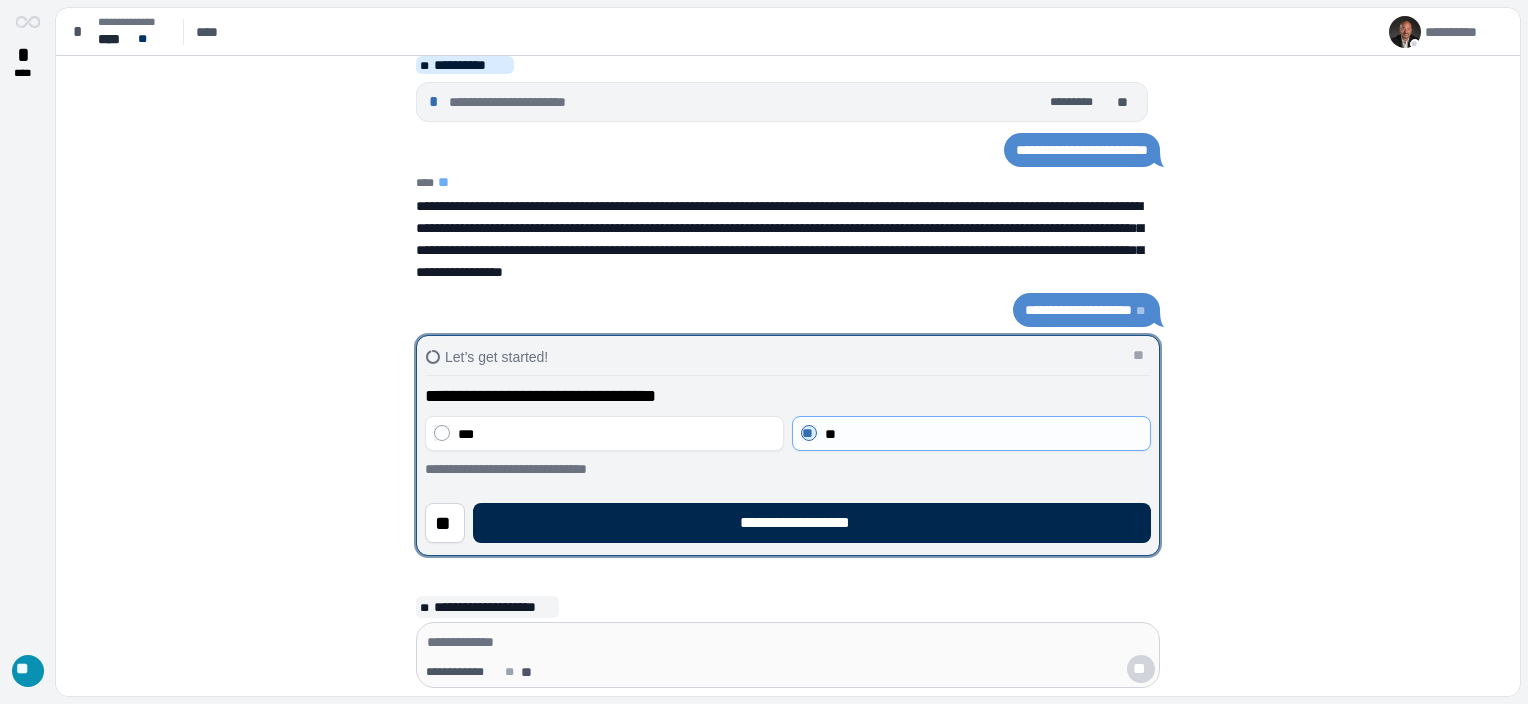 drag, startPoint x: 844, startPoint y: 516, endPoint x: 856, endPoint y: 508, distance: 14.422205 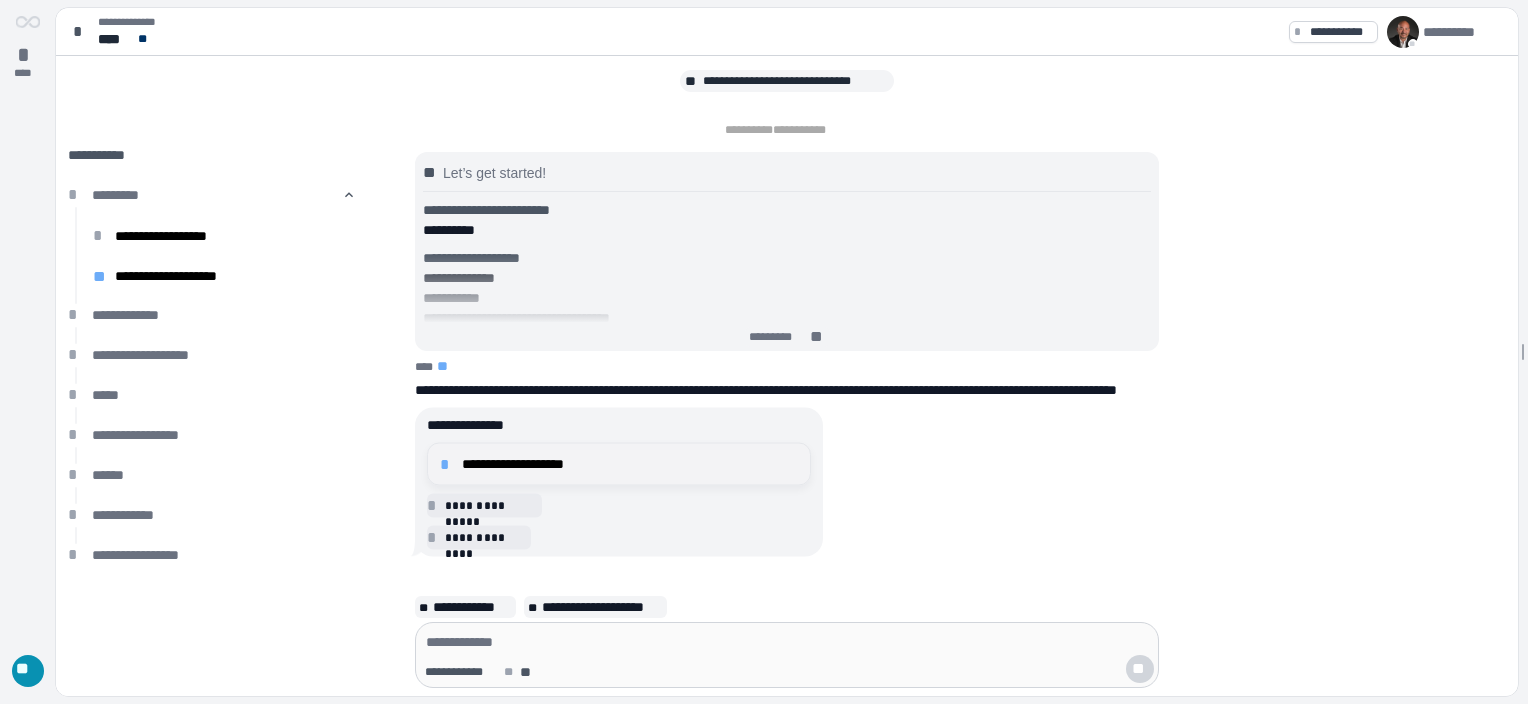 click on "**********" at bounding box center (630, 464) 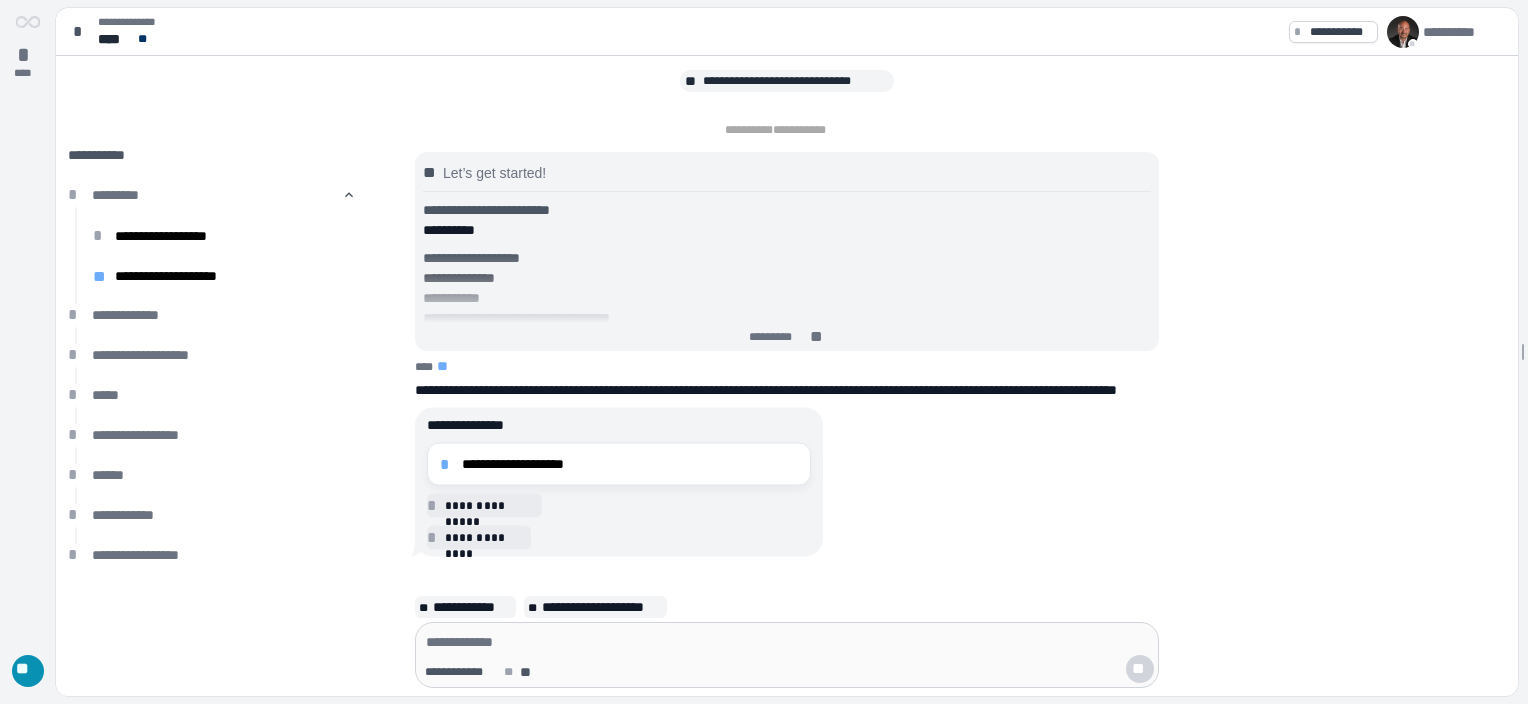 click on "**********" at bounding box center (649, 482) 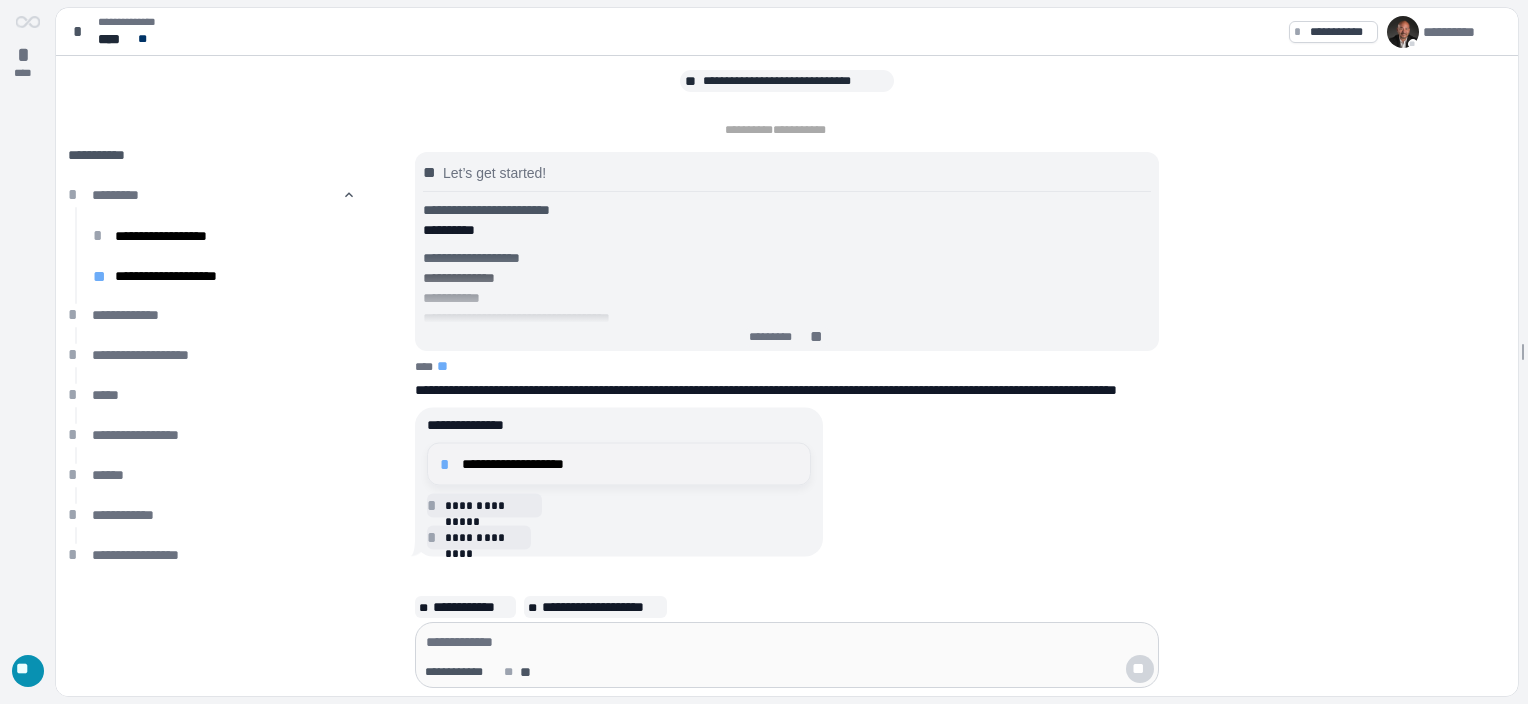 click on "*" at bounding box center [448, 464] 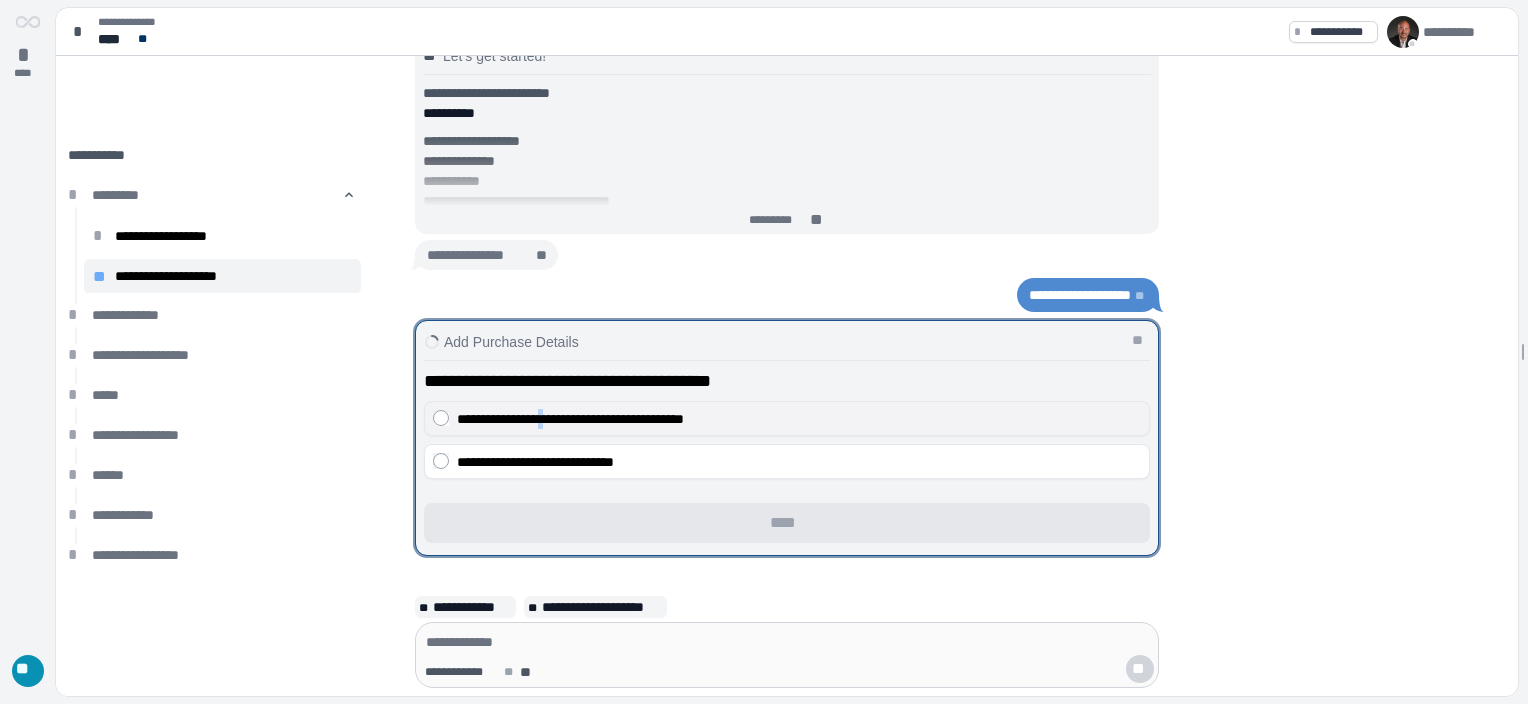 drag, startPoint x: 561, startPoint y: 423, endPoint x: 548, endPoint y: 404, distance: 23.021729 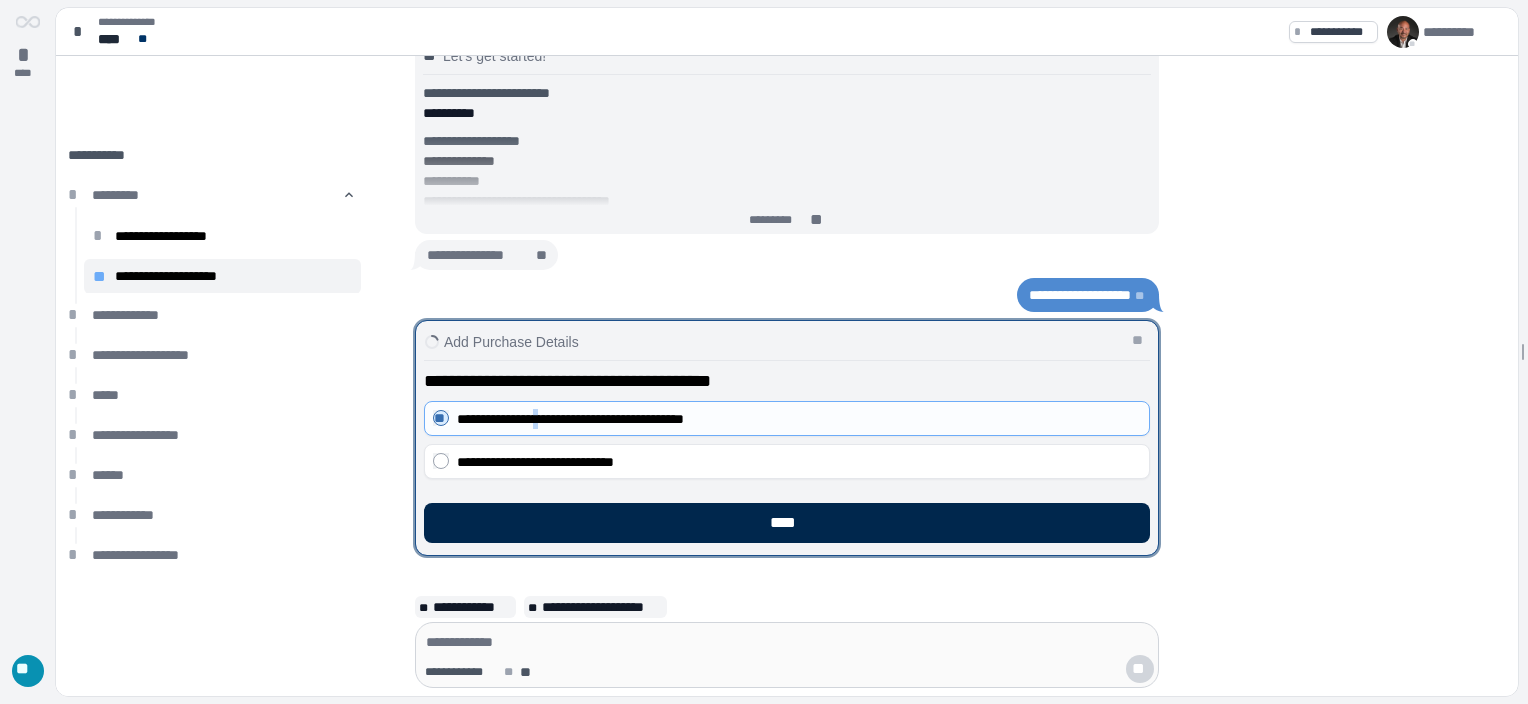 click on "****" at bounding box center [787, 523] 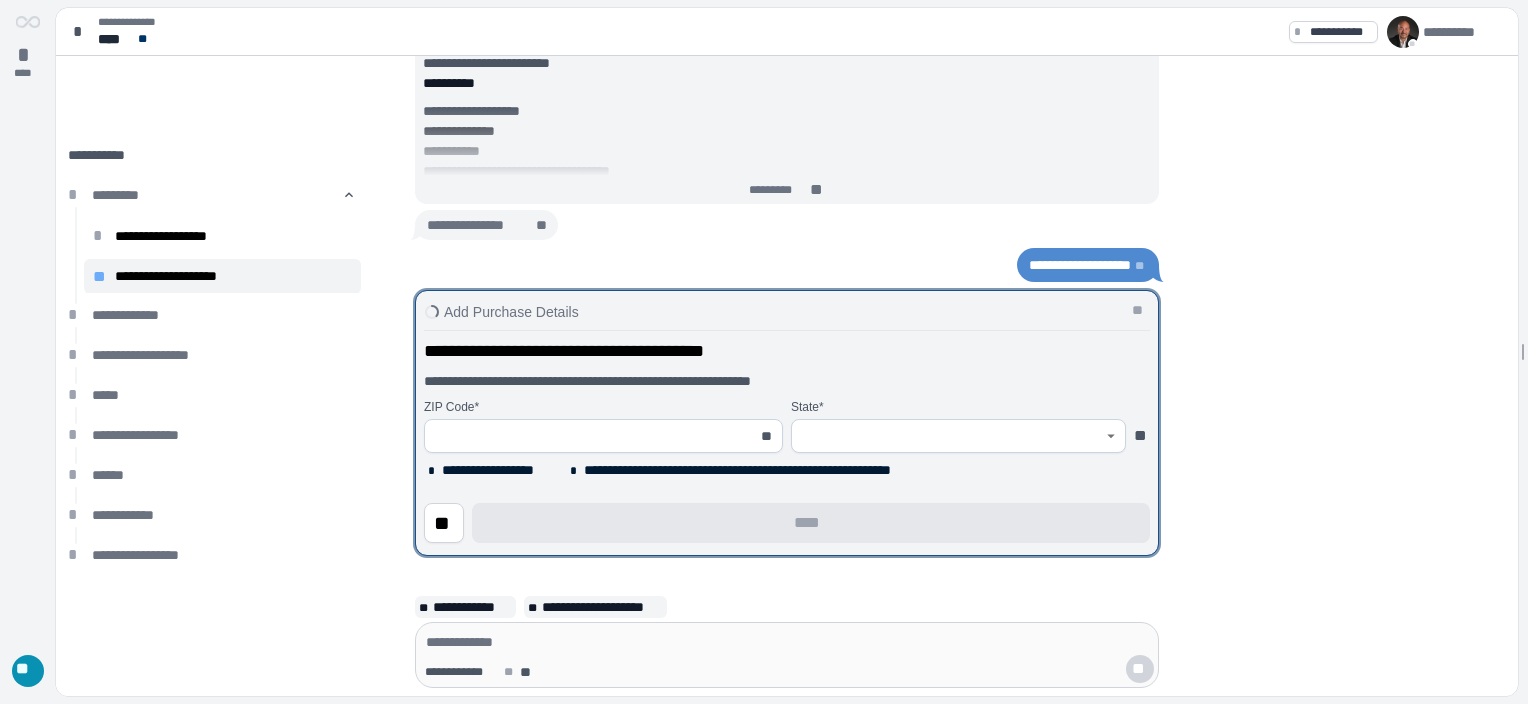 click at bounding box center [592, 436] 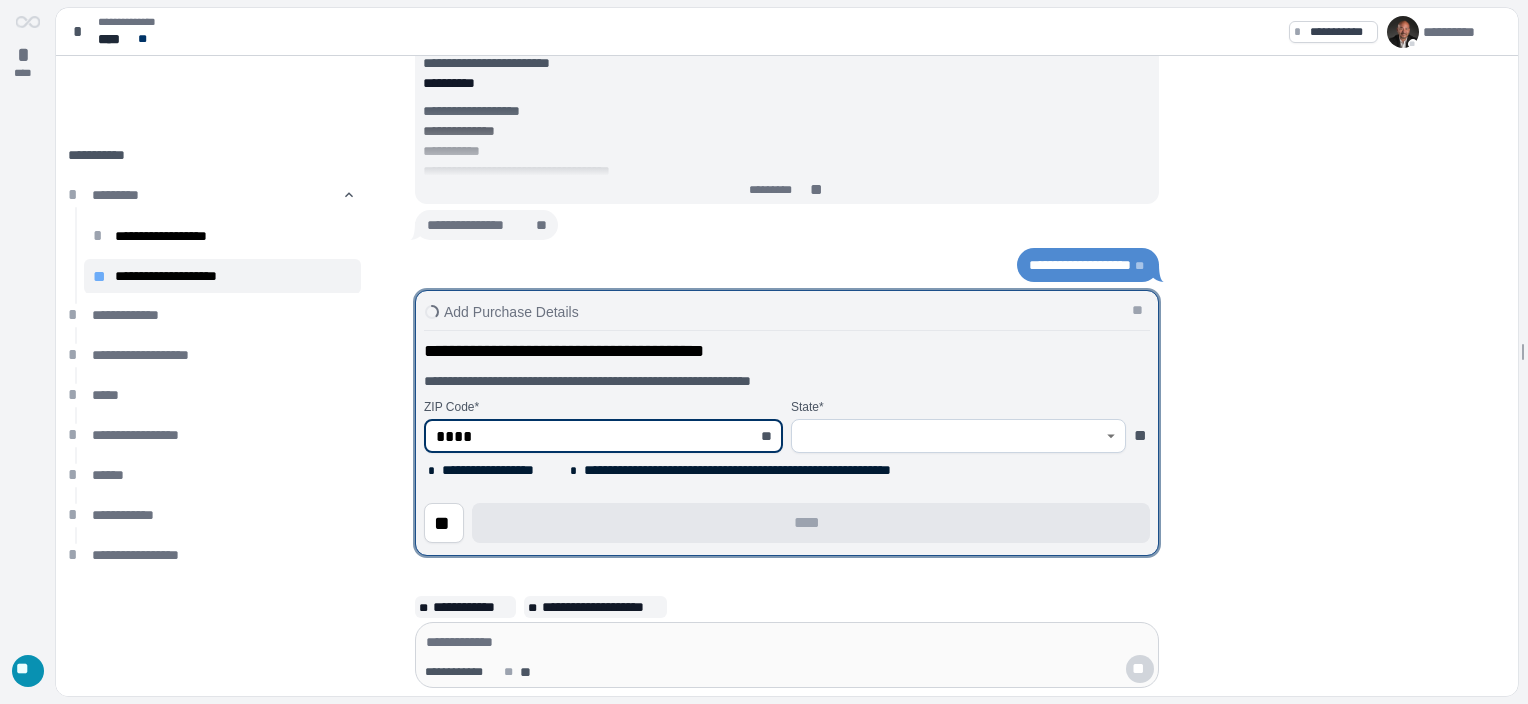 type on "*****" 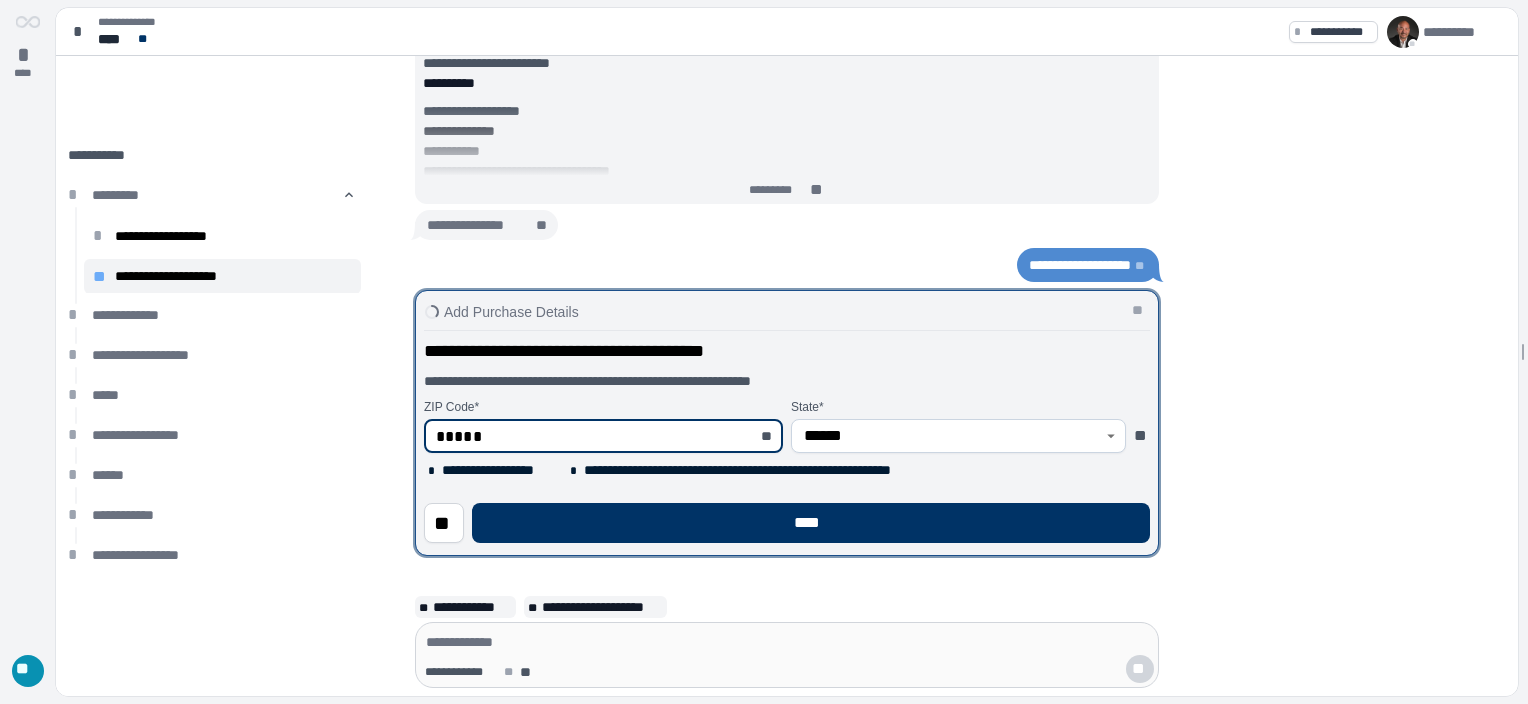 type on "******" 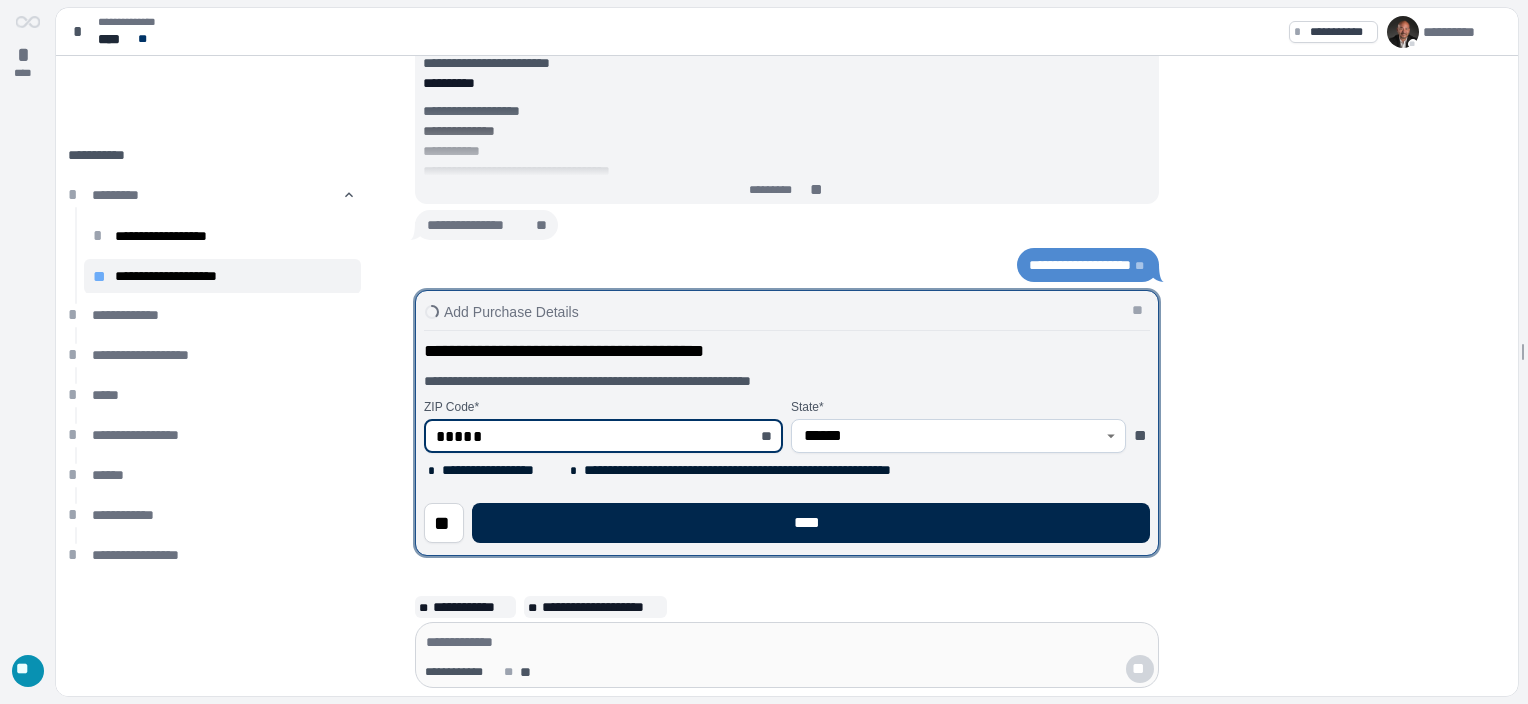 type on "*****" 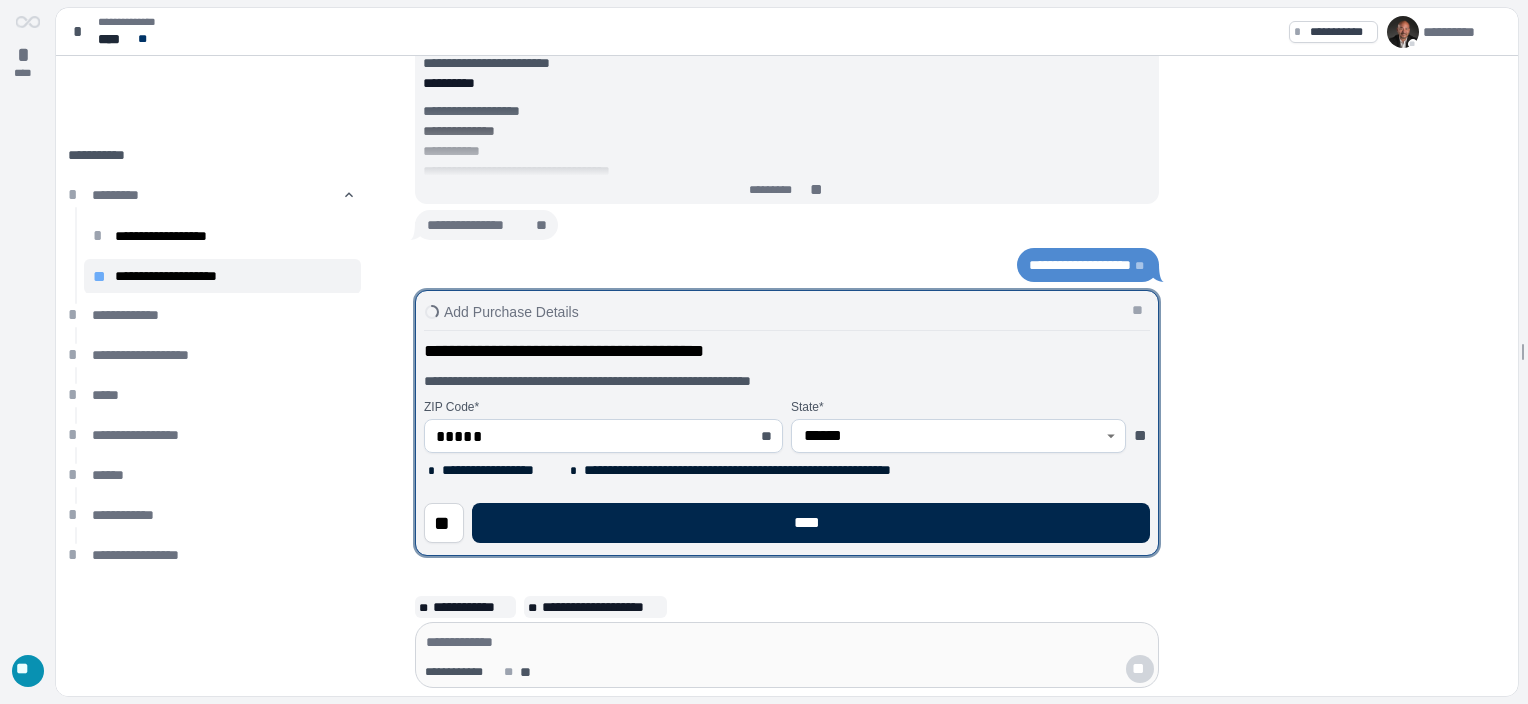 click on "****" at bounding box center (811, 523) 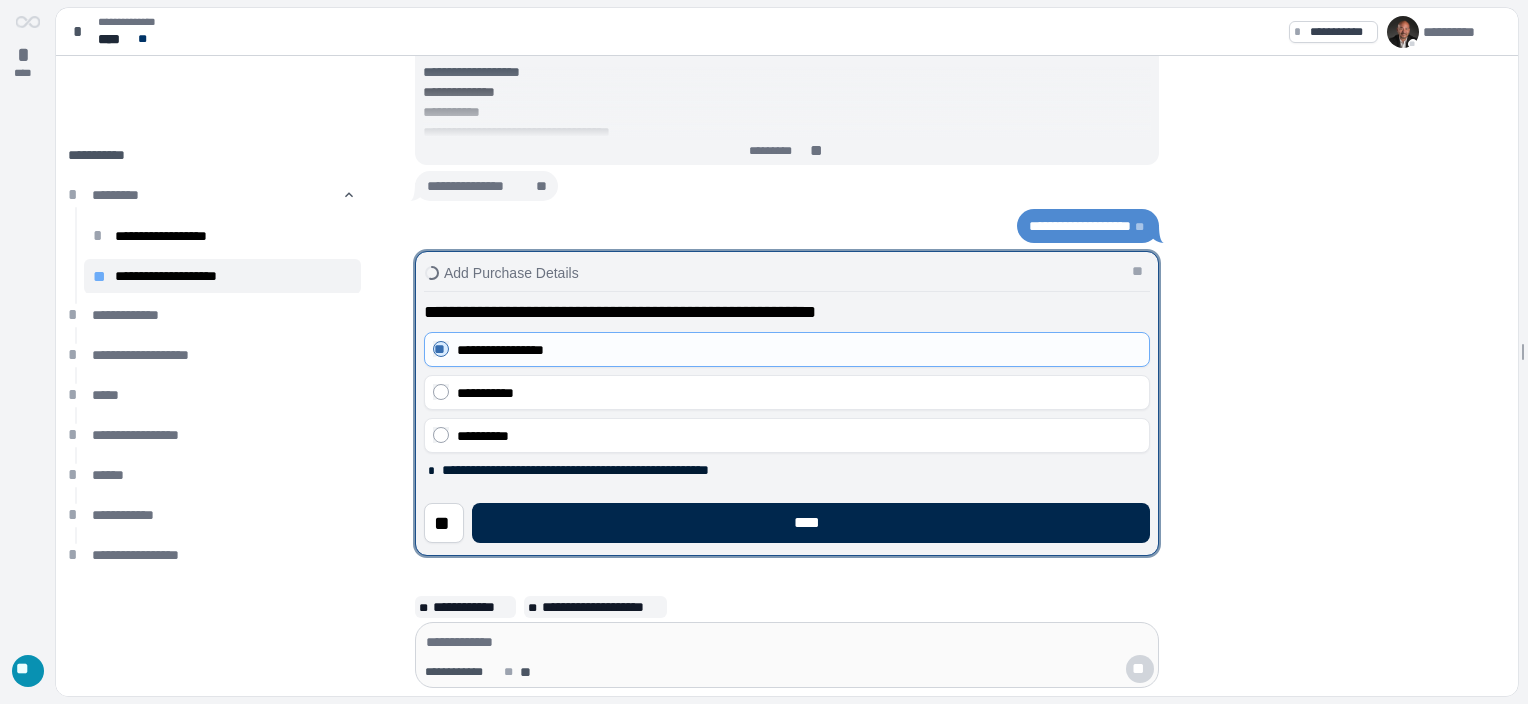 click on "****" at bounding box center [811, 523] 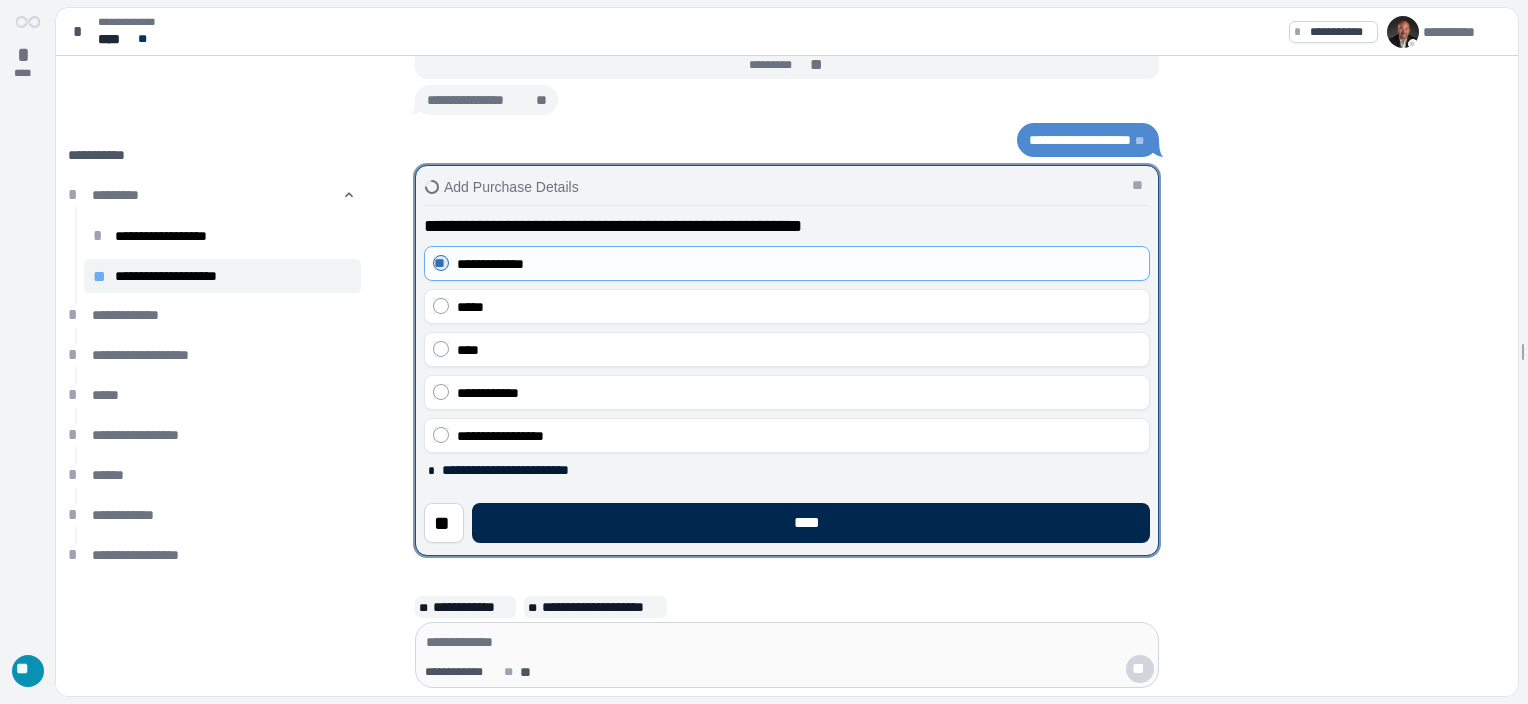 click on "****" at bounding box center (811, 523) 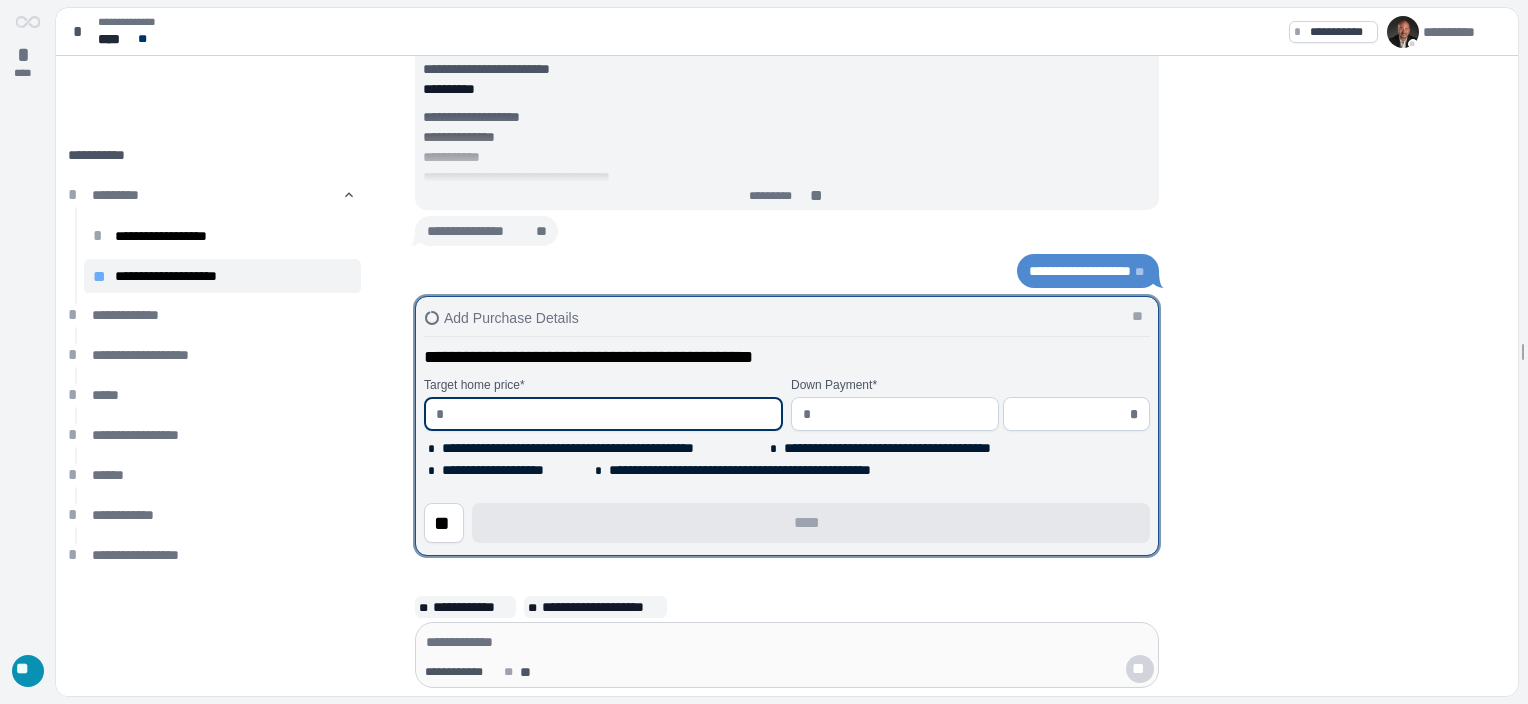 click at bounding box center (611, 414) 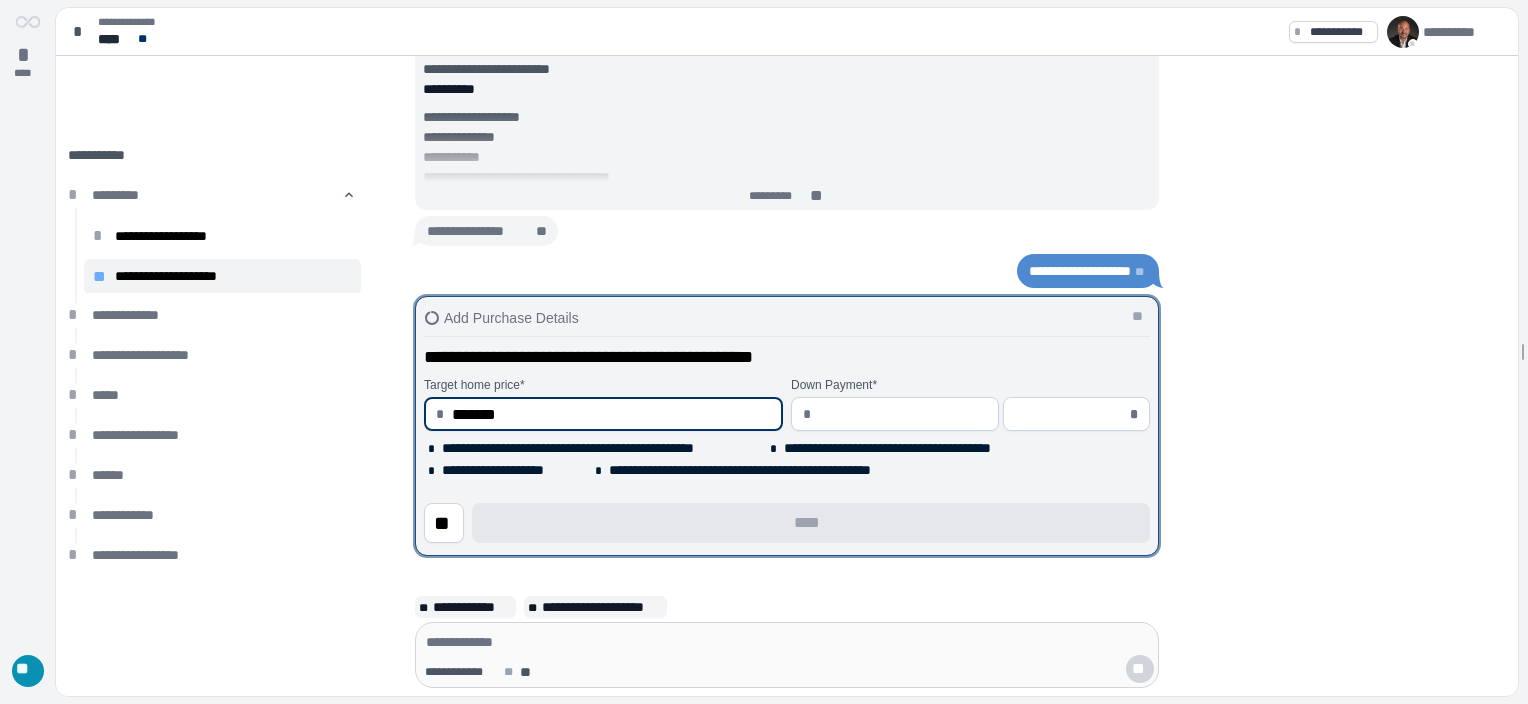 type on "**********" 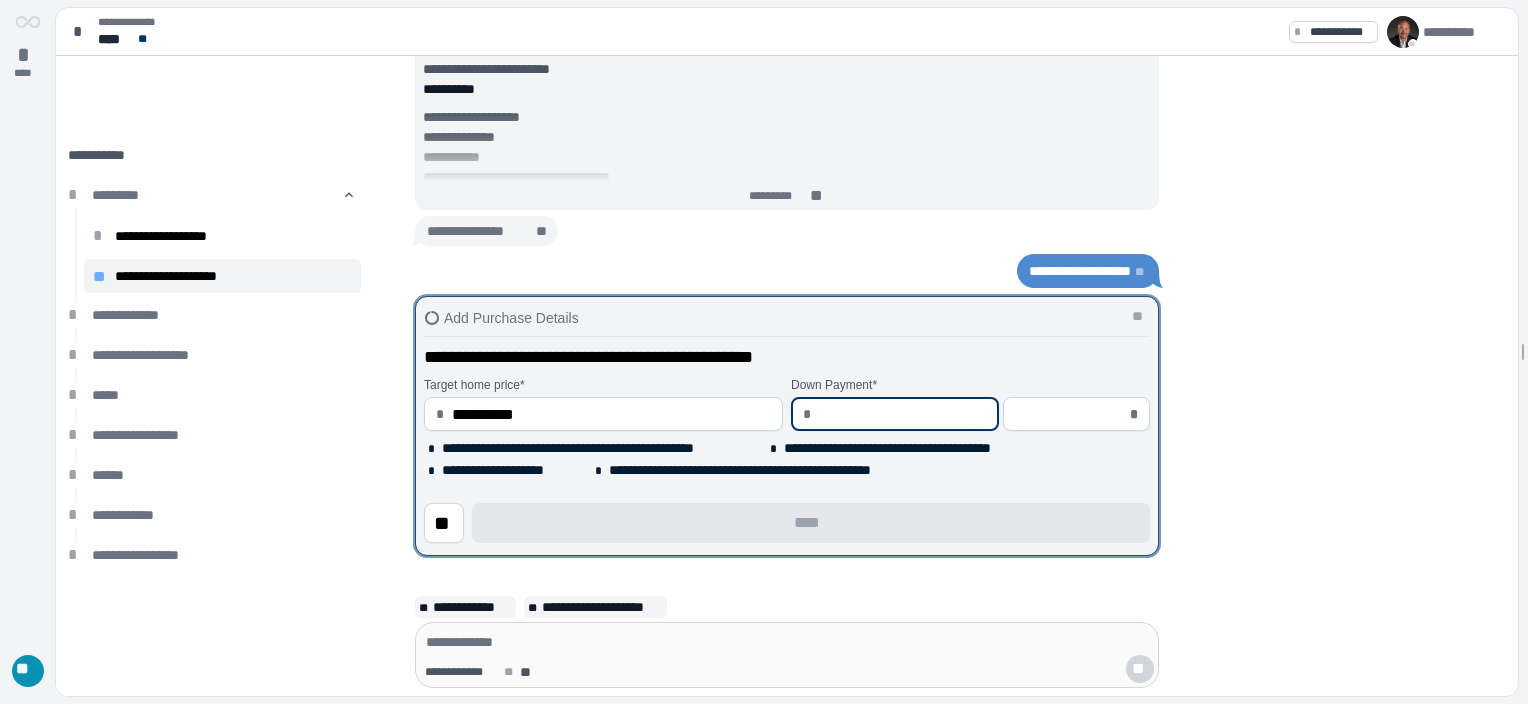 type on "*" 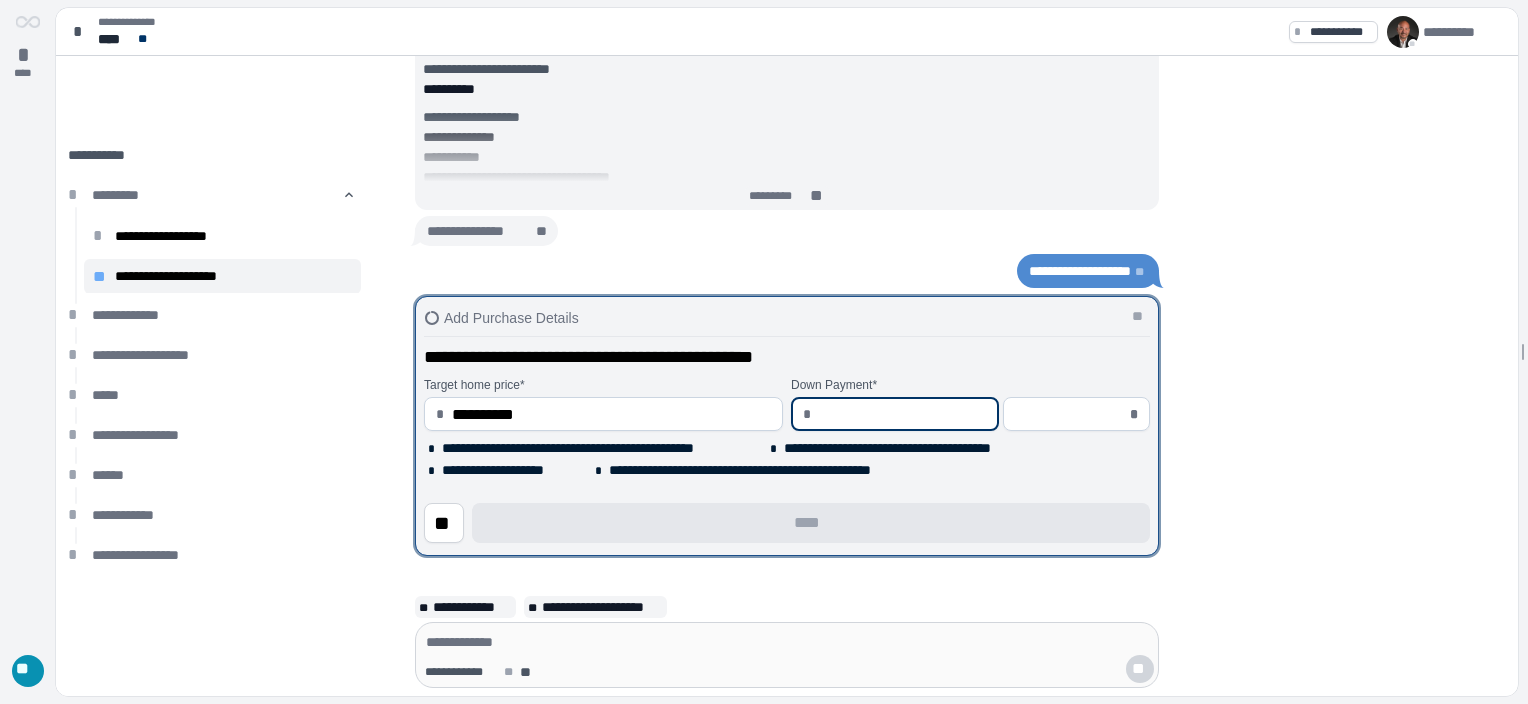 type on "*****" 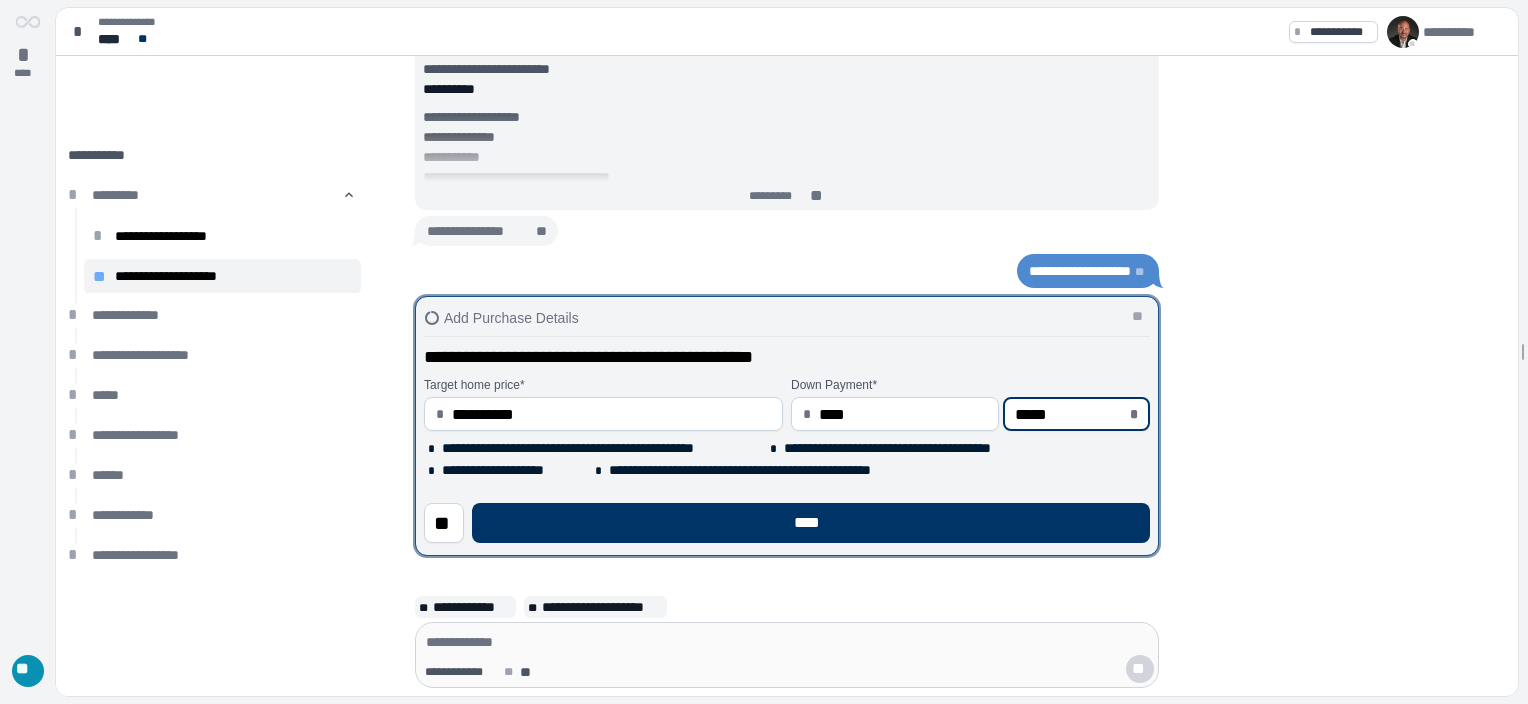 type on "*********" 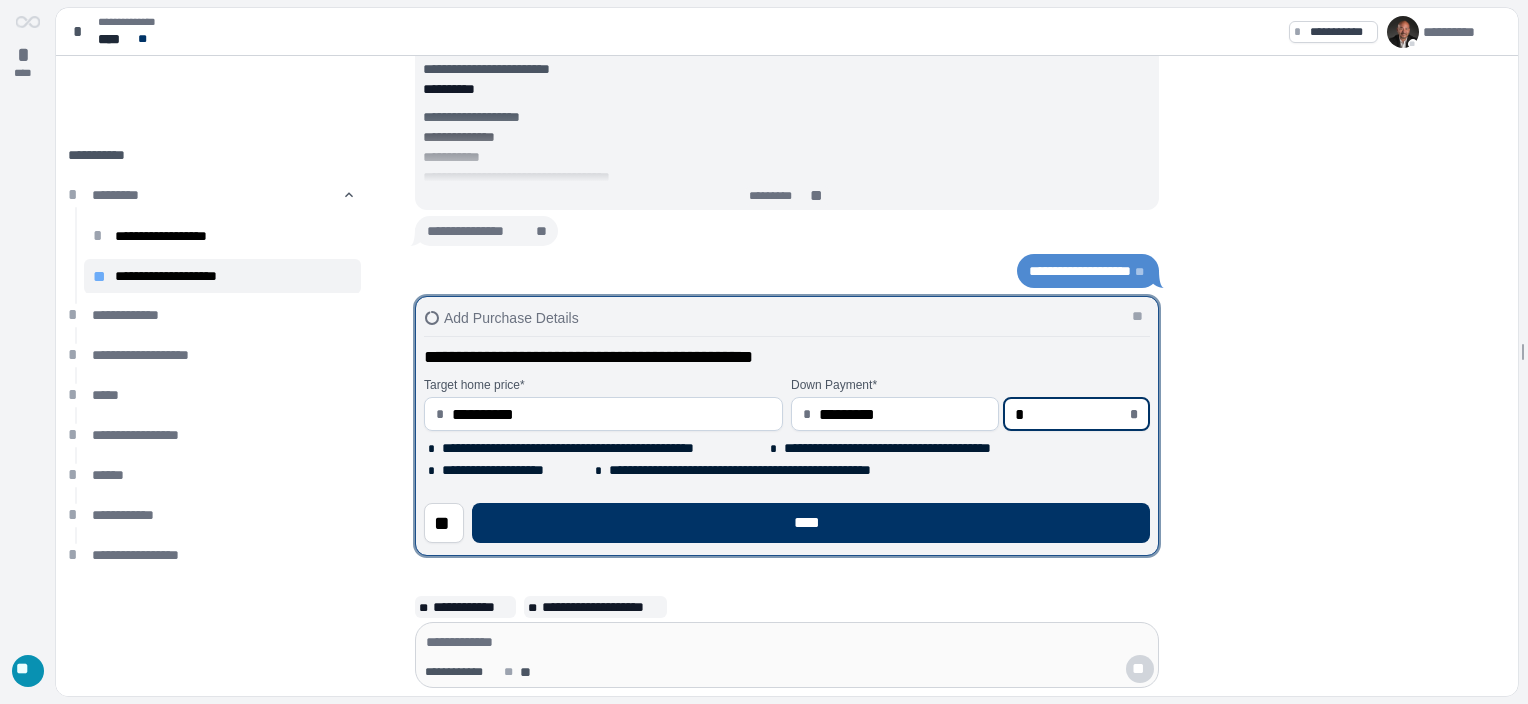 type on "**" 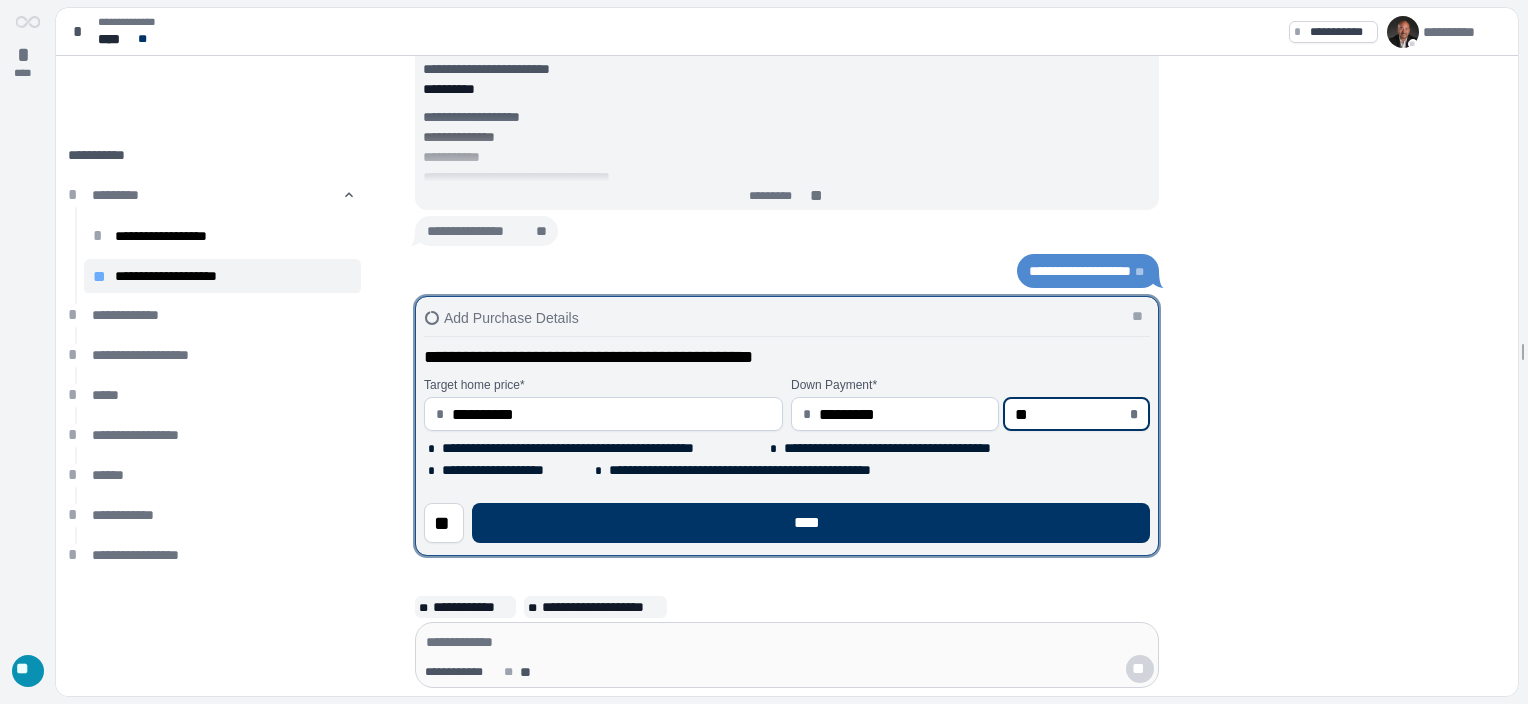 type on "*********" 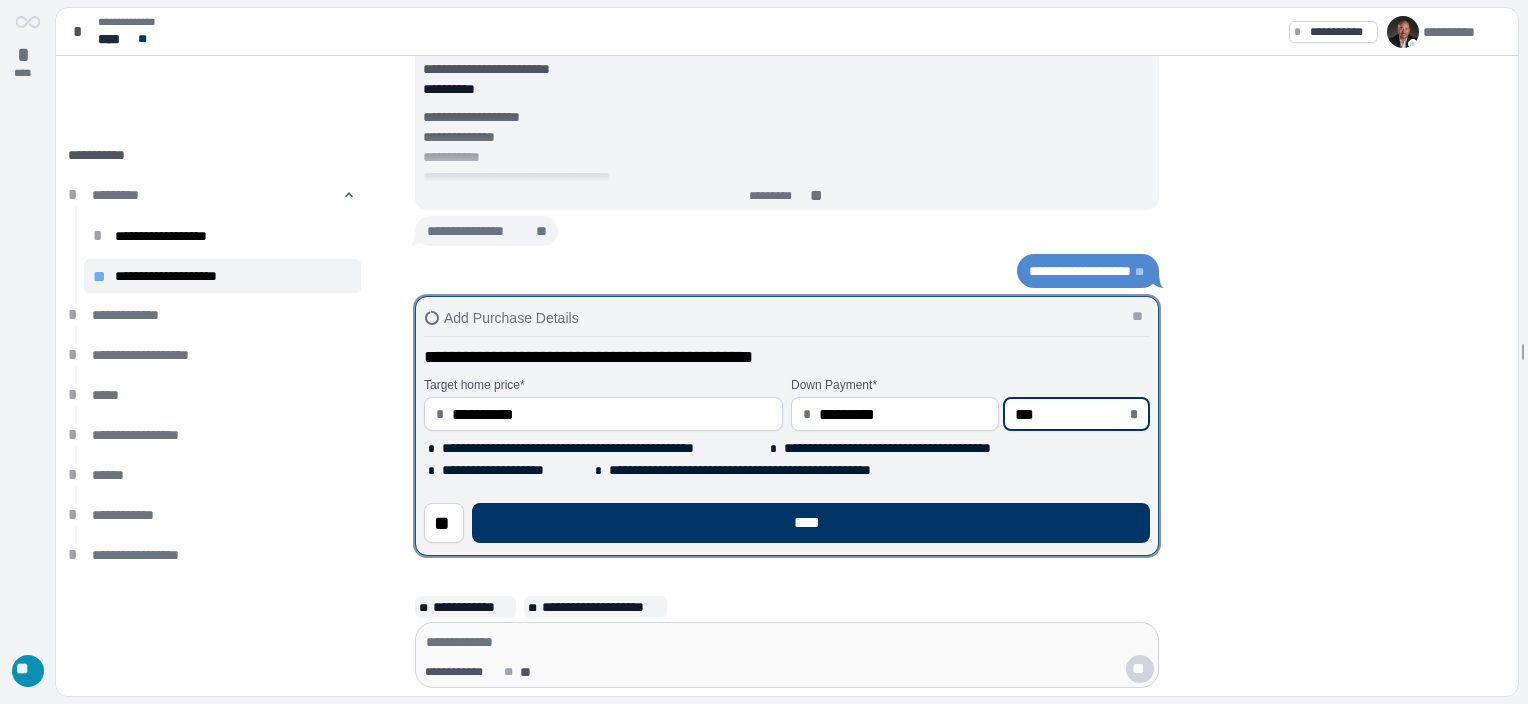 type on "*********" 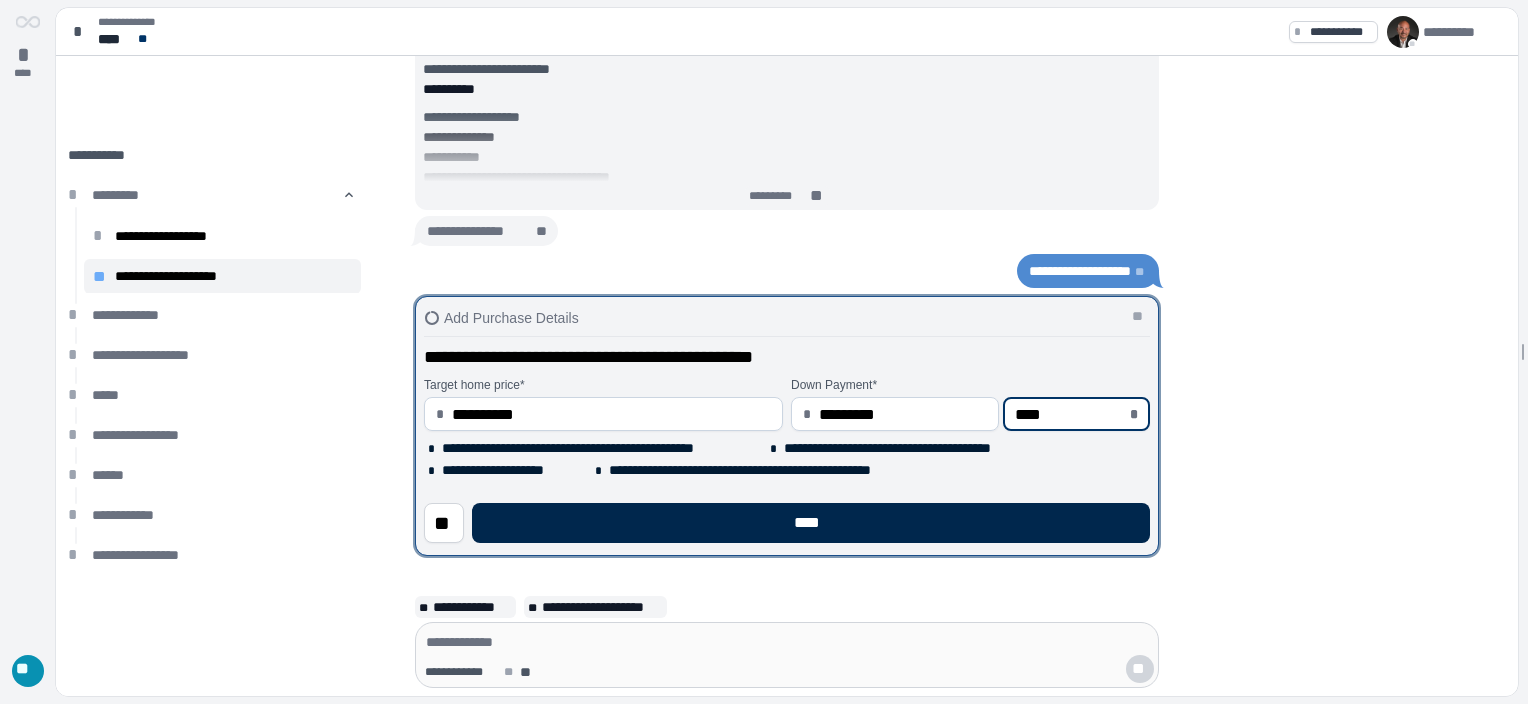 type on "*****" 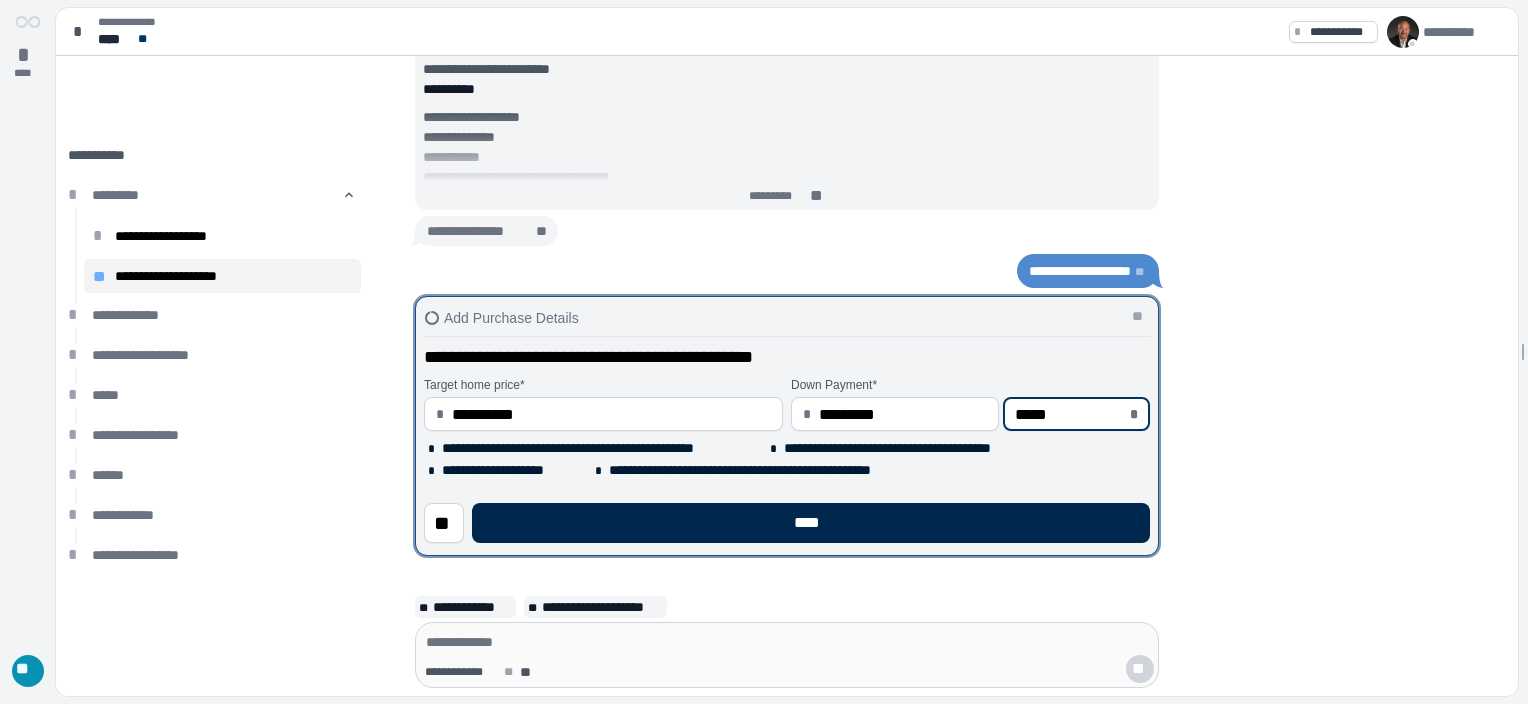 click on "****" at bounding box center [811, 523] 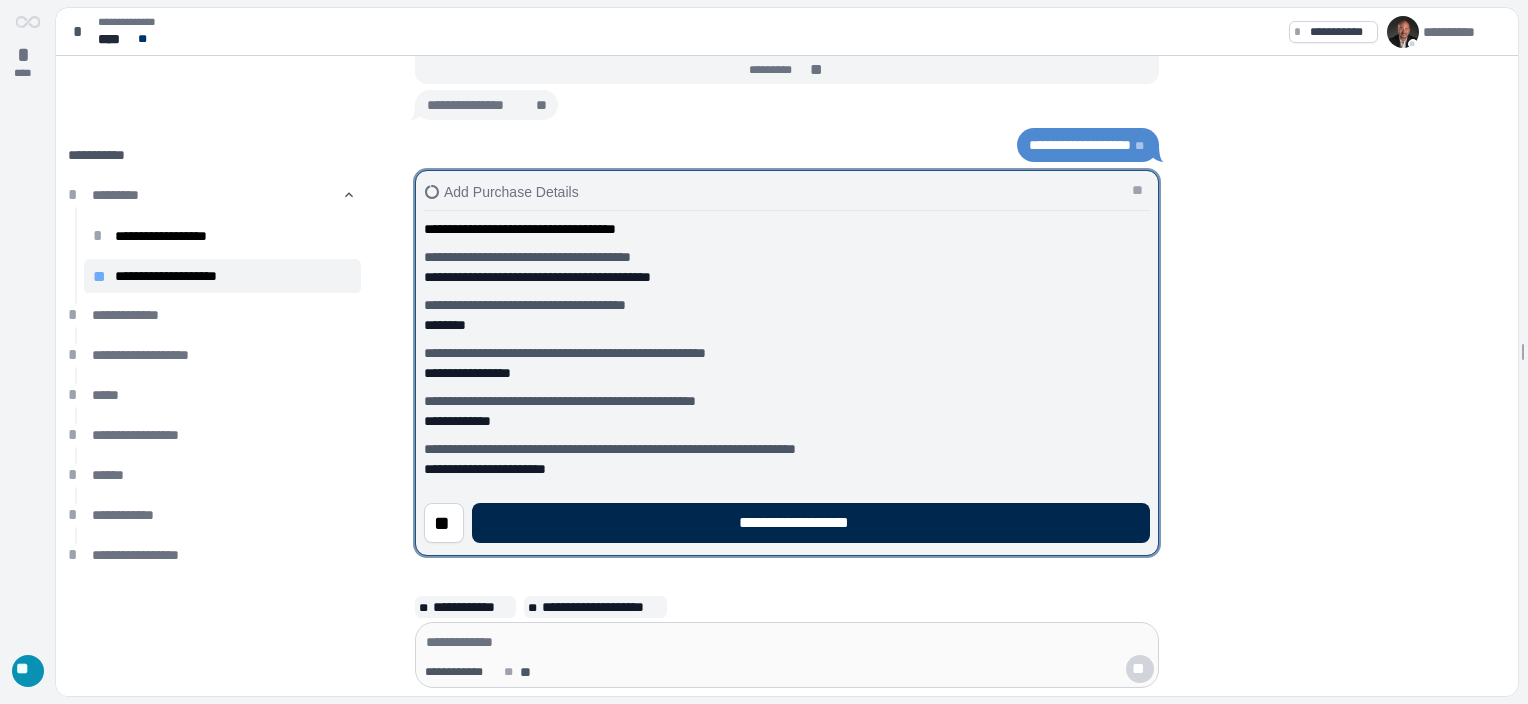 click on "**********" at bounding box center (811, 523) 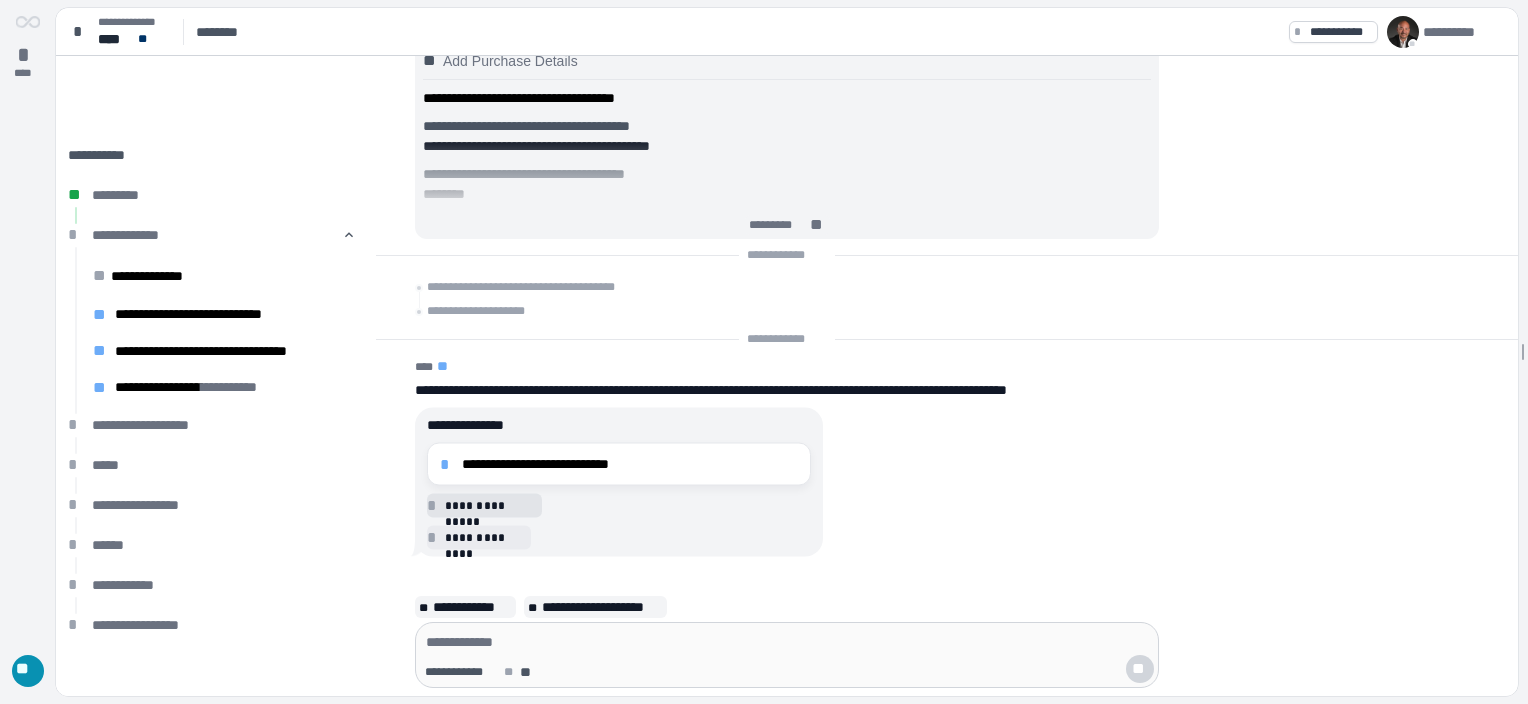 drag, startPoint x: 445, startPoint y: 467, endPoint x: 468, endPoint y: 473, distance: 23.769728 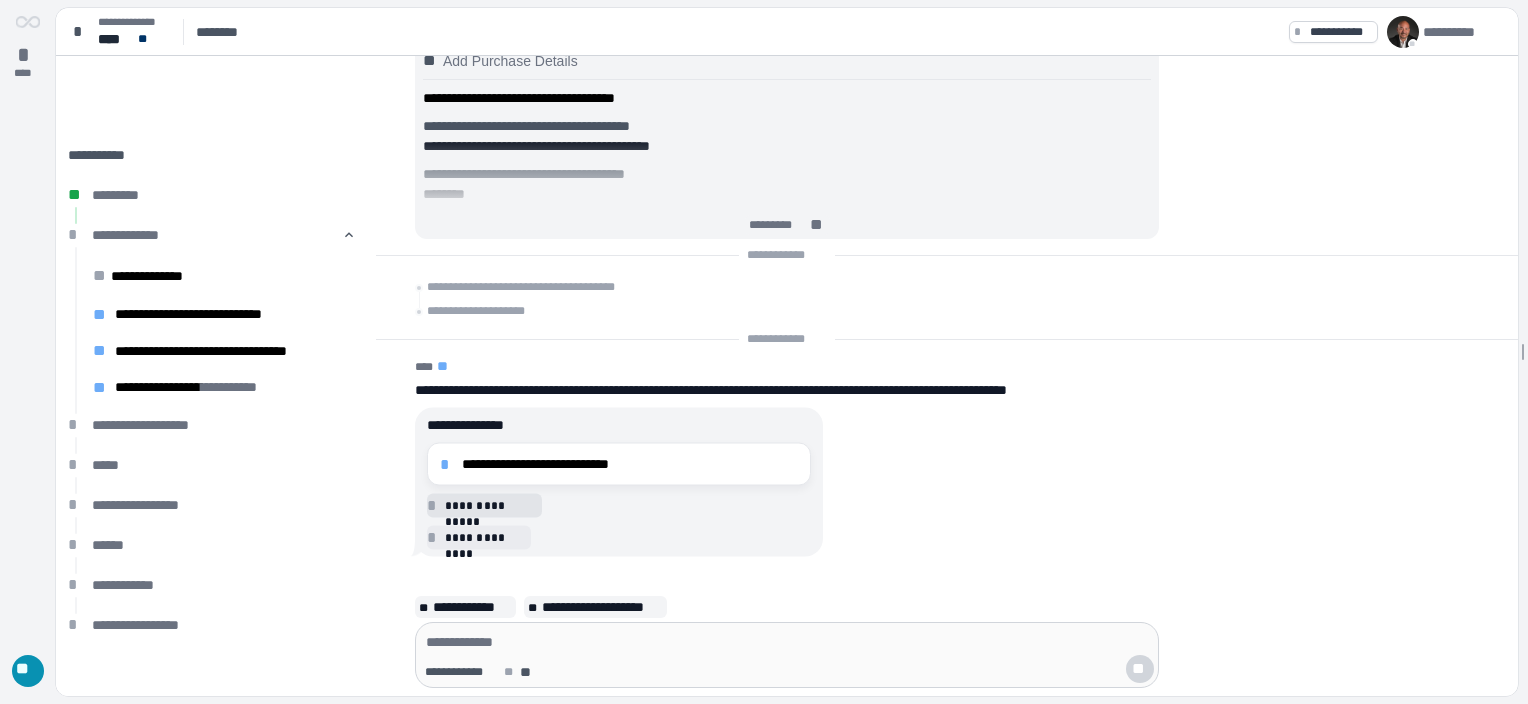 click on "*" at bounding box center (448, 464) 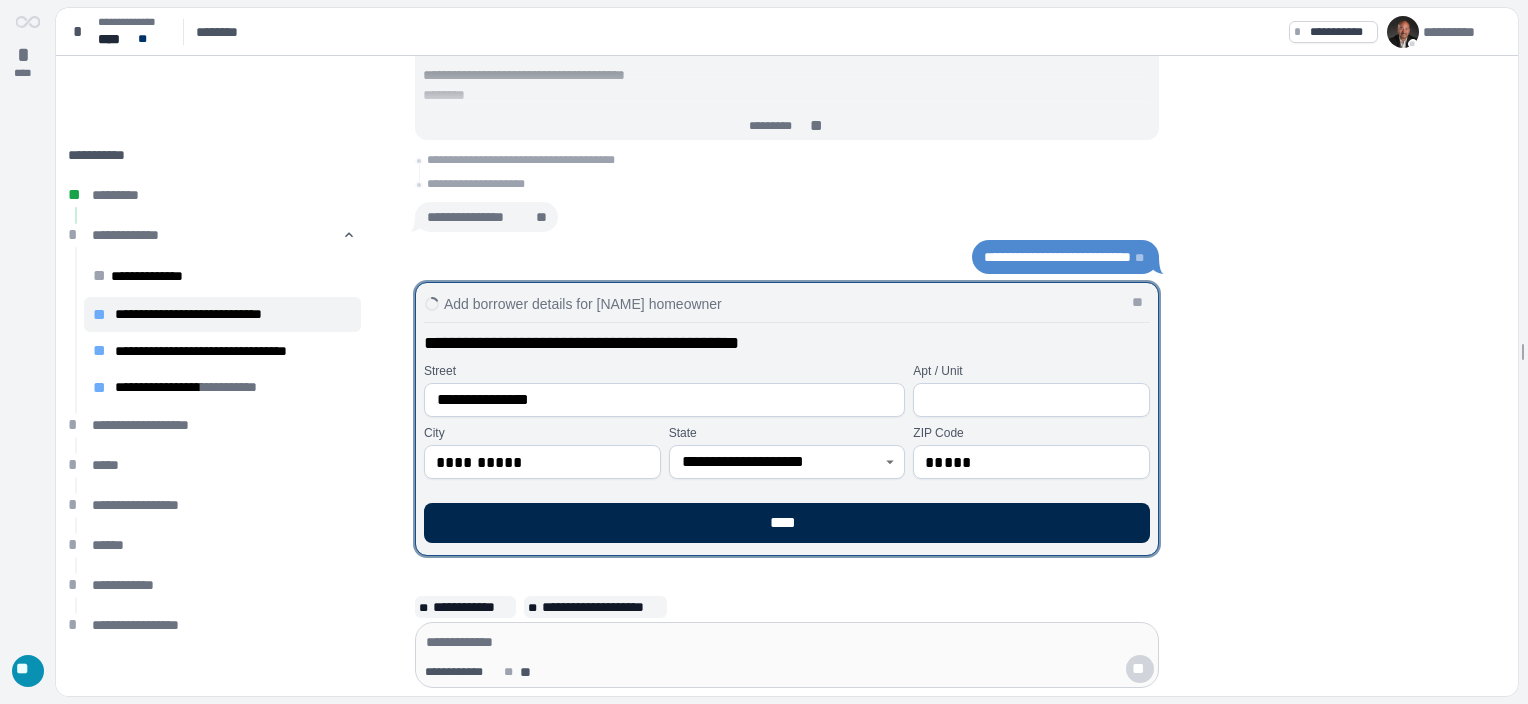 click on "****" at bounding box center (787, 523) 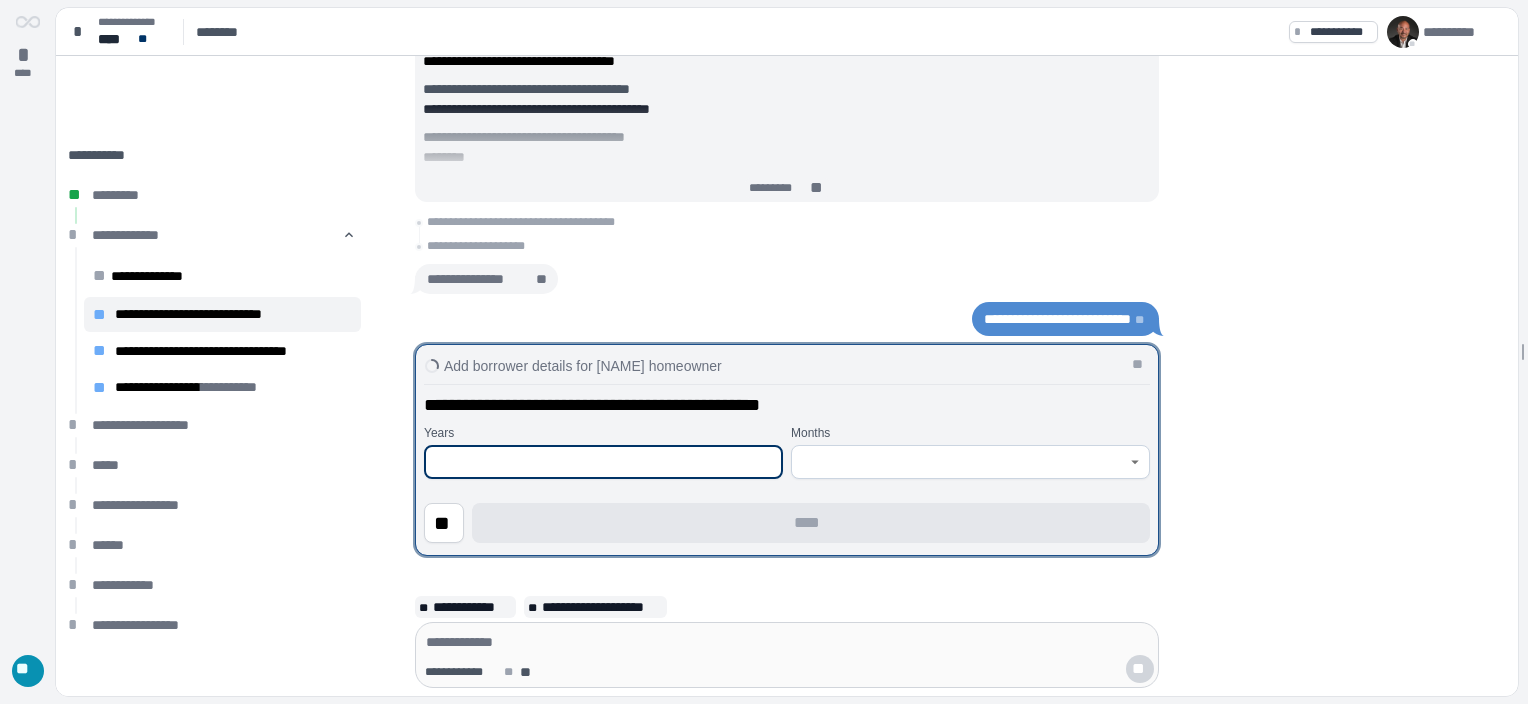 click at bounding box center (603, 462) 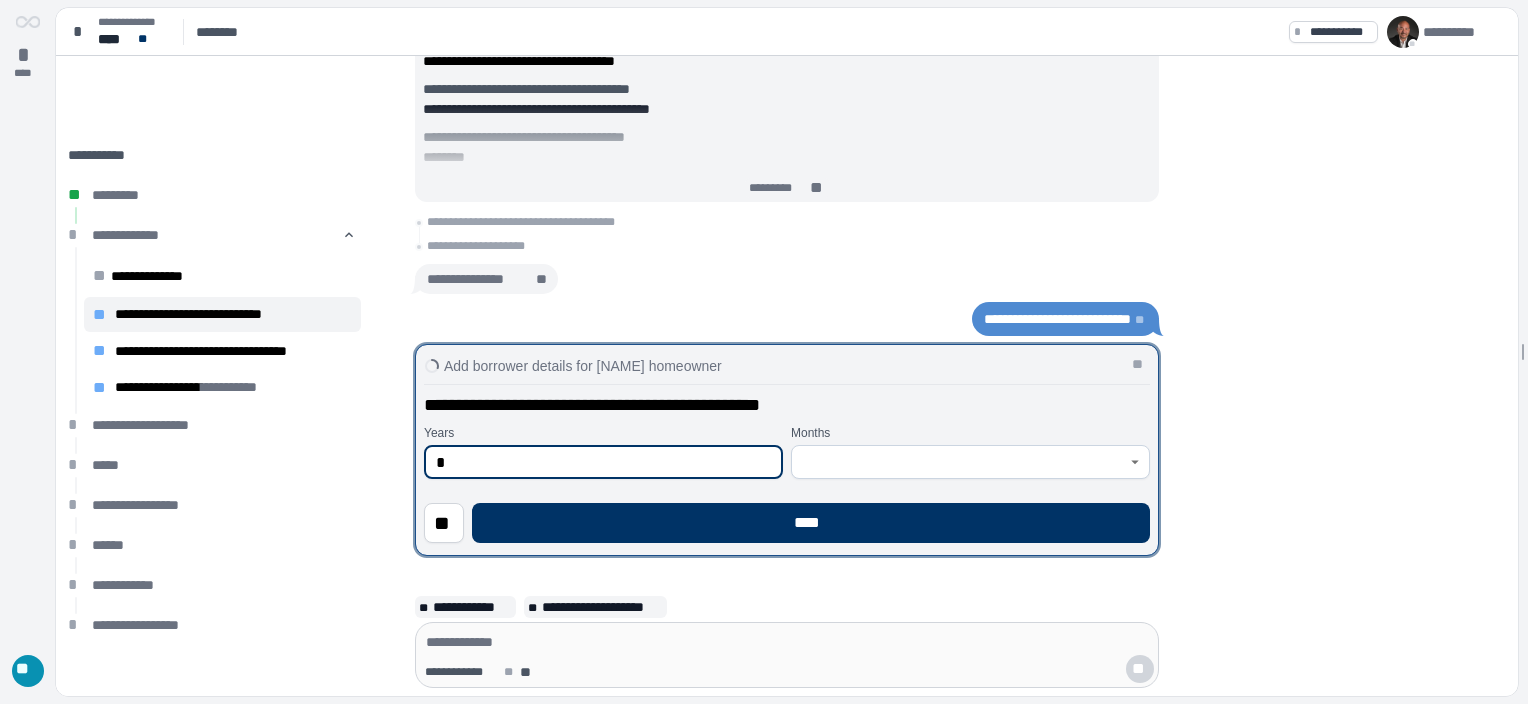 type on "*" 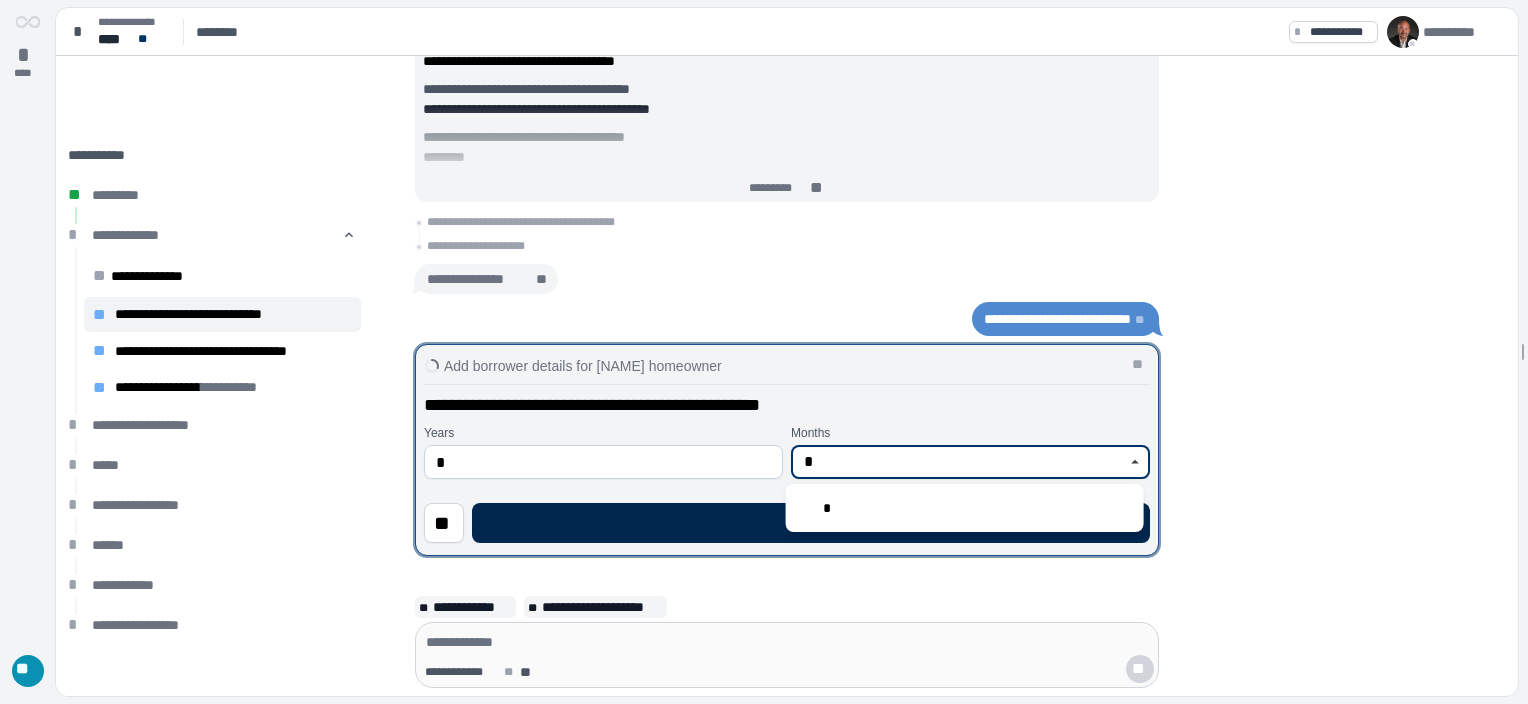 type on "*" 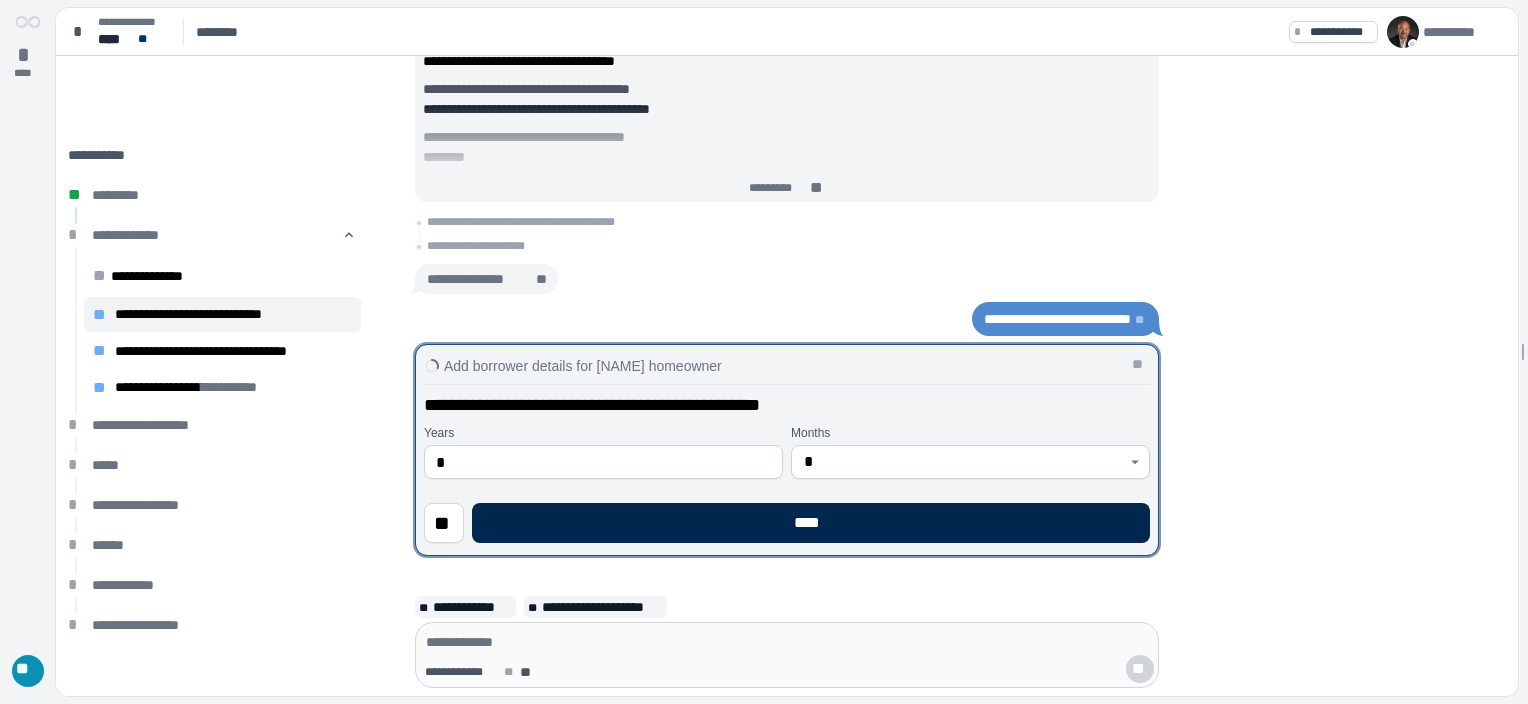 click on "****" at bounding box center [811, 523] 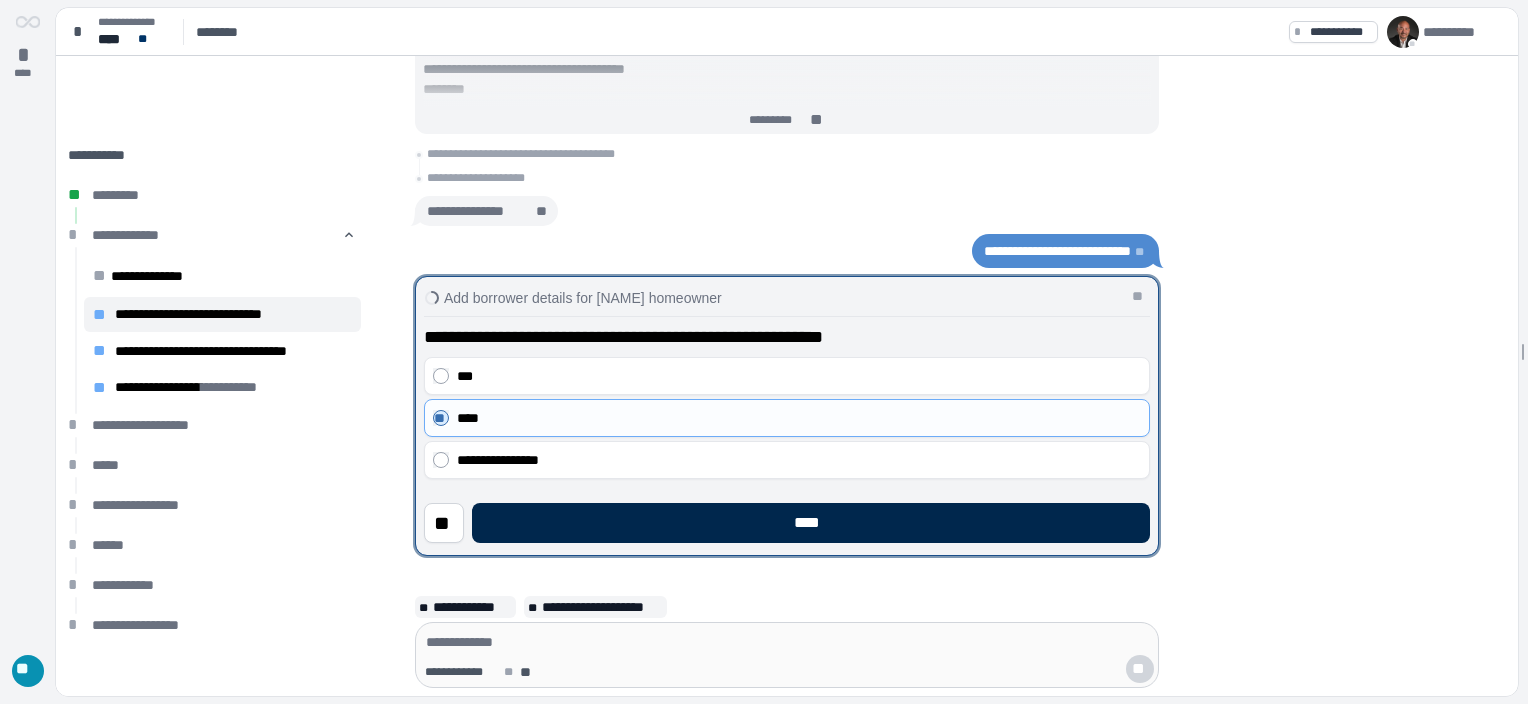 click on "****" at bounding box center (811, 523) 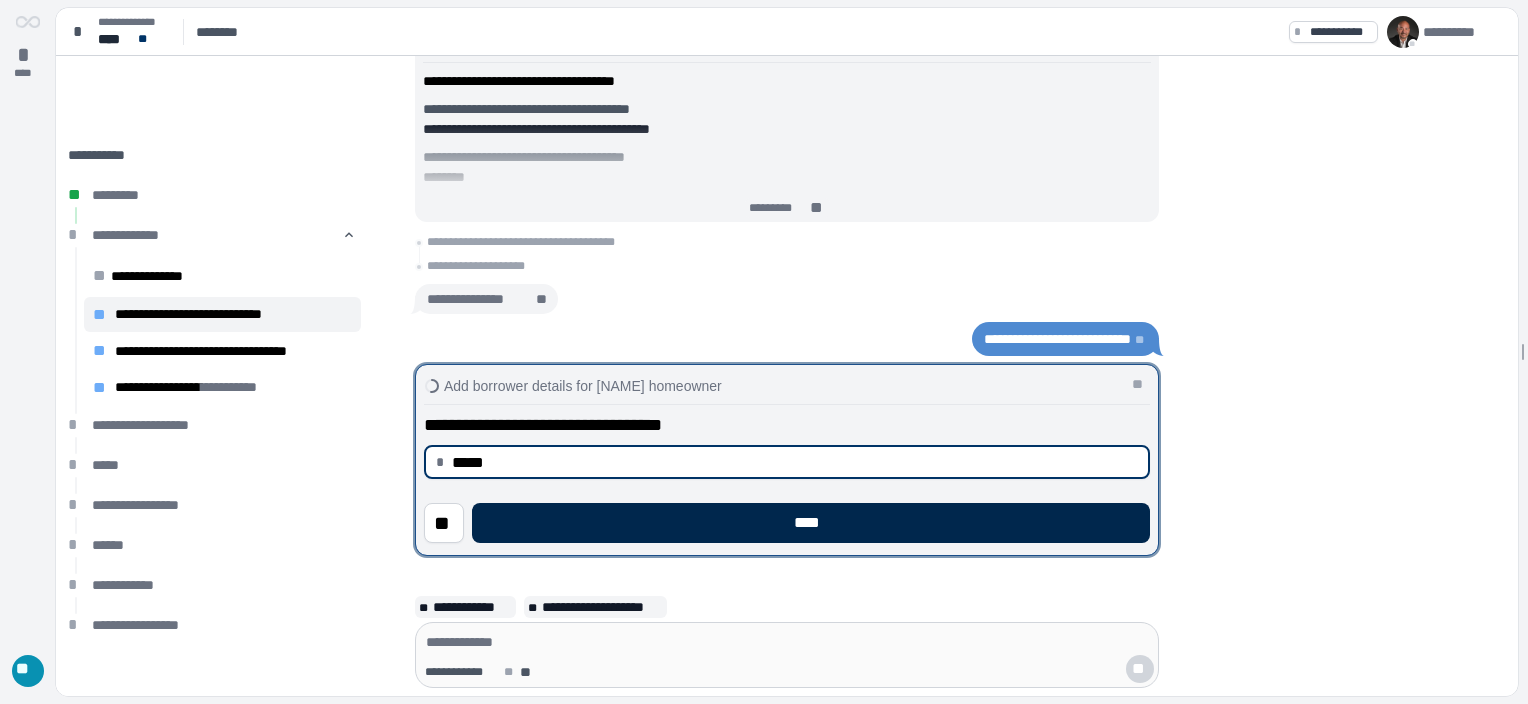 type on "********" 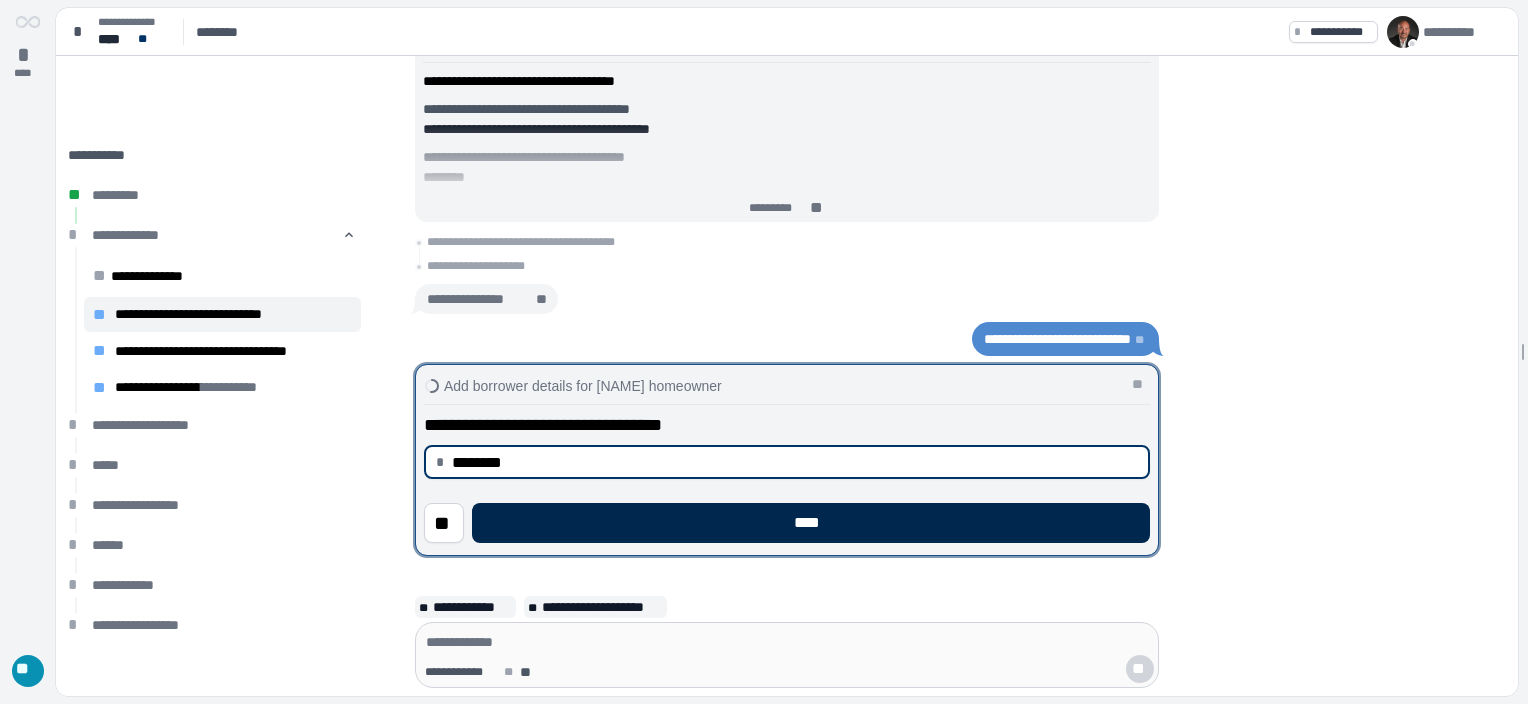 click on "****" at bounding box center (811, 523) 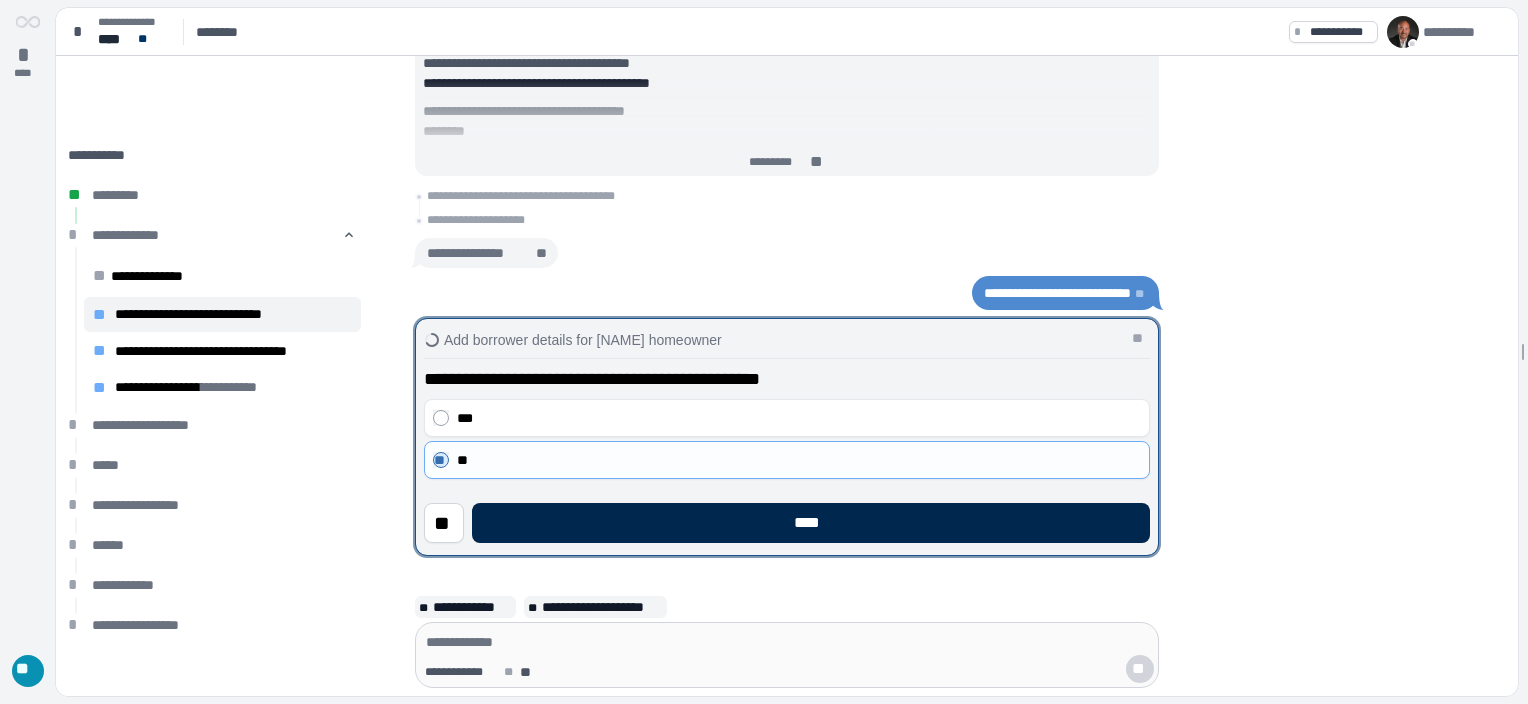 click on "****" at bounding box center (811, 523) 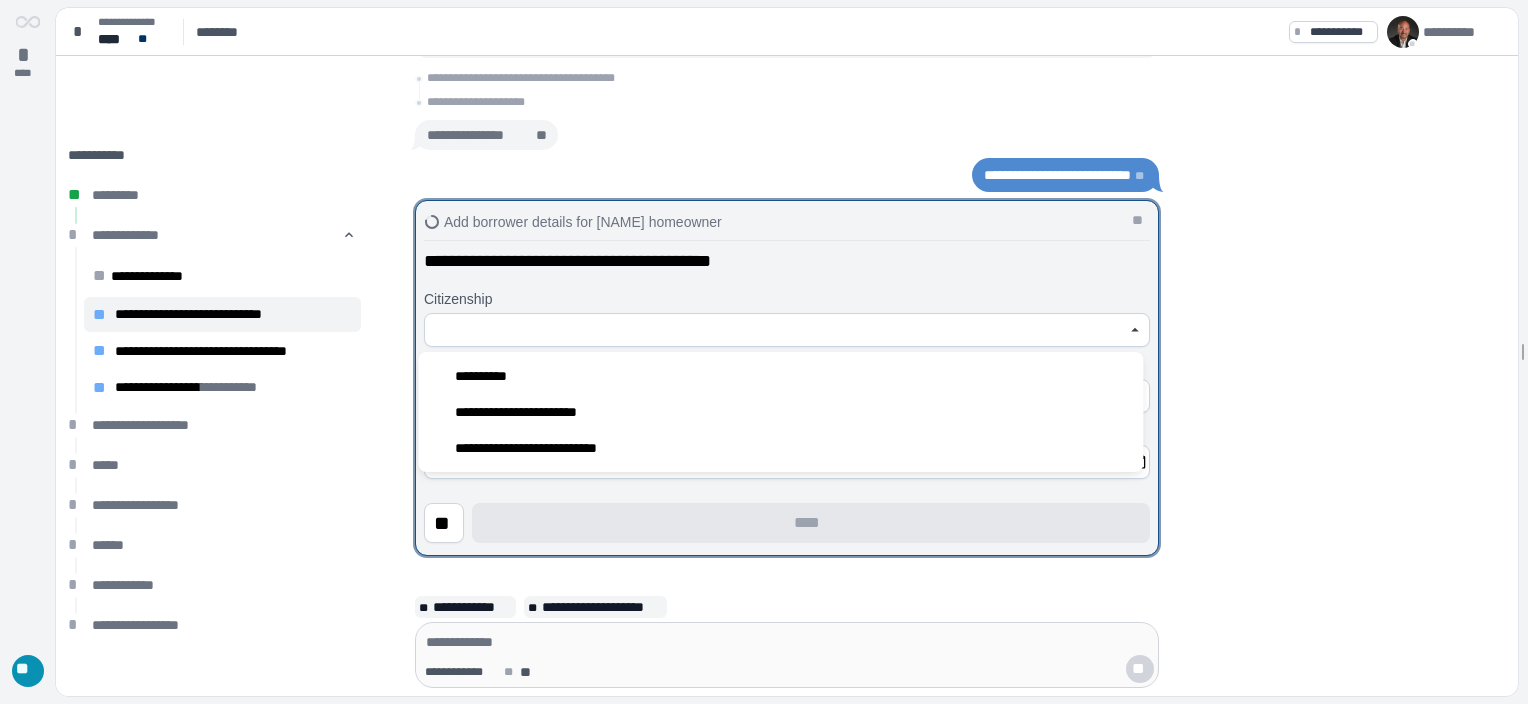 click at bounding box center (776, 330) 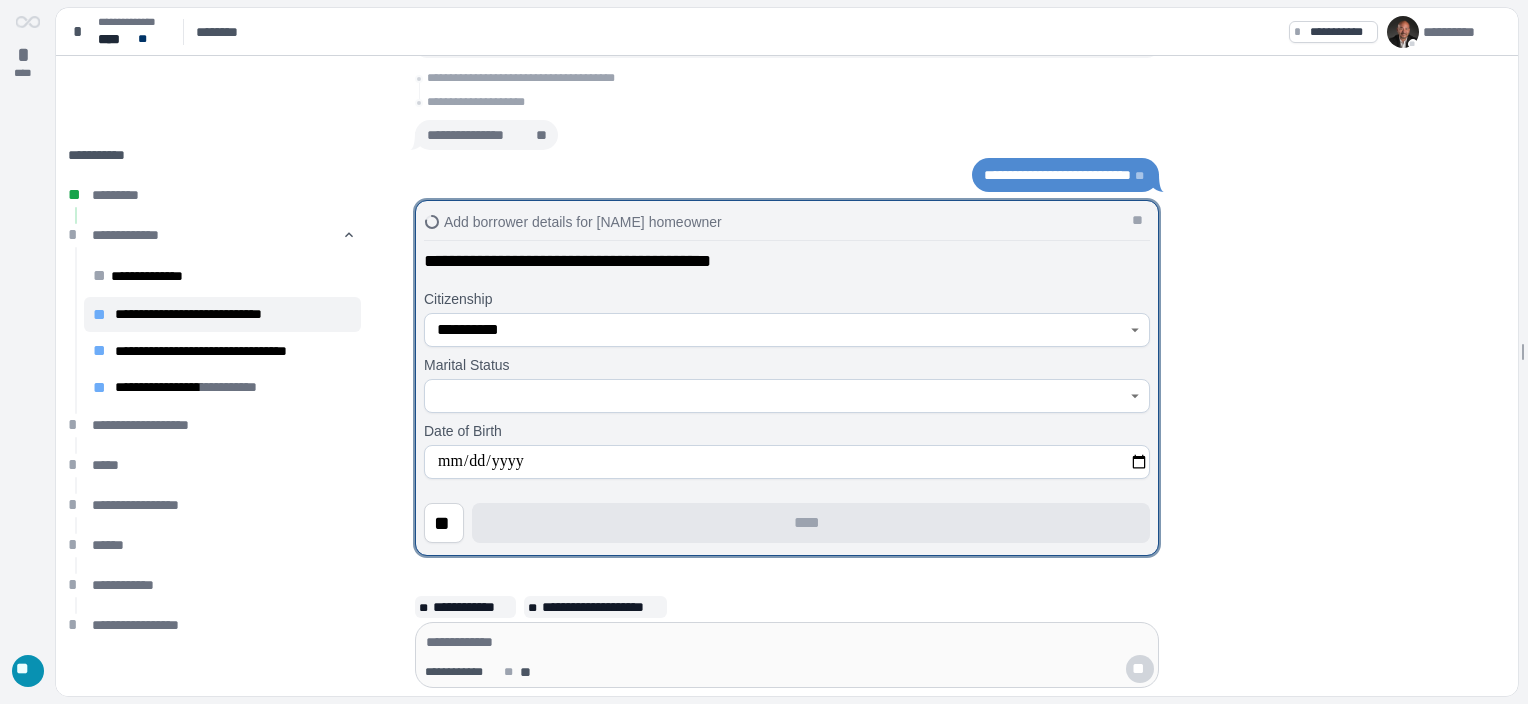 click on "**********" at bounding box center (787, 380) 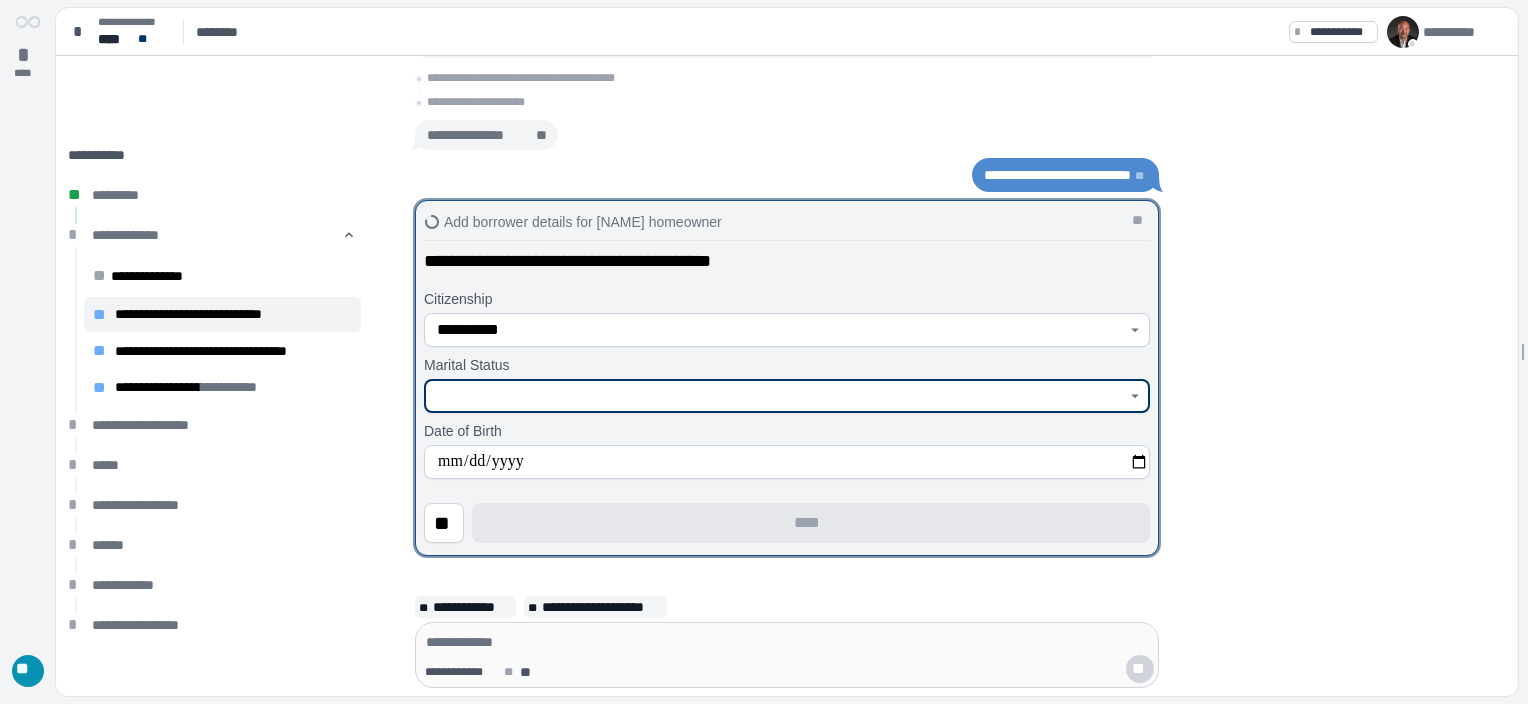click at bounding box center [776, 396] 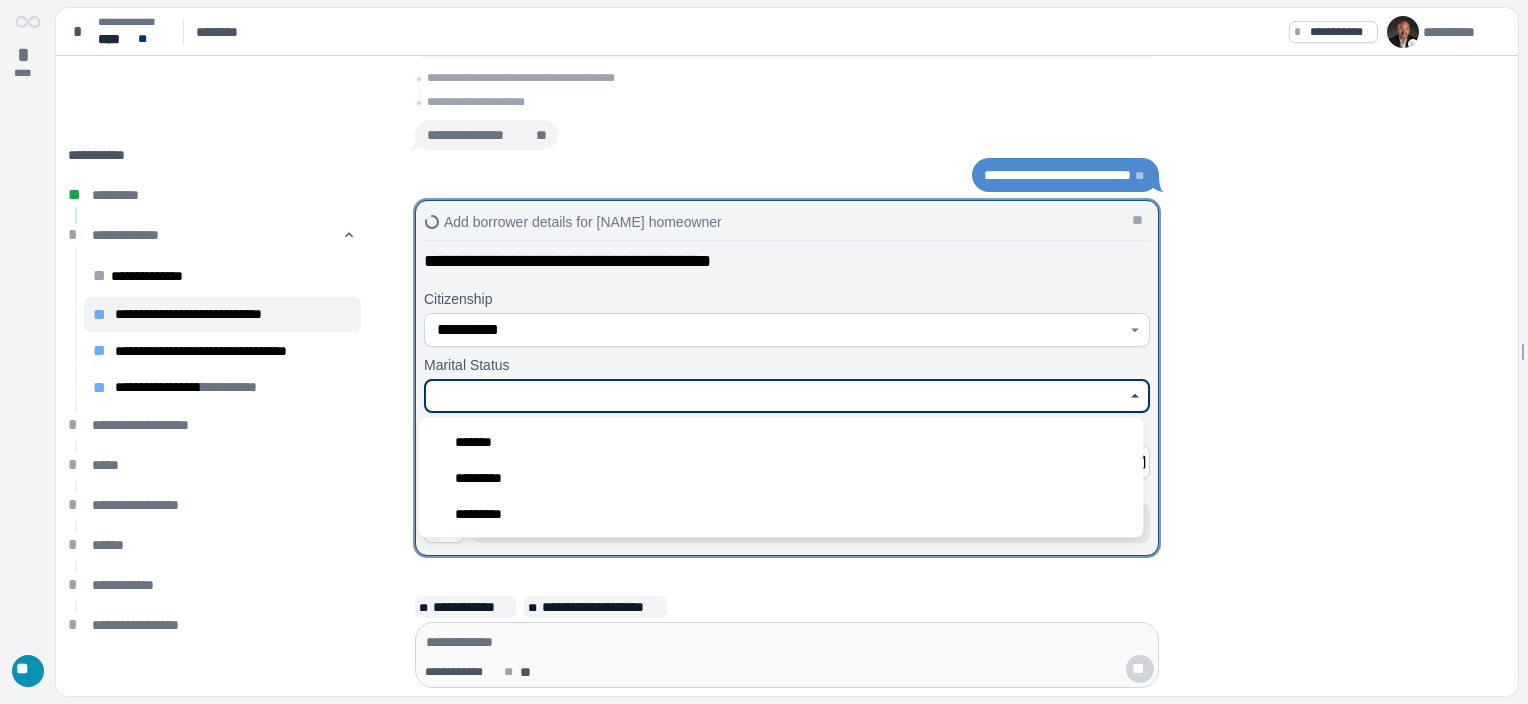 click on "*******" at bounding box center (780, 442) 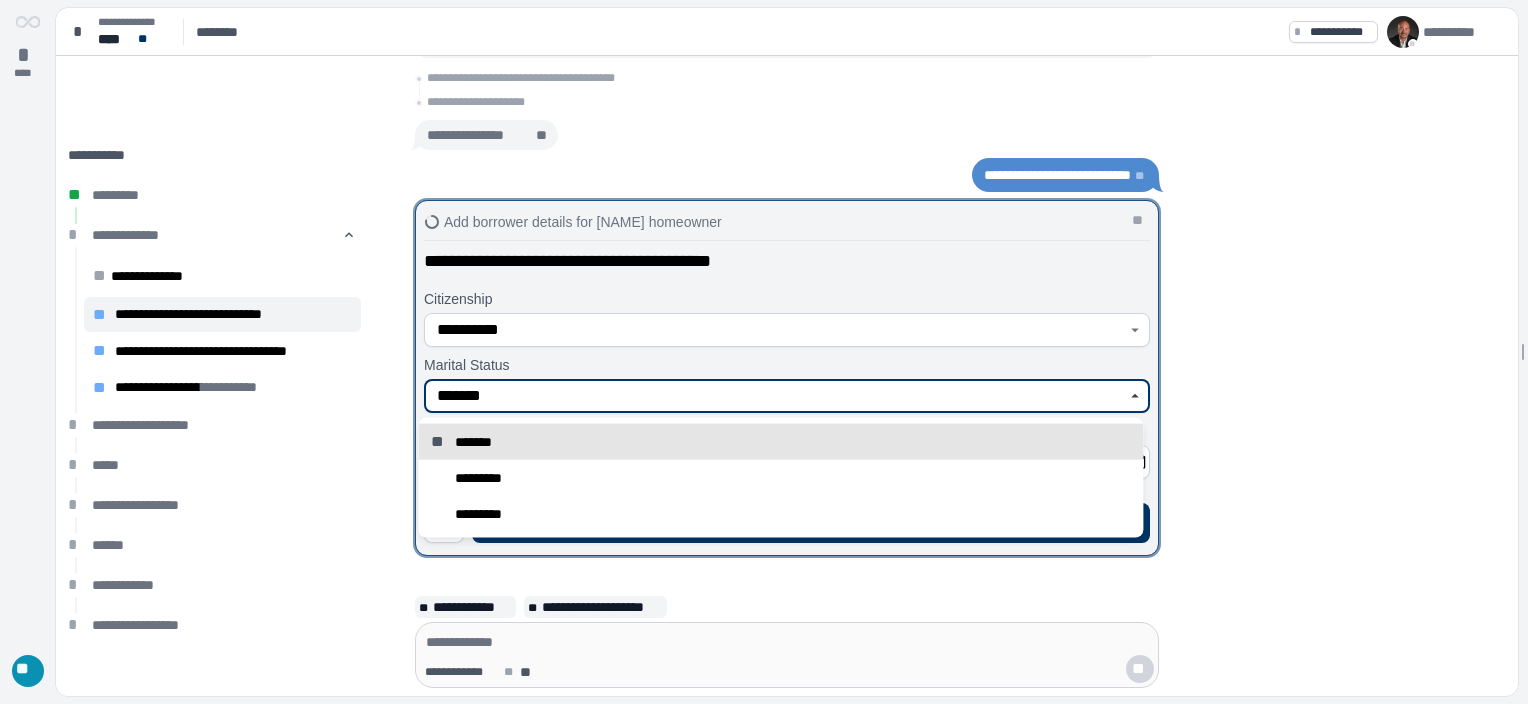 click on "*******" at bounding box center (776, 396) 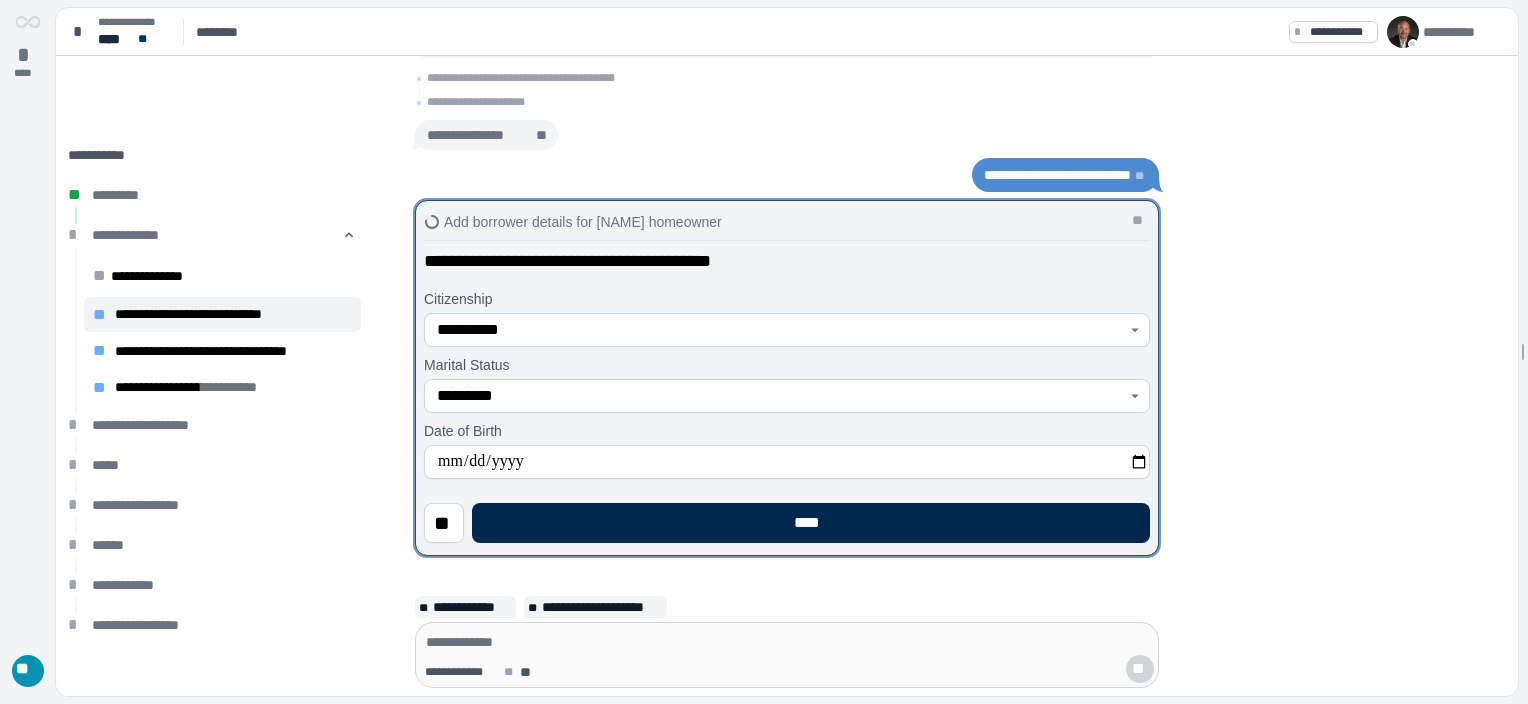click on "****" at bounding box center [811, 523] 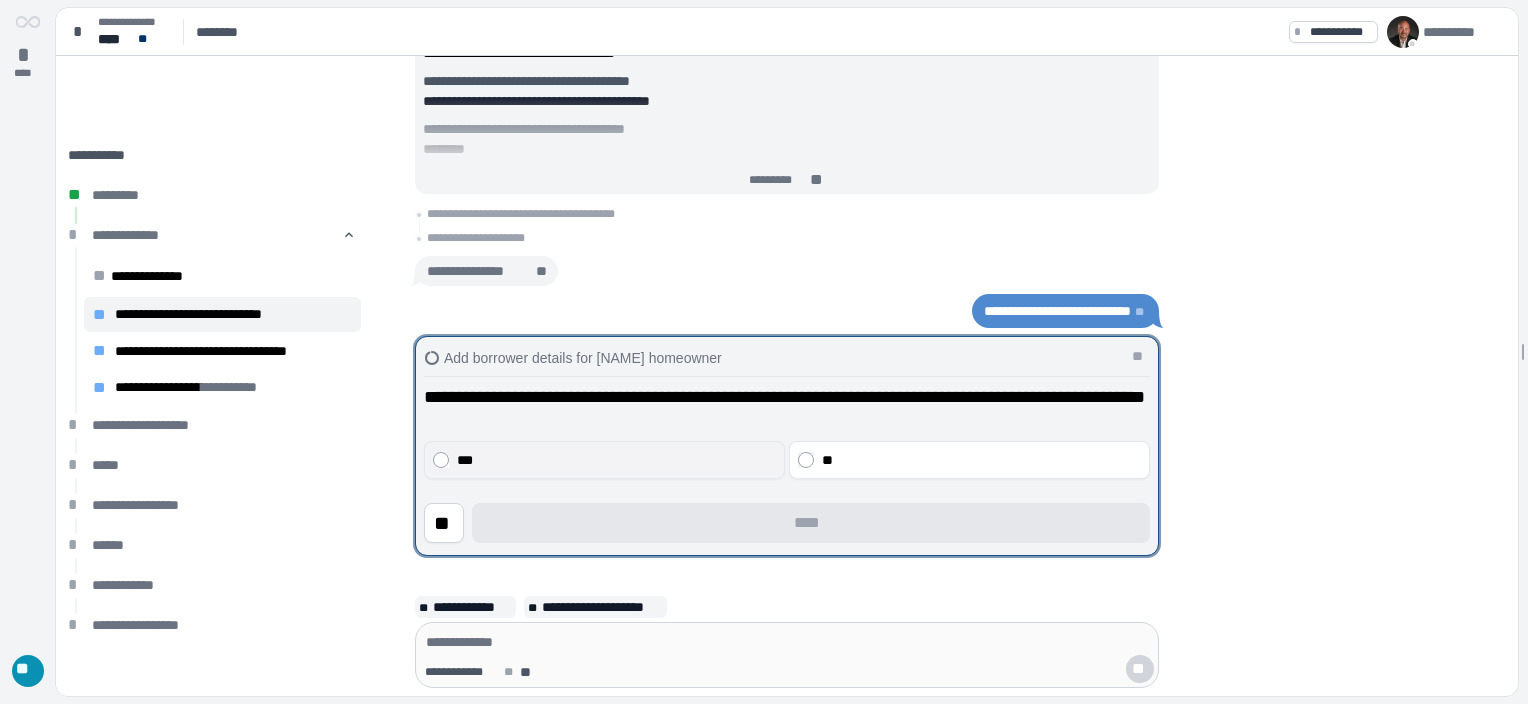 click on "***" at bounding box center (617, 460) 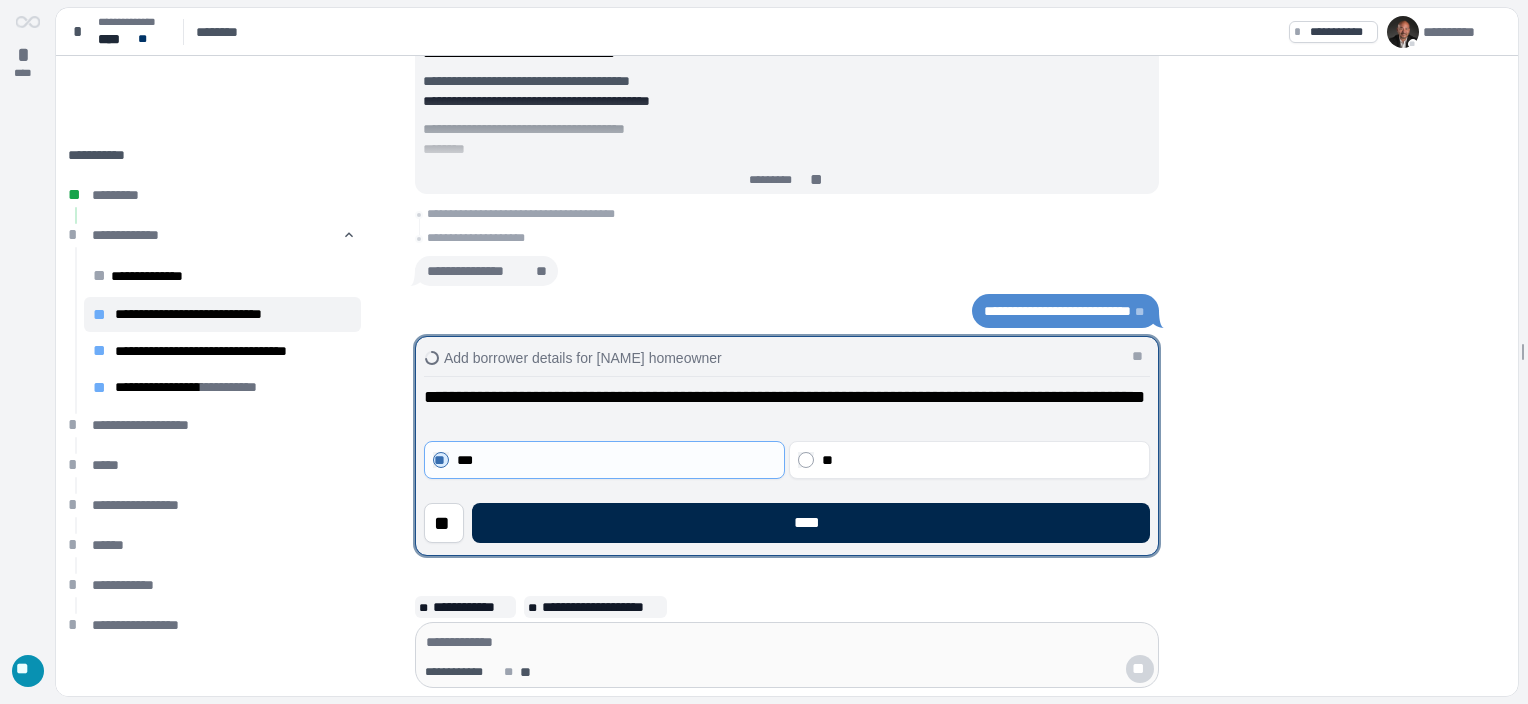 click on "****" at bounding box center (811, 523) 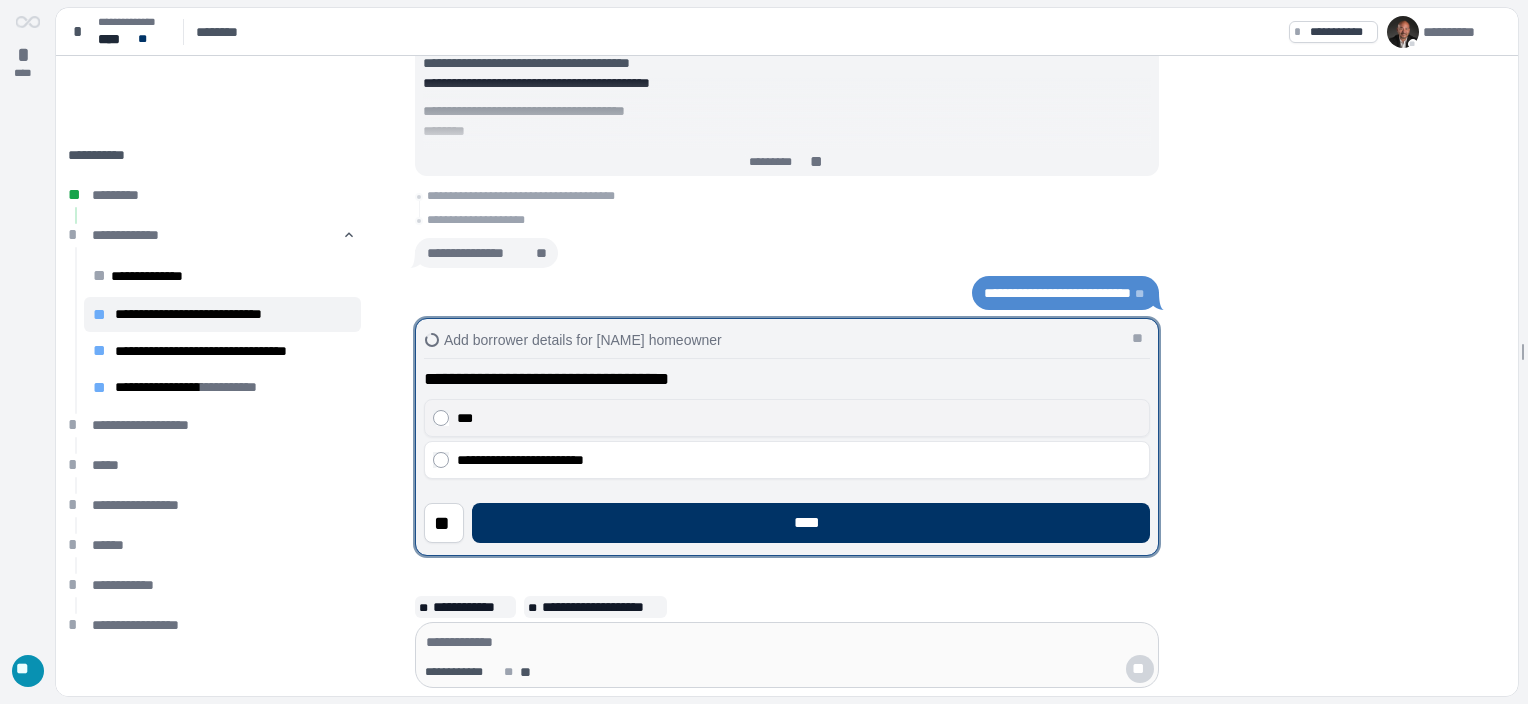 click on "***" at bounding box center (799, 418) 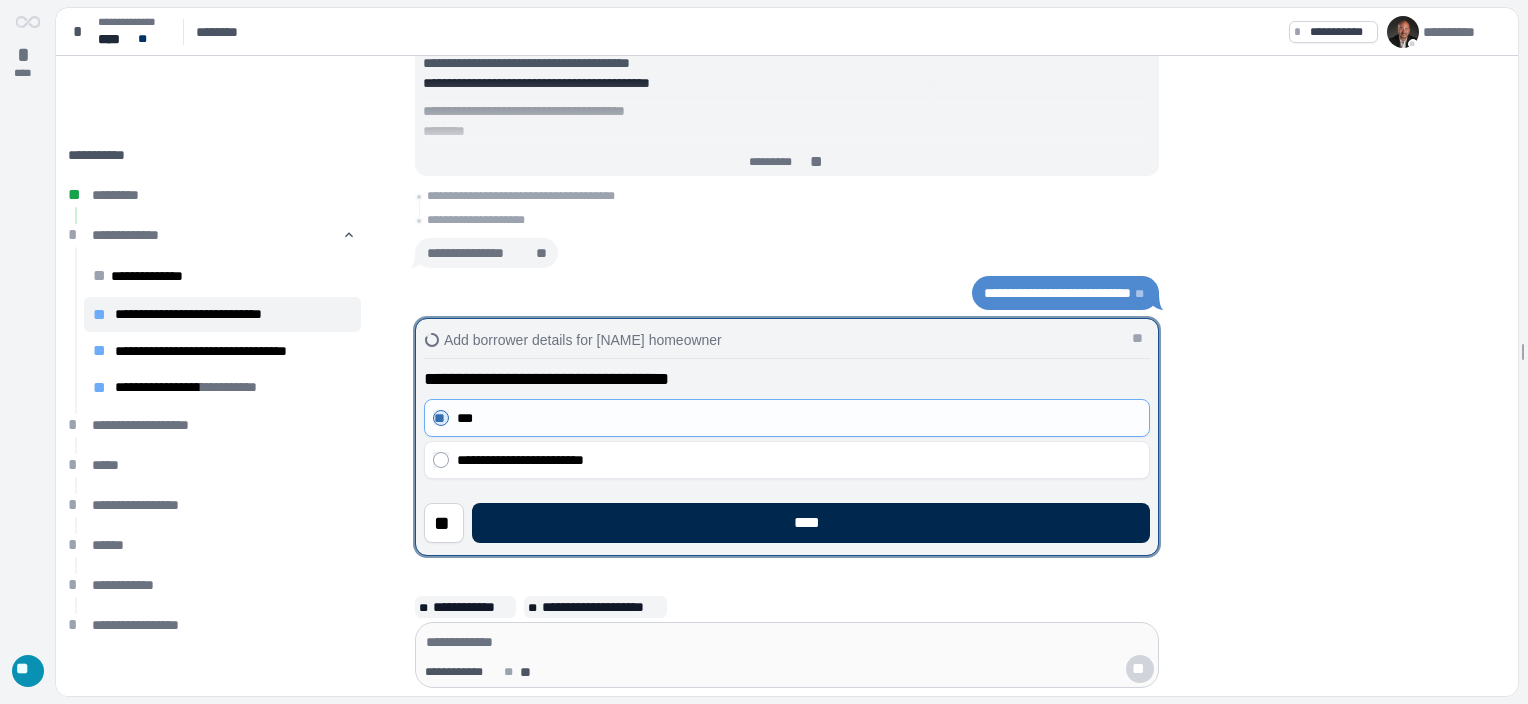 click on "****" at bounding box center (811, 523) 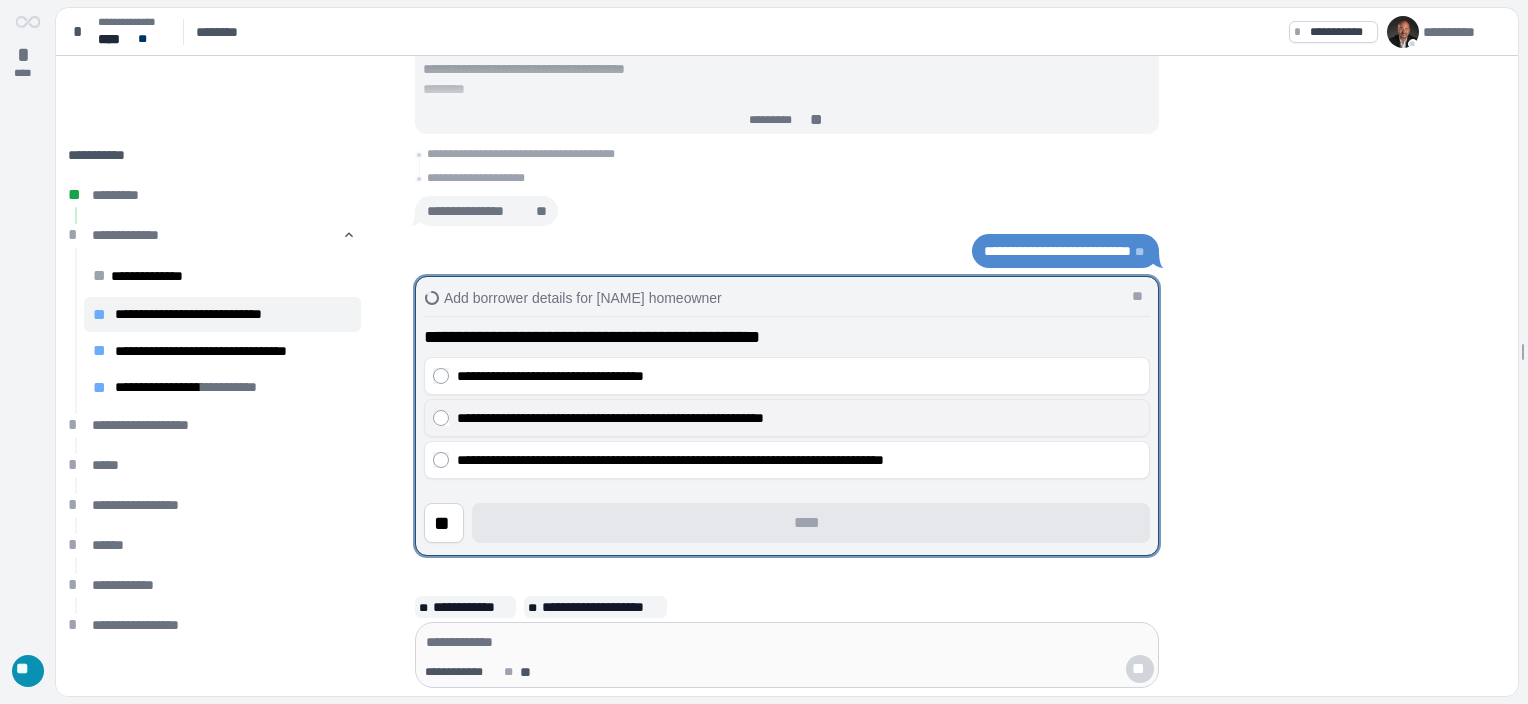 click on "**********" at bounding box center [799, 418] 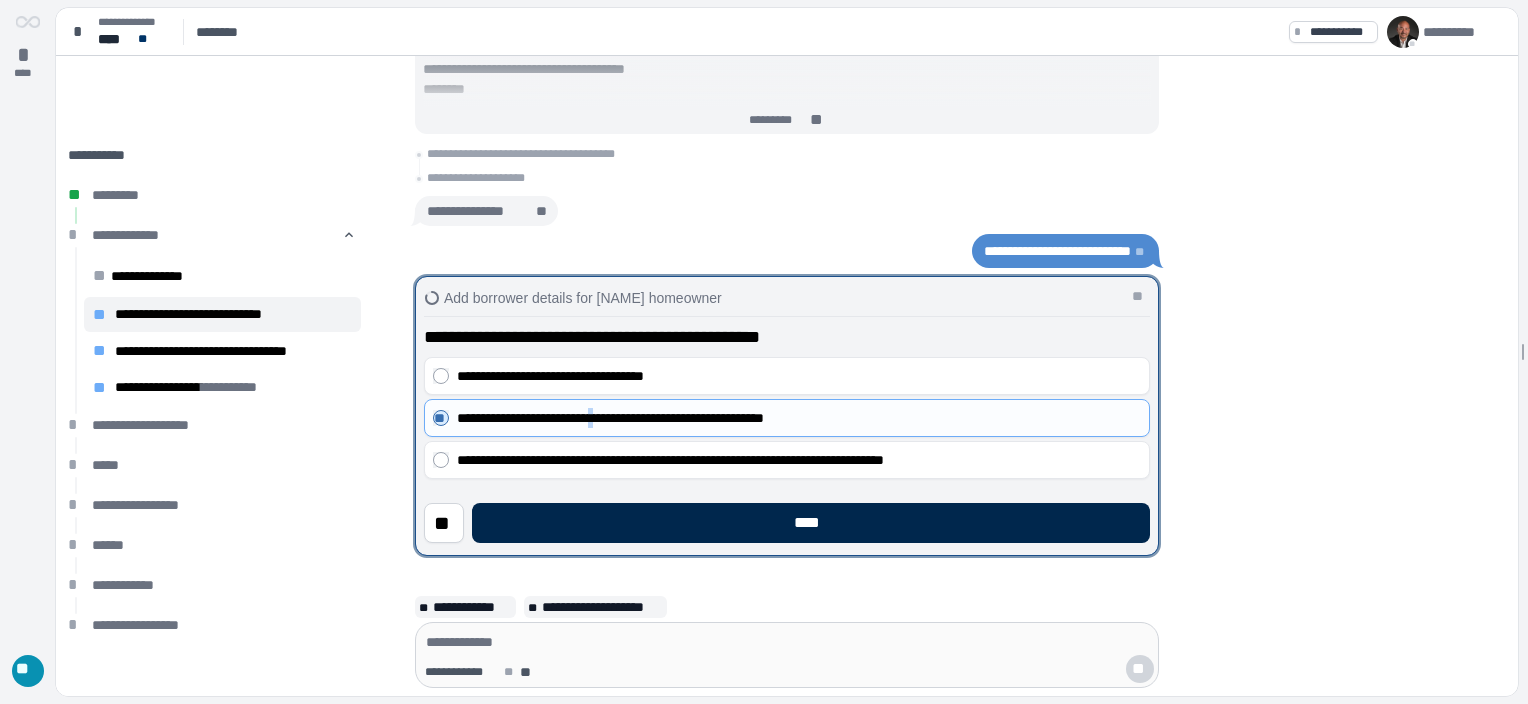 drag, startPoint x: 608, startPoint y: 424, endPoint x: 693, endPoint y: 522, distance: 129.72664 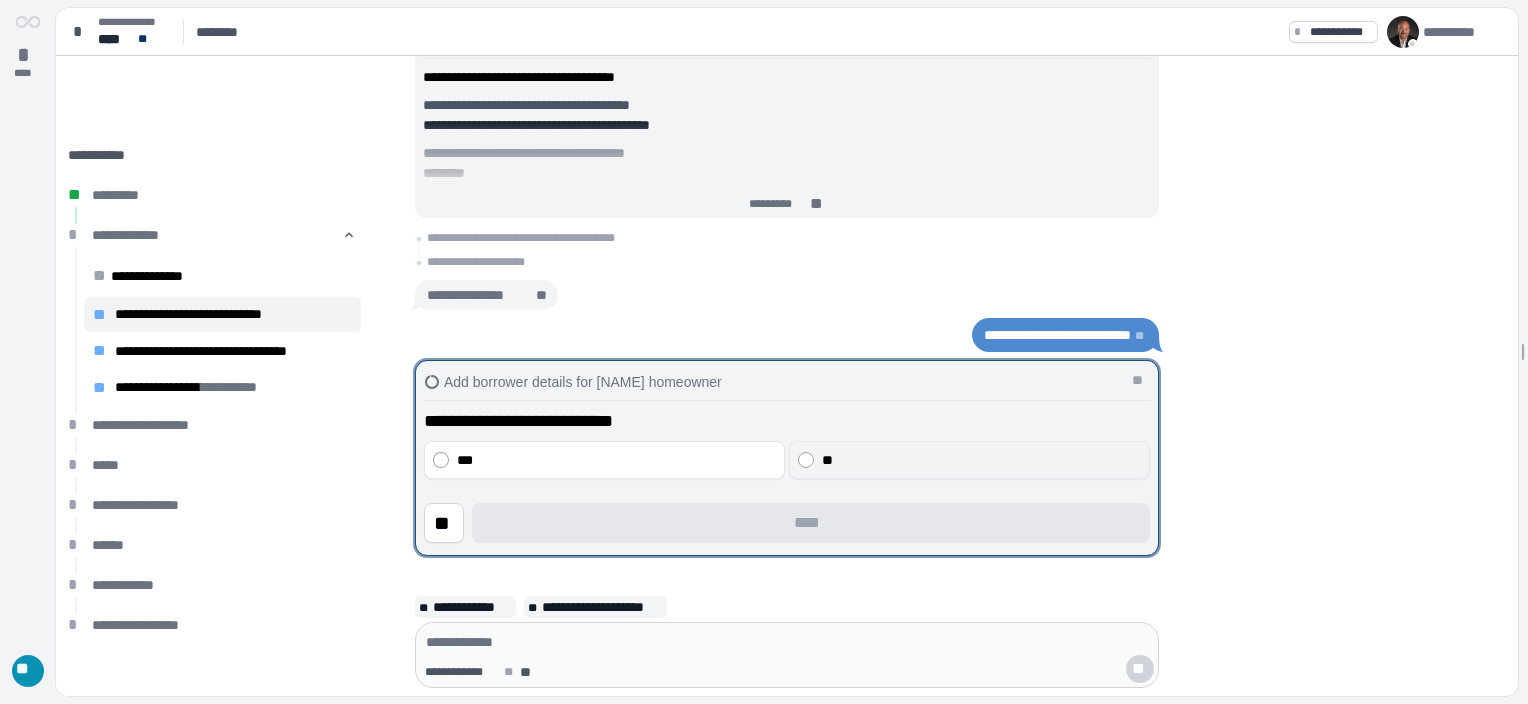 click on "**" at bounding box center [982, 460] 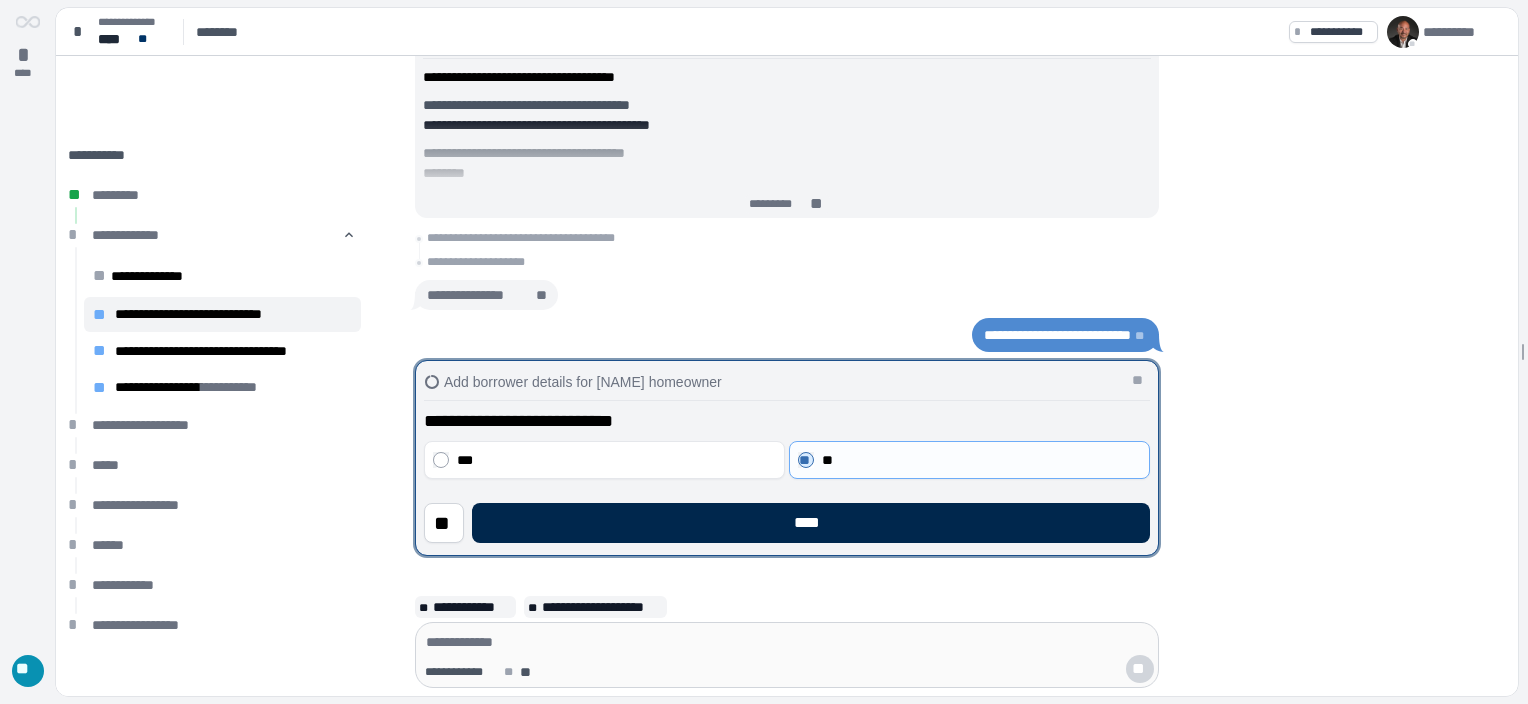 click on "****" at bounding box center [811, 523] 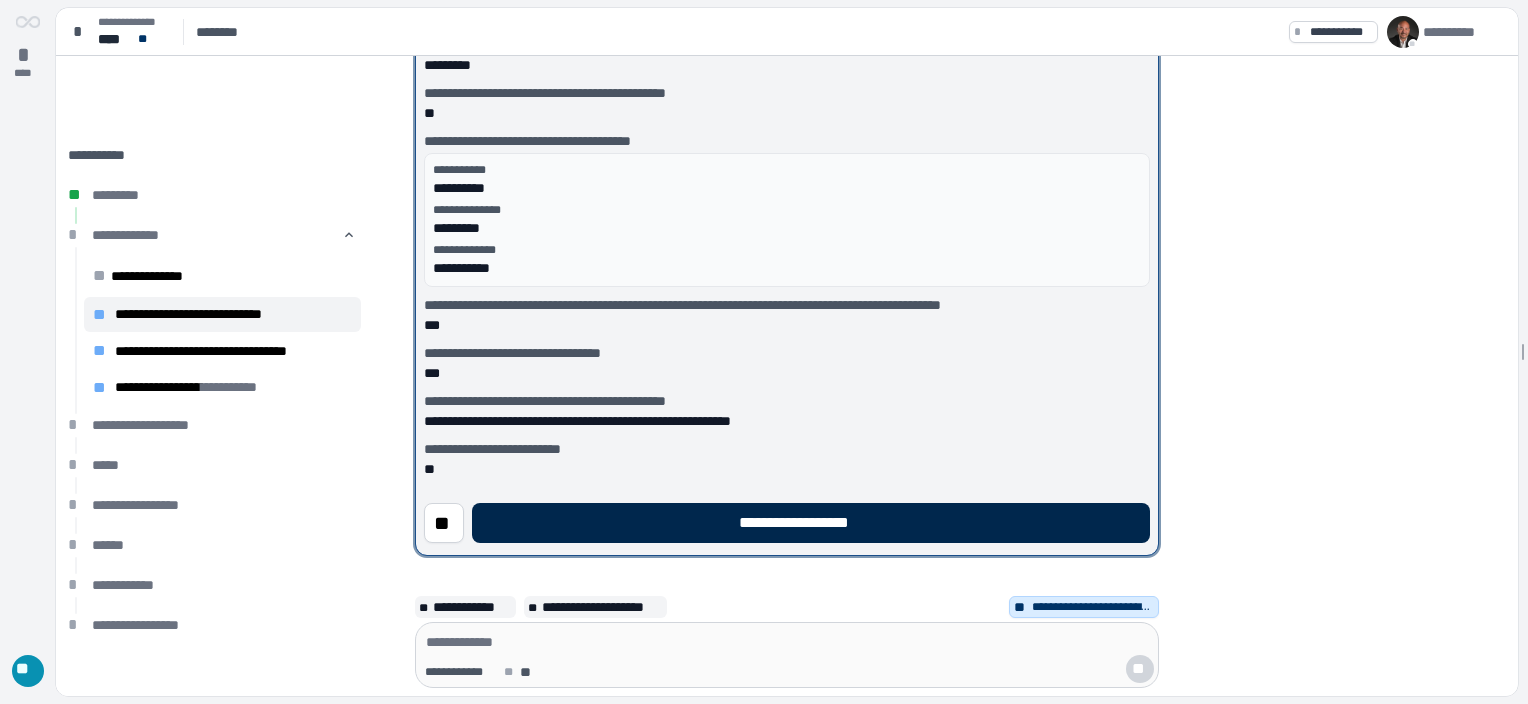 click on "**********" at bounding box center (811, 523) 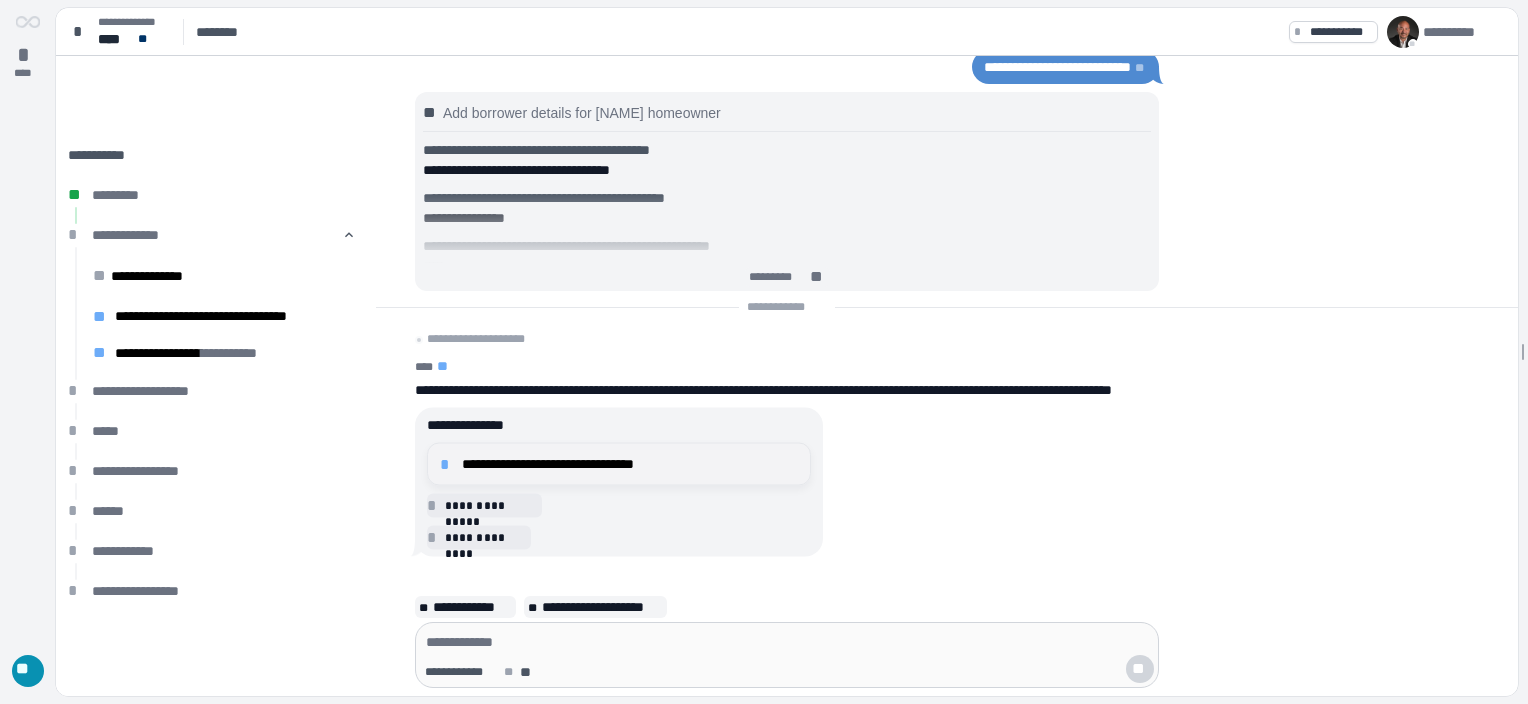 click on "**********" at bounding box center [630, 464] 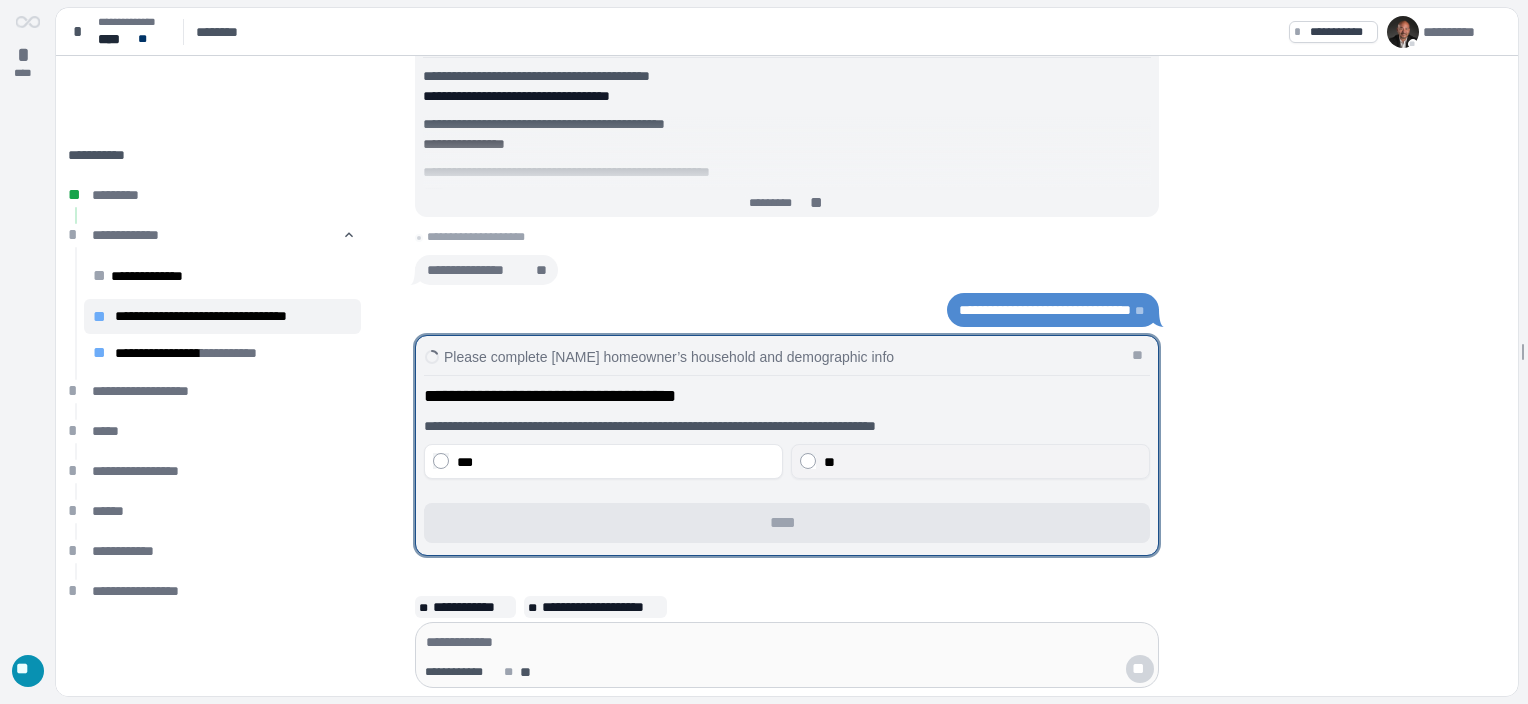 click on "**" at bounding box center [829, 462] 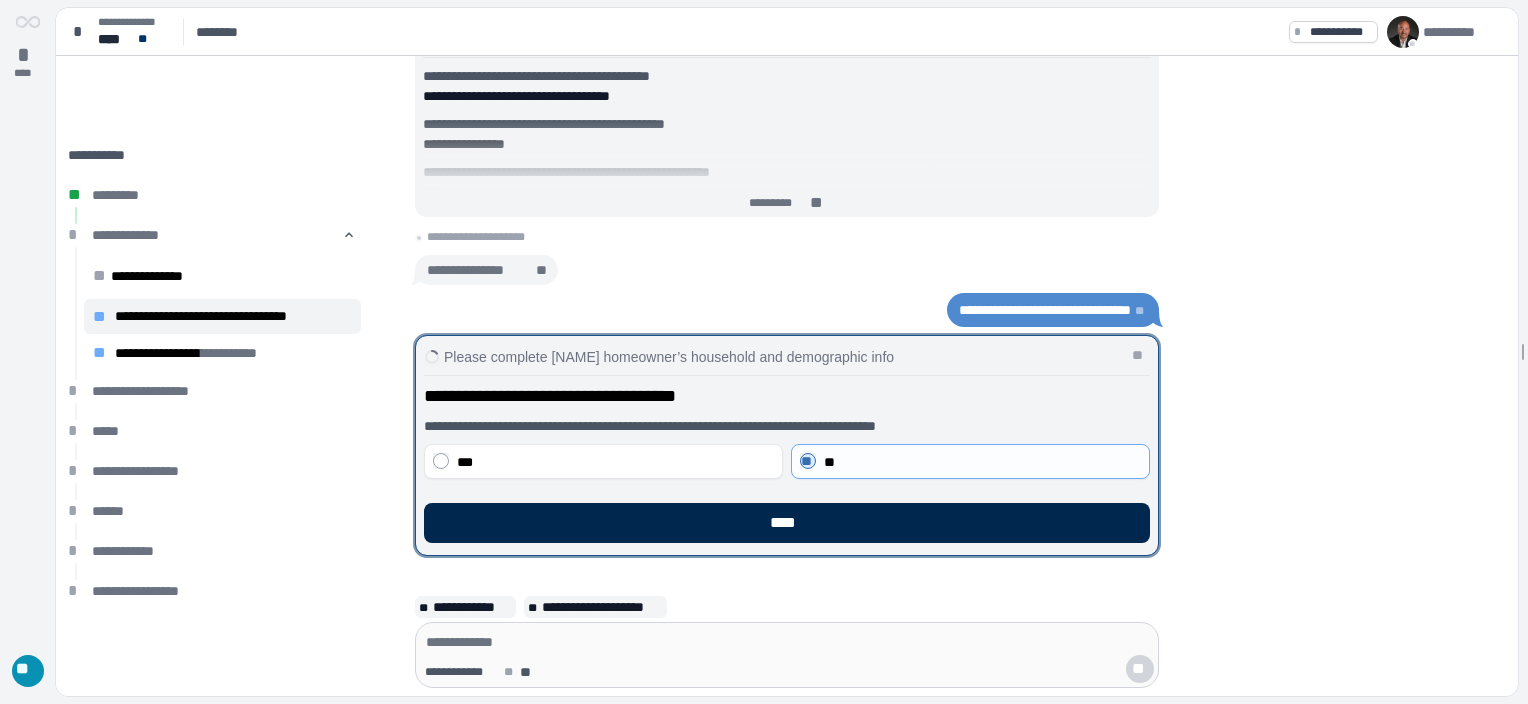 click on "****" at bounding box center [787, 523] 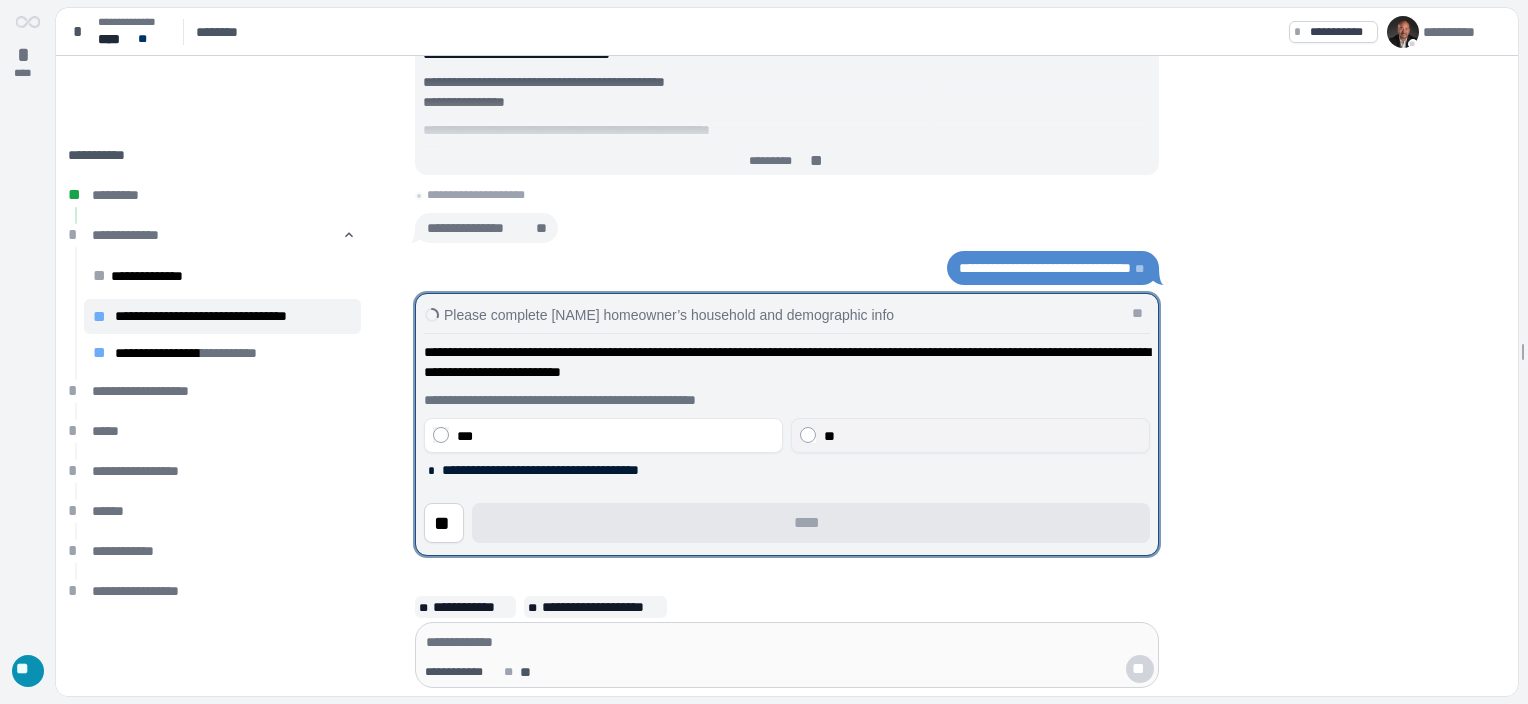 drag, startPoint x: 836, startPoint y: 438, endPoint x: 825, endPoint y: 448, distance: 14.866069 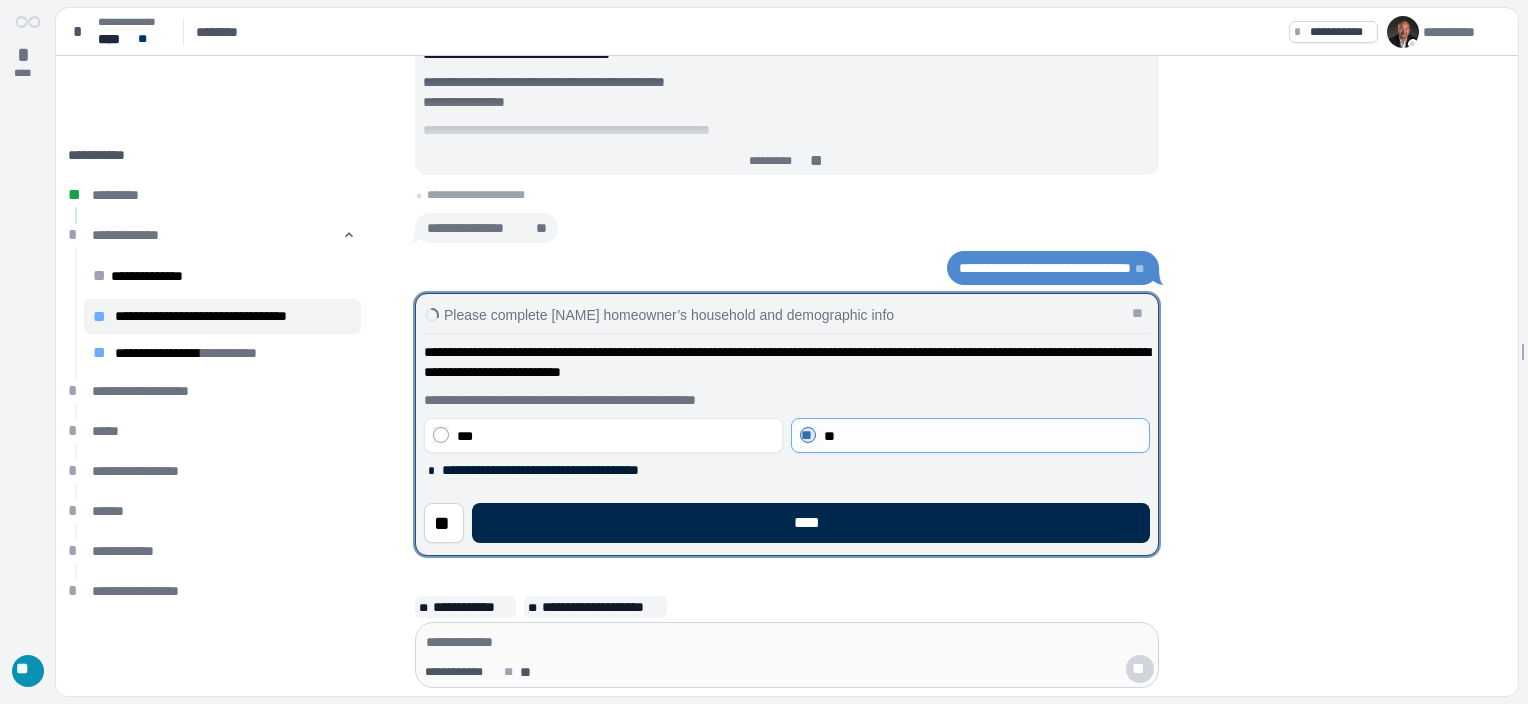 click on "****" at bounding box center [811, 523] 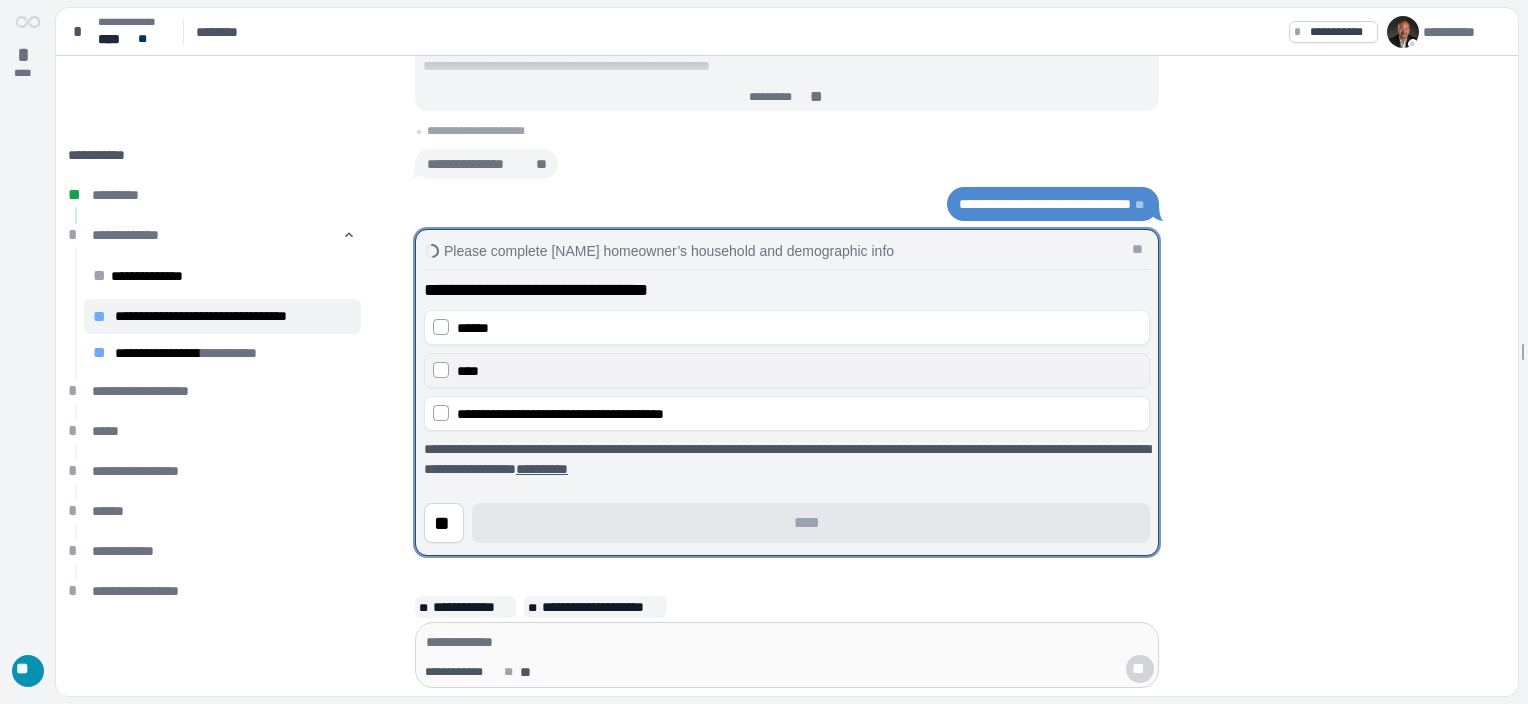 drag, startPoint x: 585, startPoint y: 376, endPoint x: 596, endPoint y: 376, distance: 11 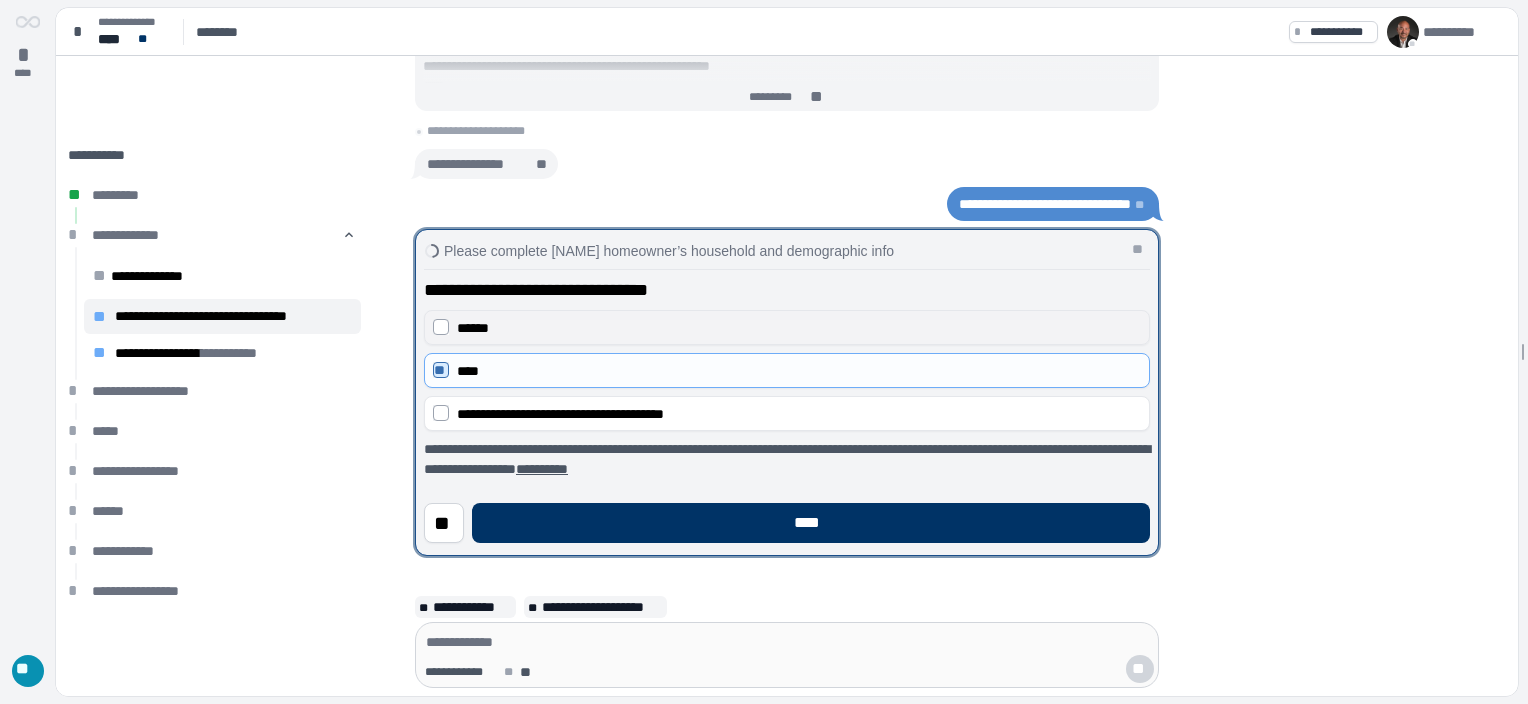 click on "******" at bounding box center [799, 328] 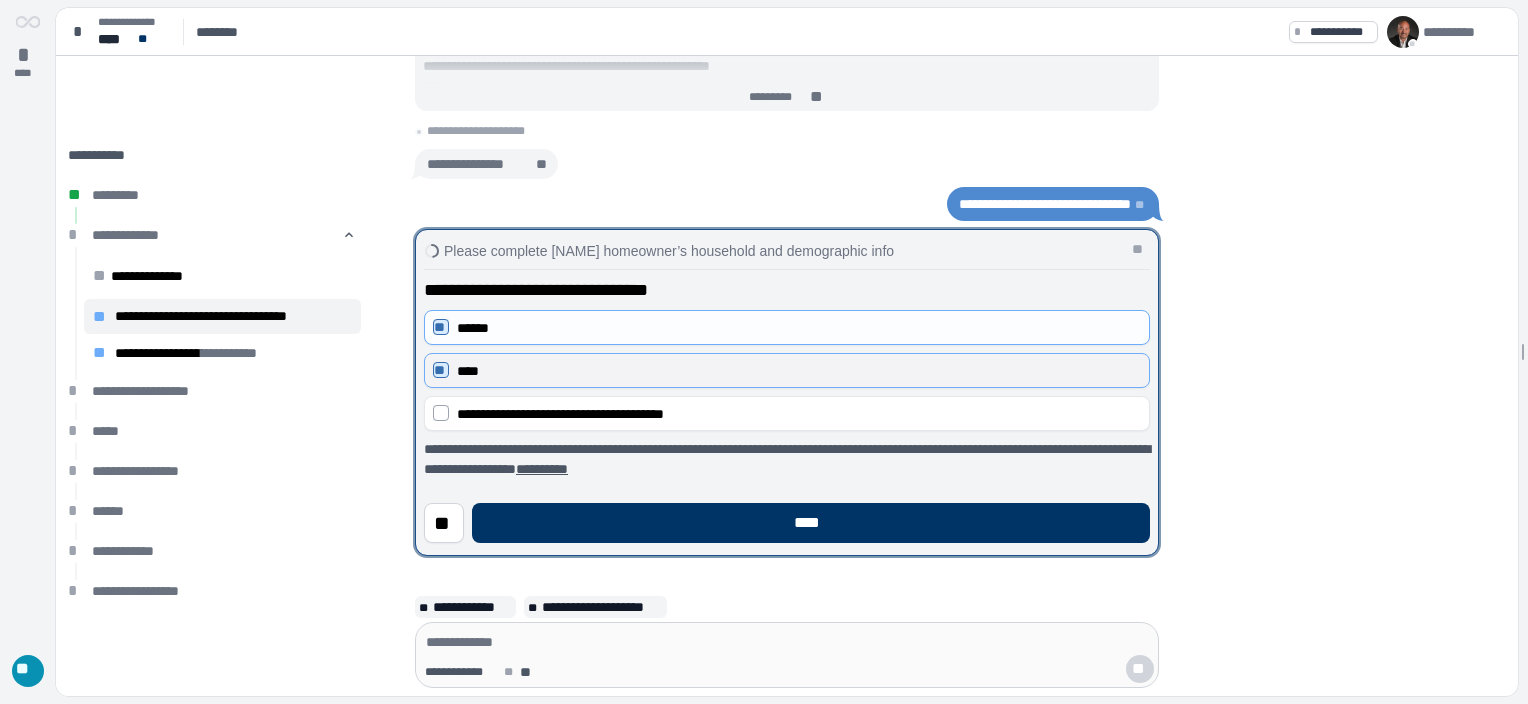 click on "****" at bounding box center [799, 371] 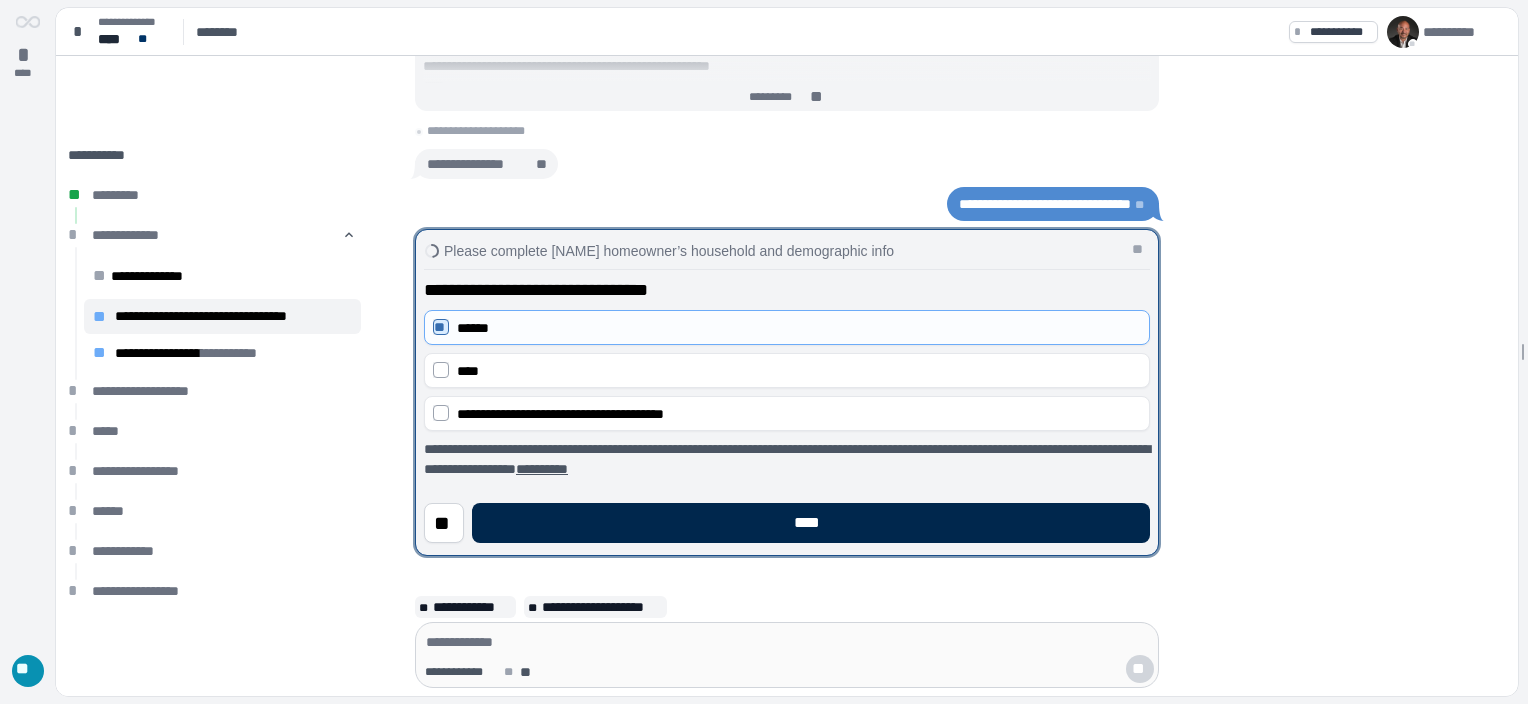 click on "****" at bounding box center [811, 523] 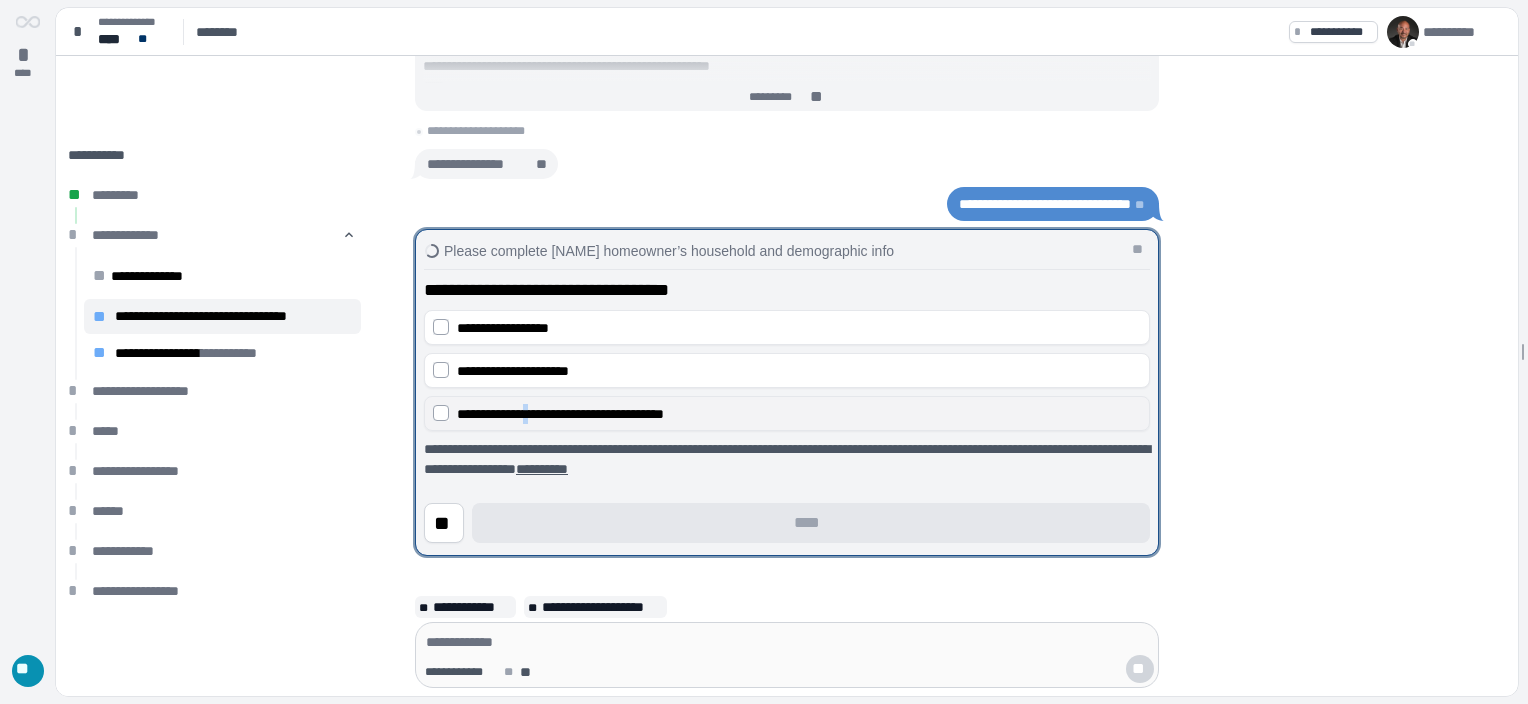 click on "**********" at bounding box center [560, 414] 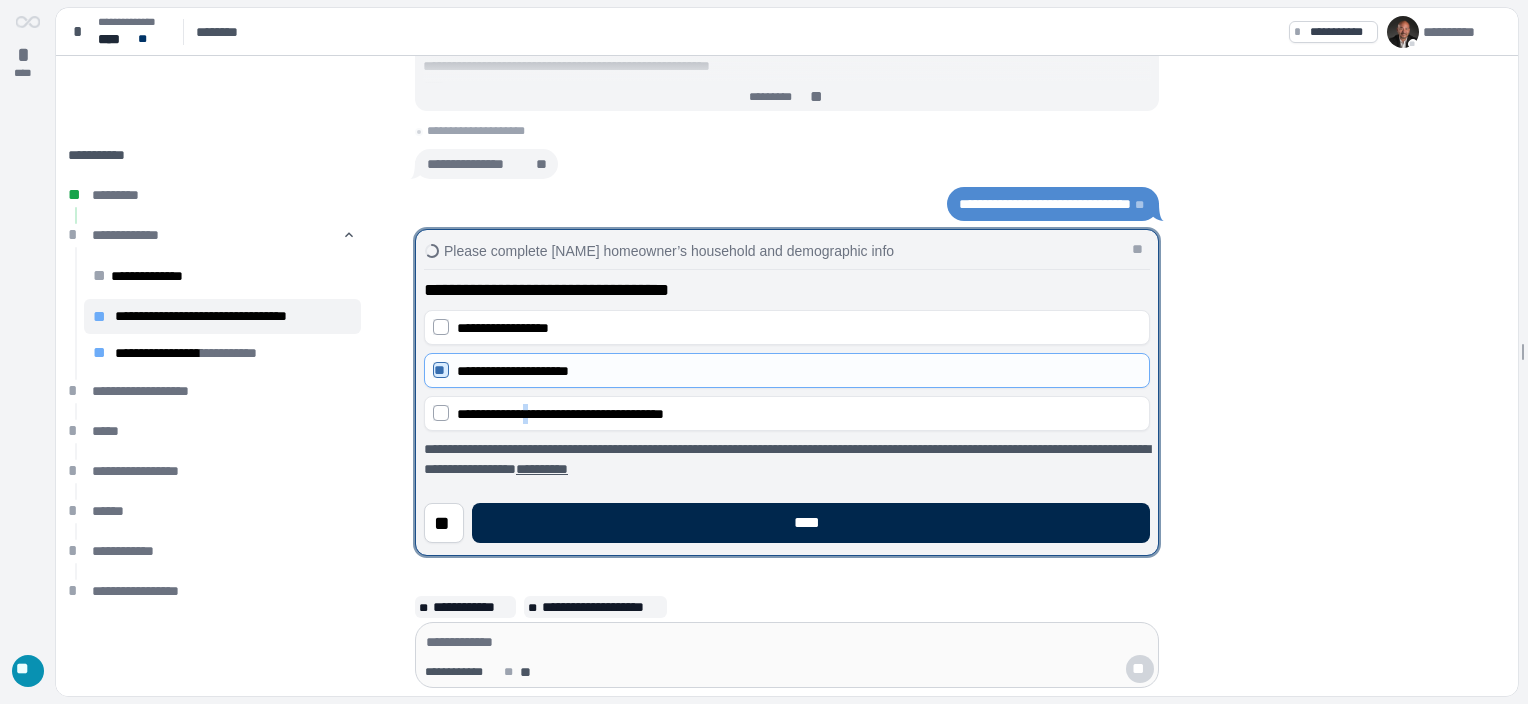 click on "****" at bounding box center (811, 523) 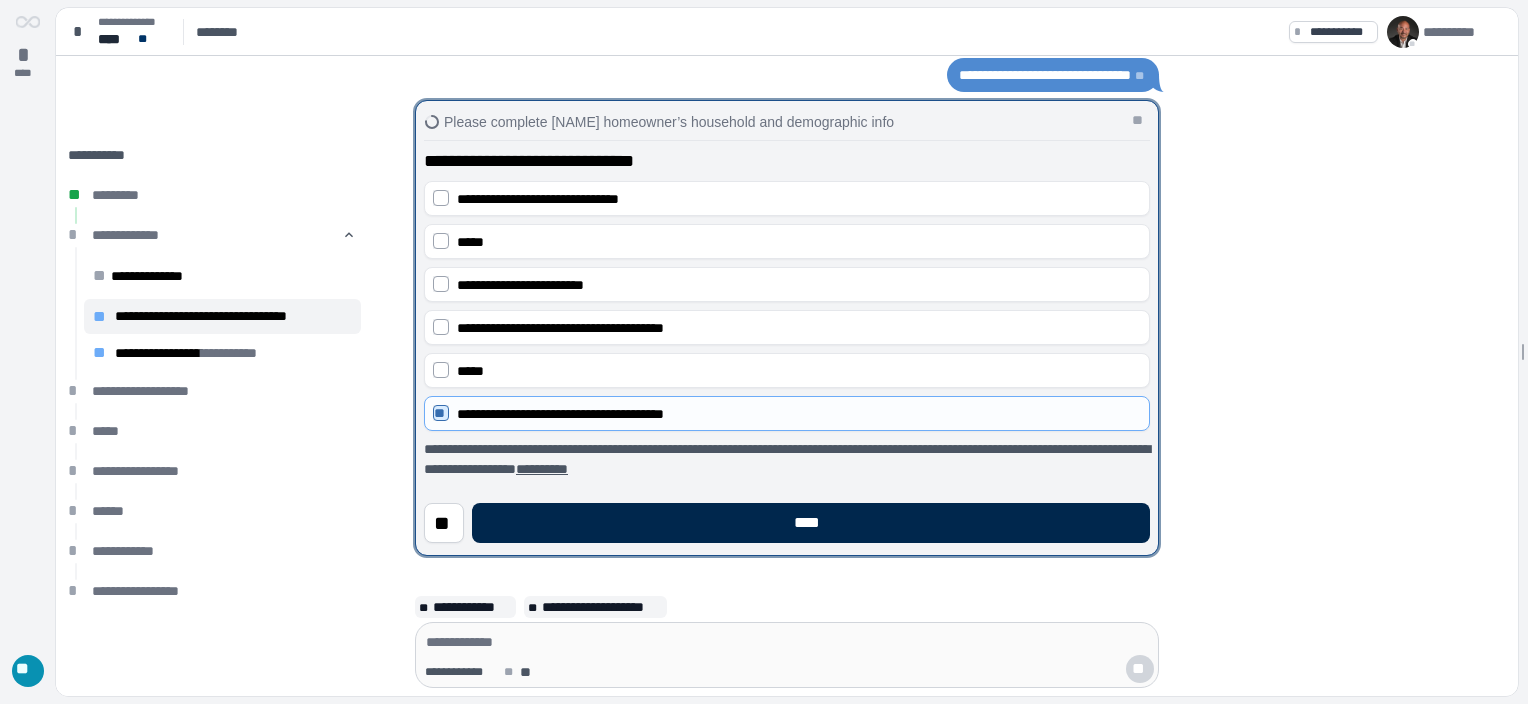 click on "****" at bounding box center (811, 523) 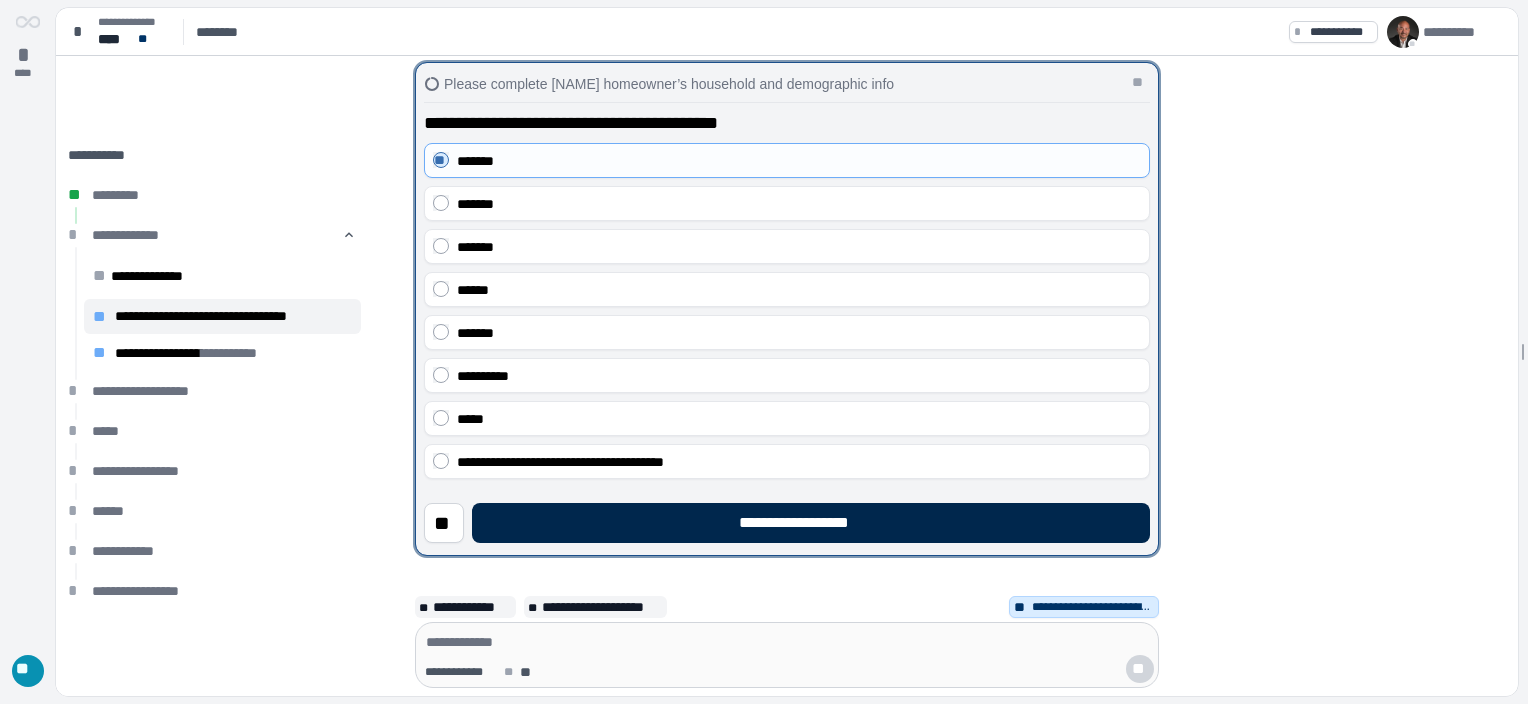 click on "**********" at bounding box center (811, 523) 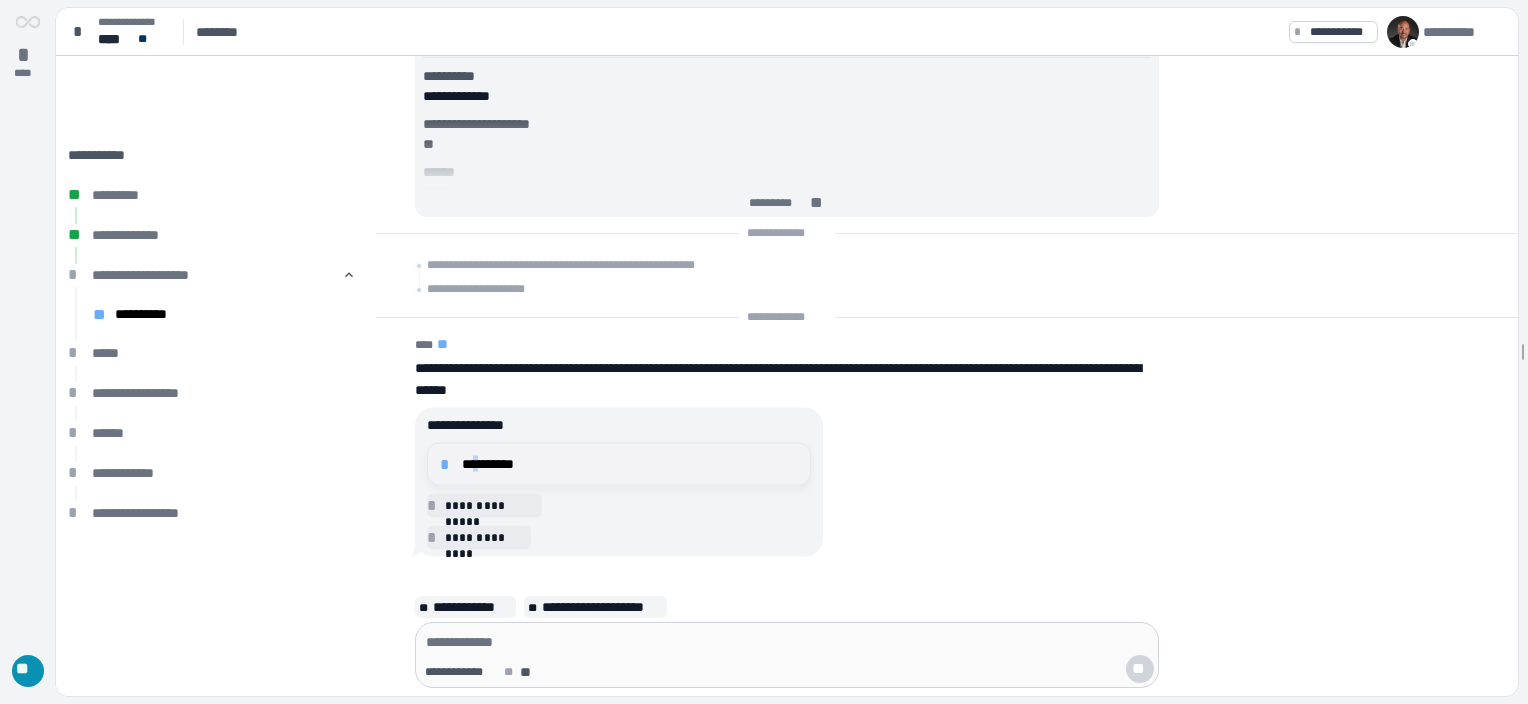 click on "**********" at bounding box center [630, 464] 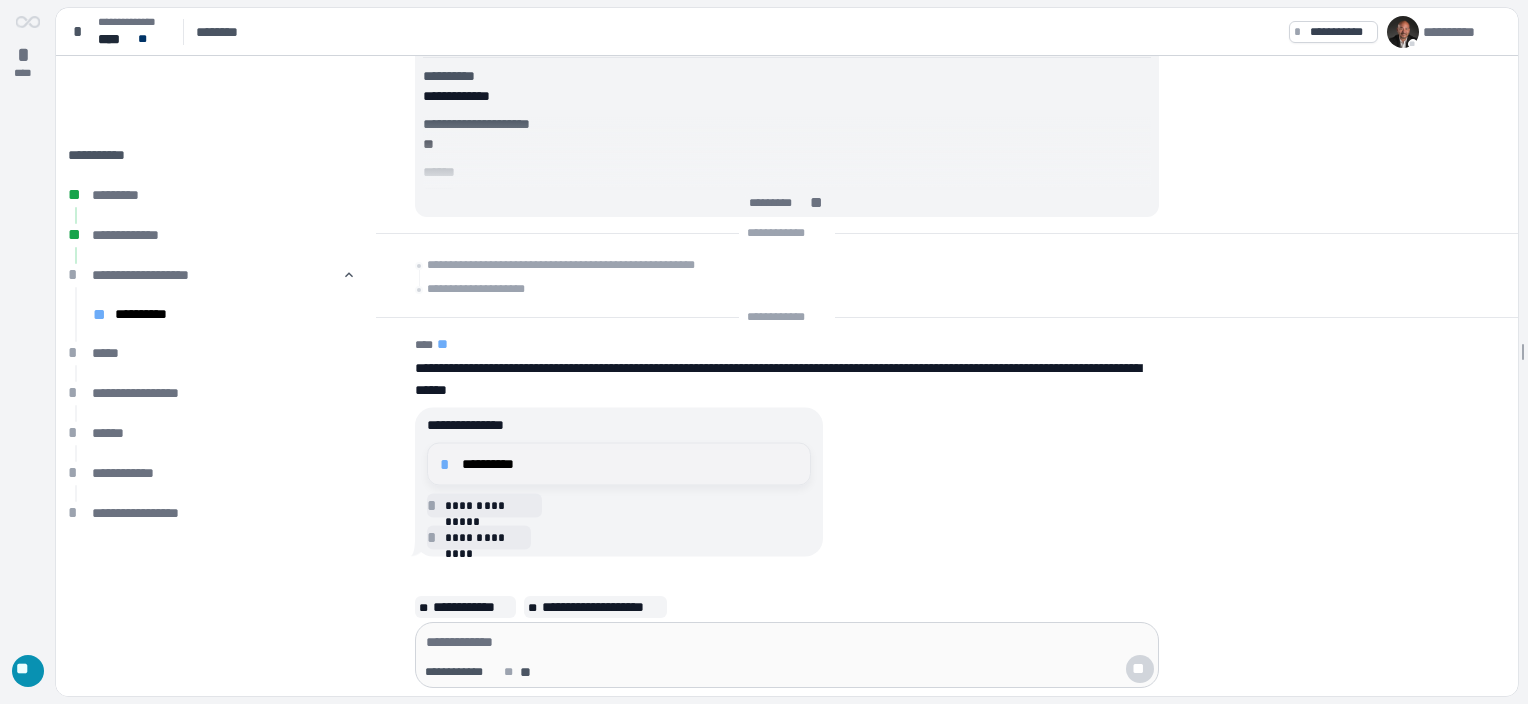 click on "**********" at bounding box center (630, 464) 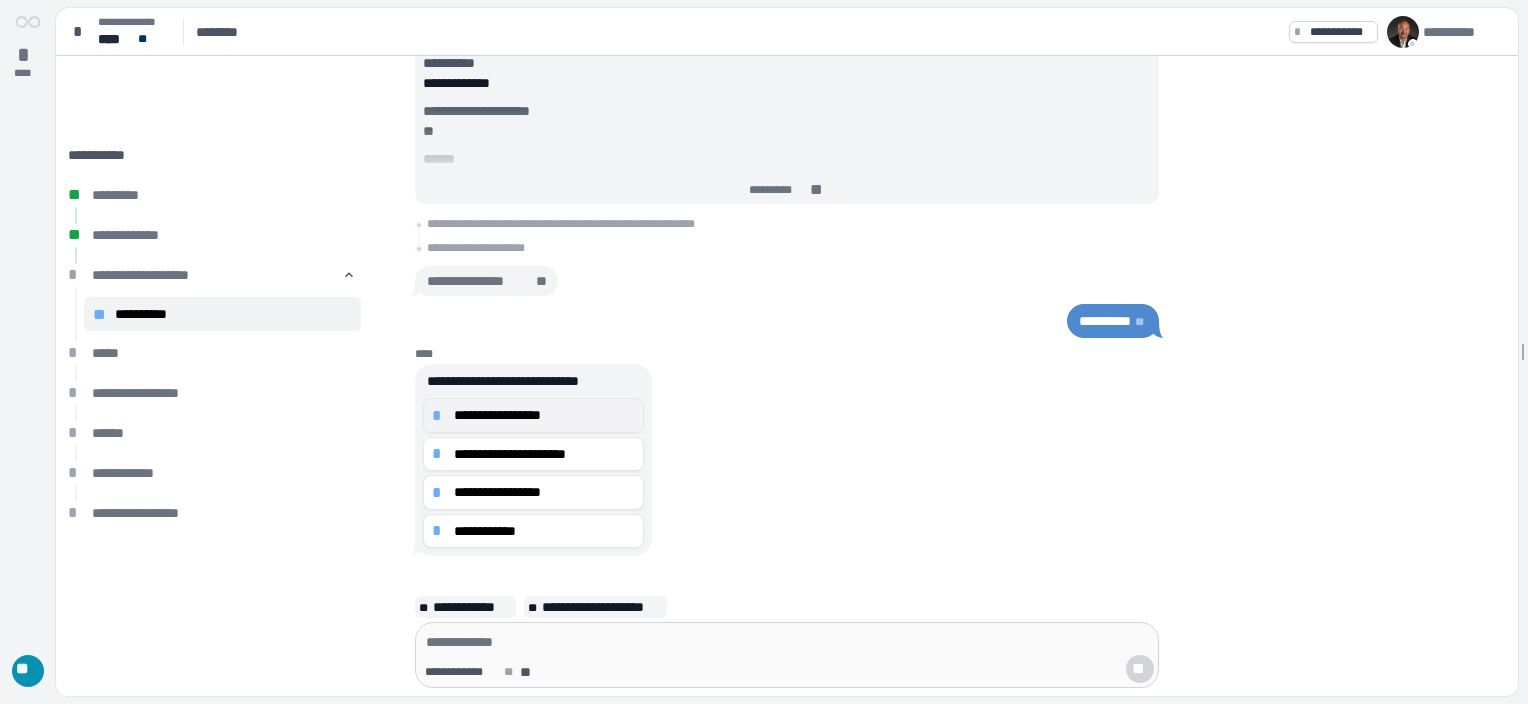 click on "*" at bounding box center (440, 416) 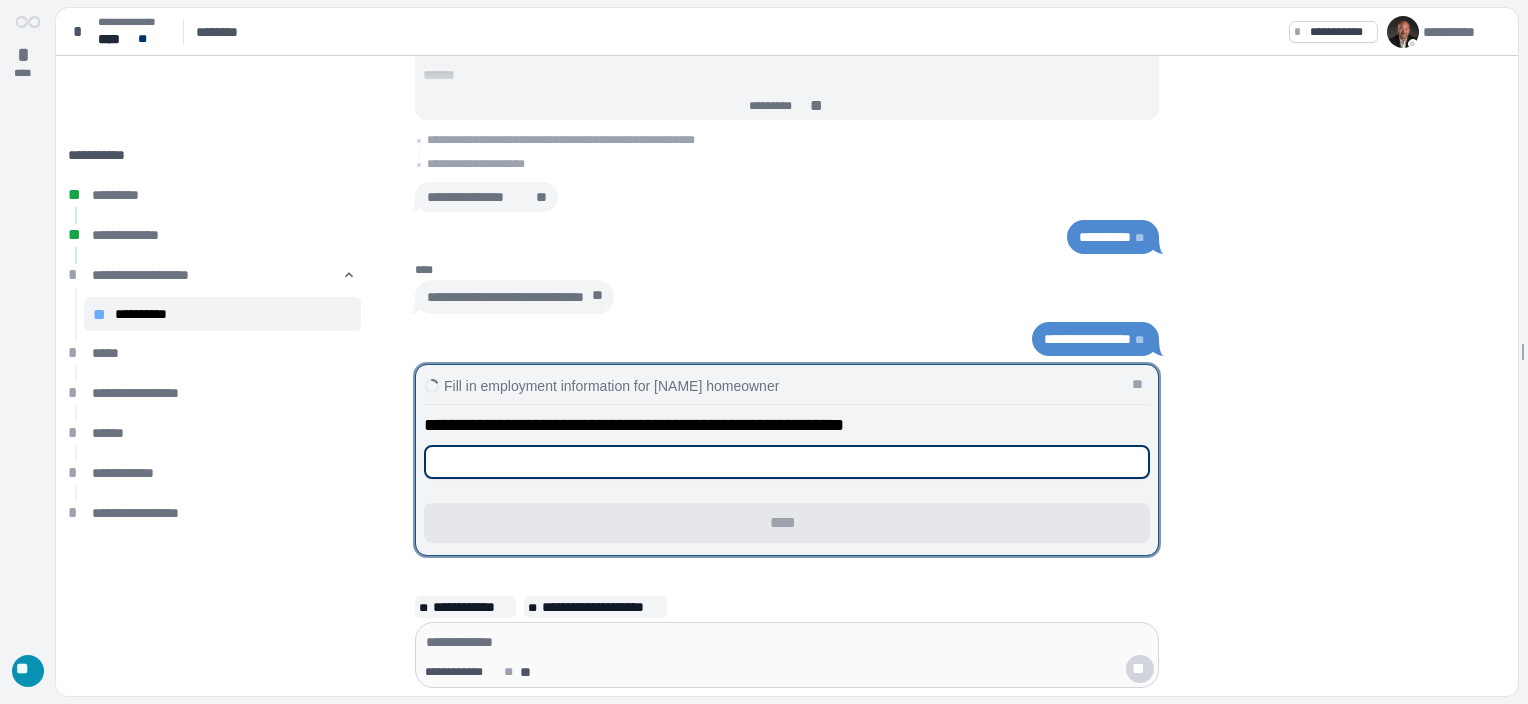 click at bounding box center (787, 462) 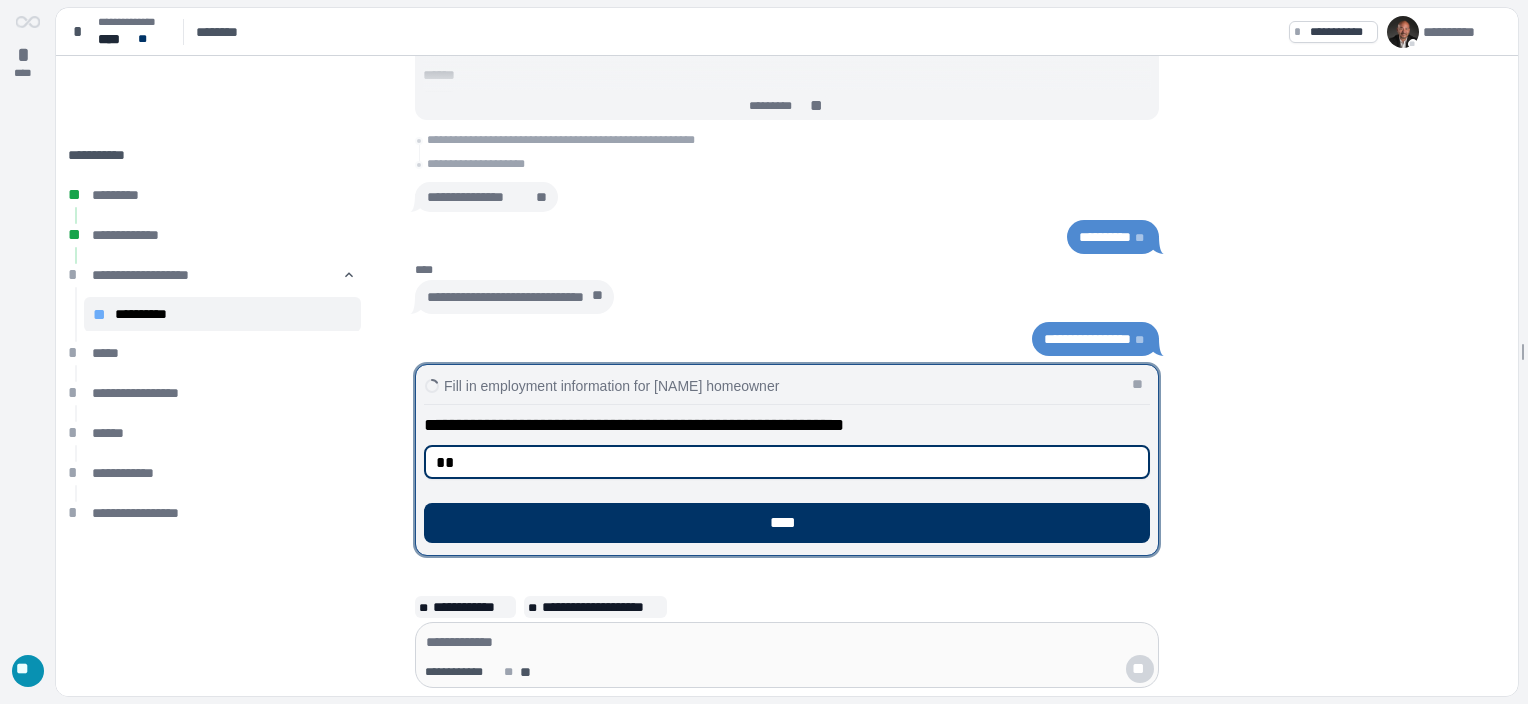 type on "*" 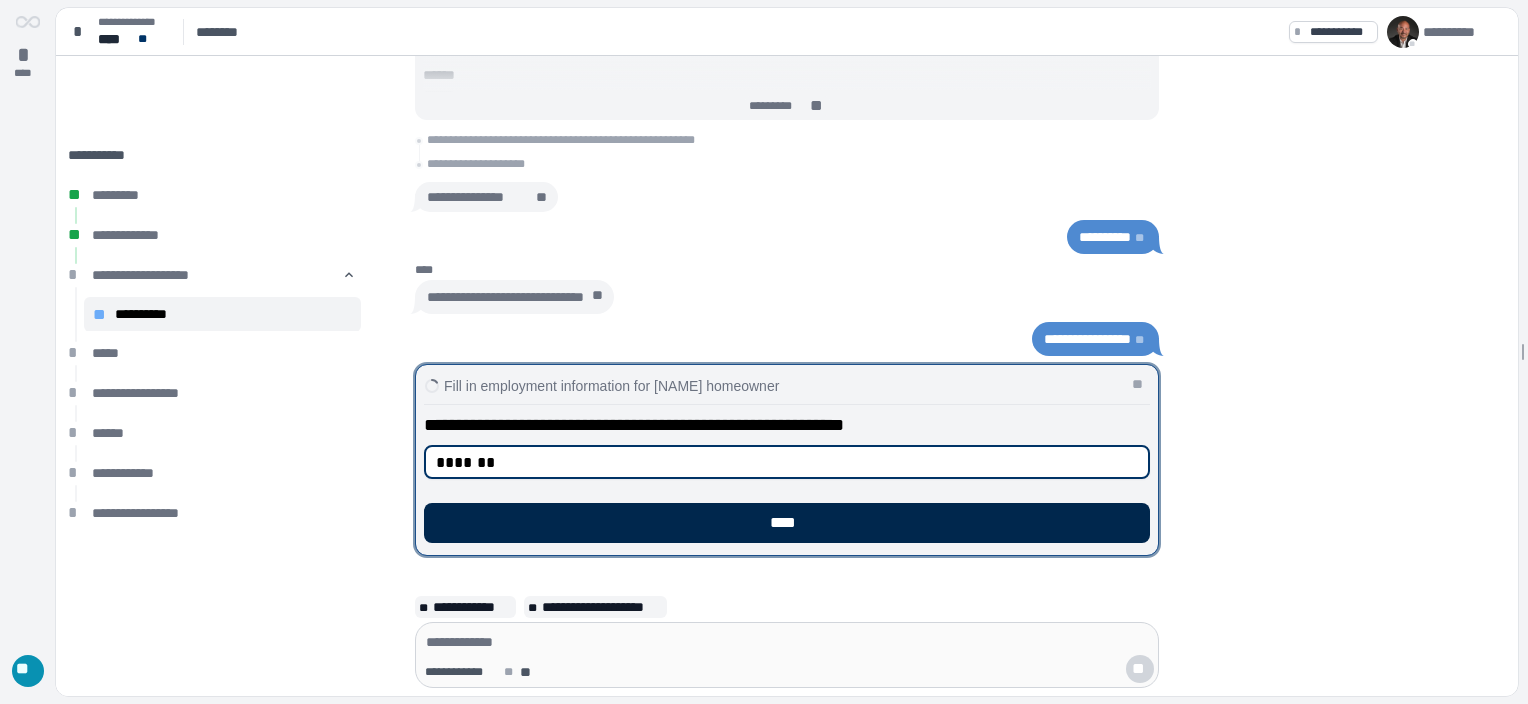 type on "*******" 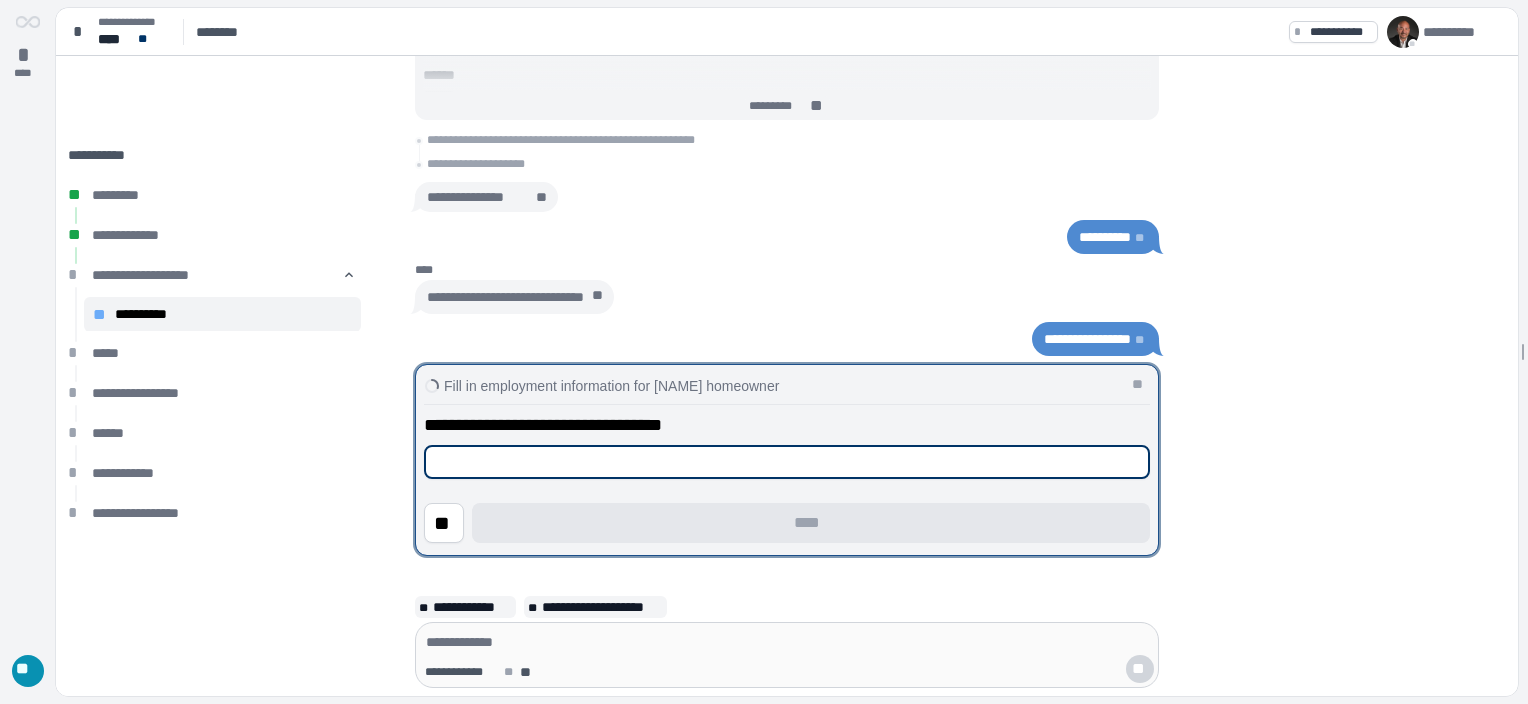 click at bounding box center [787, 462] 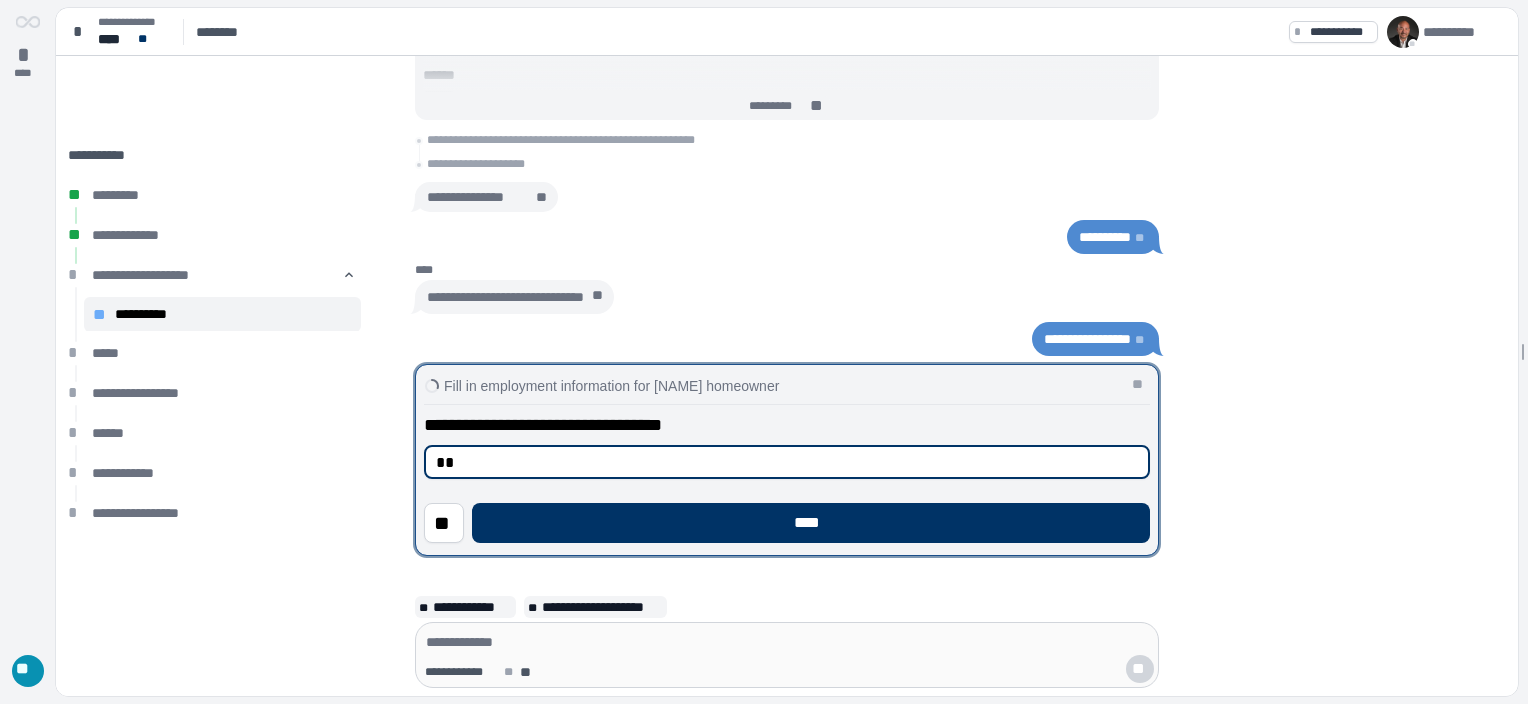 type on "*" 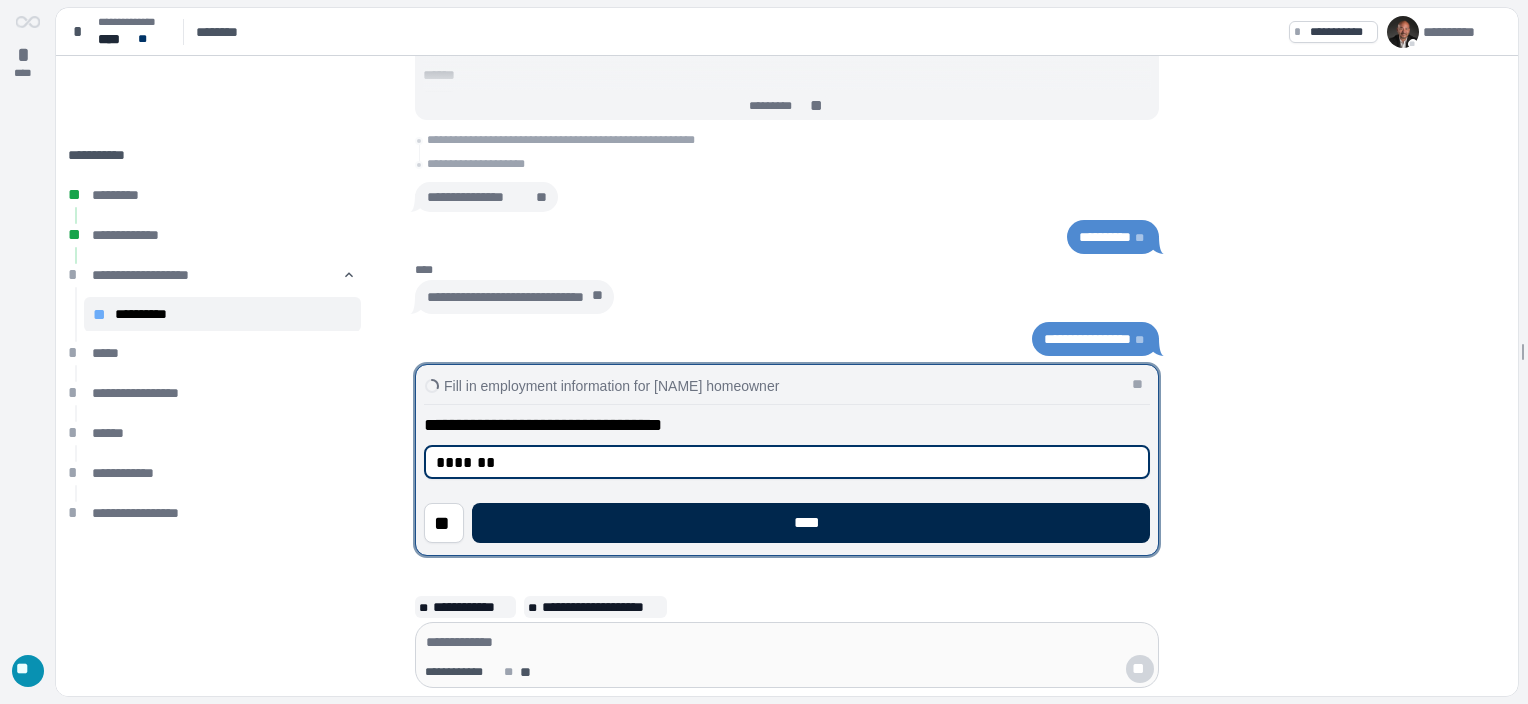 type on "*******" 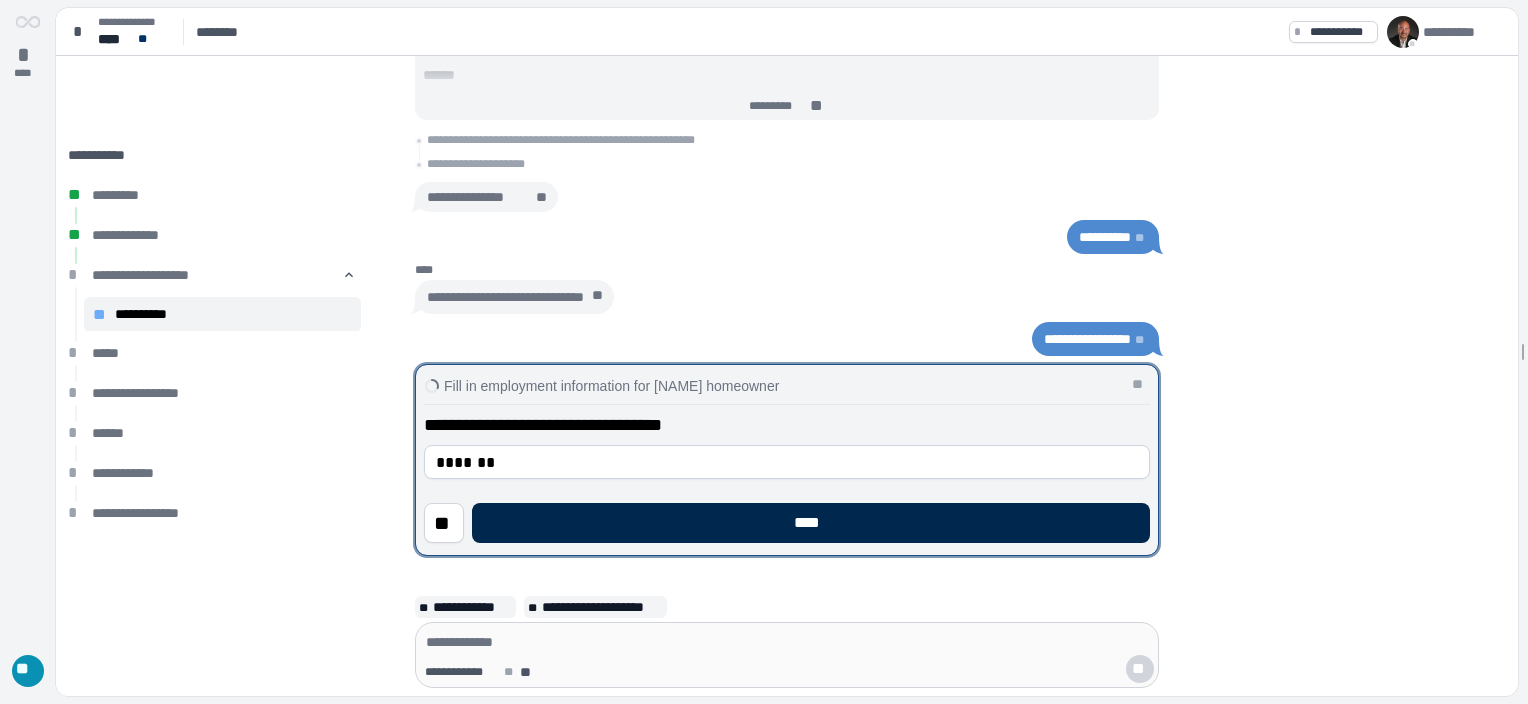 click on "****" at bounding box center [811, 523] 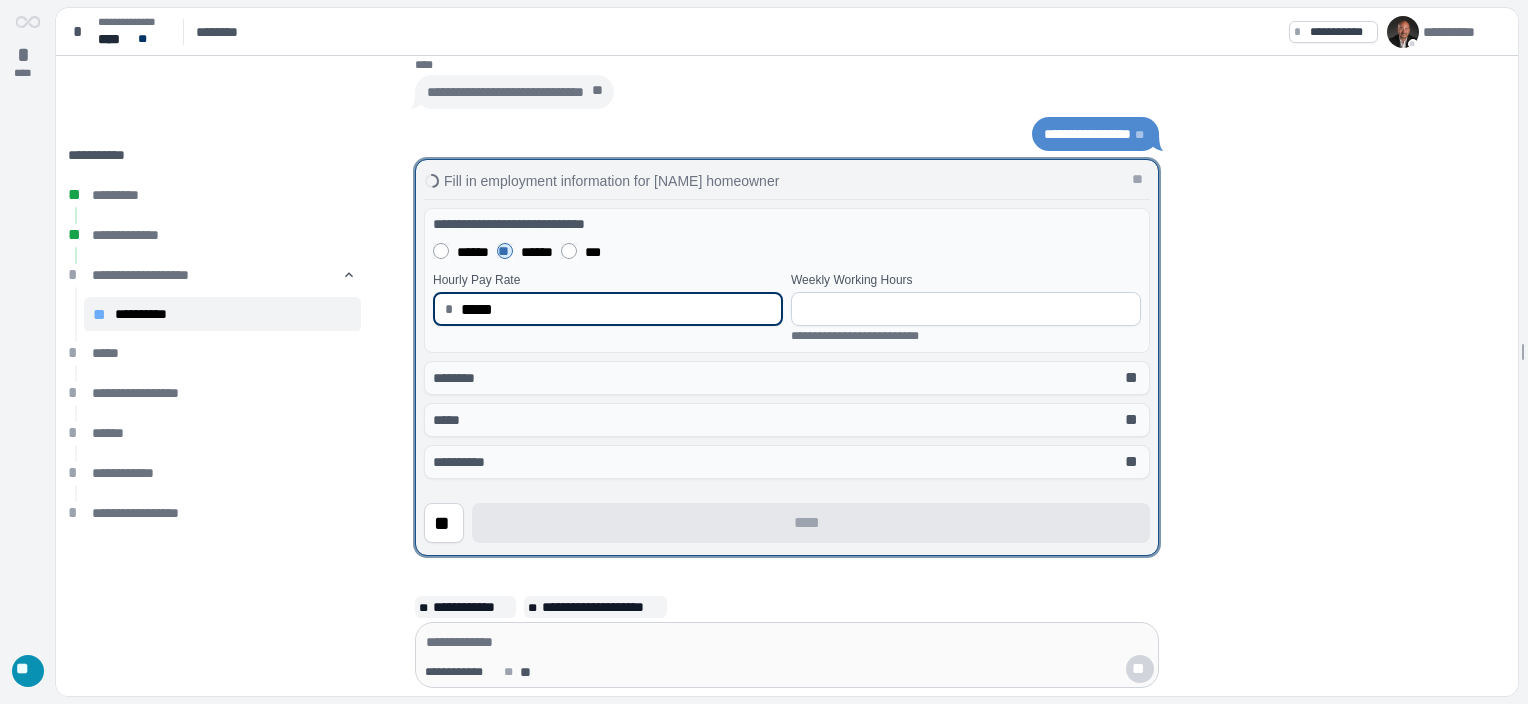 drag, startPoint x: 504, startPoint y: 310, endPoint x: 428, endPoint y: 267, distance: 87.32124 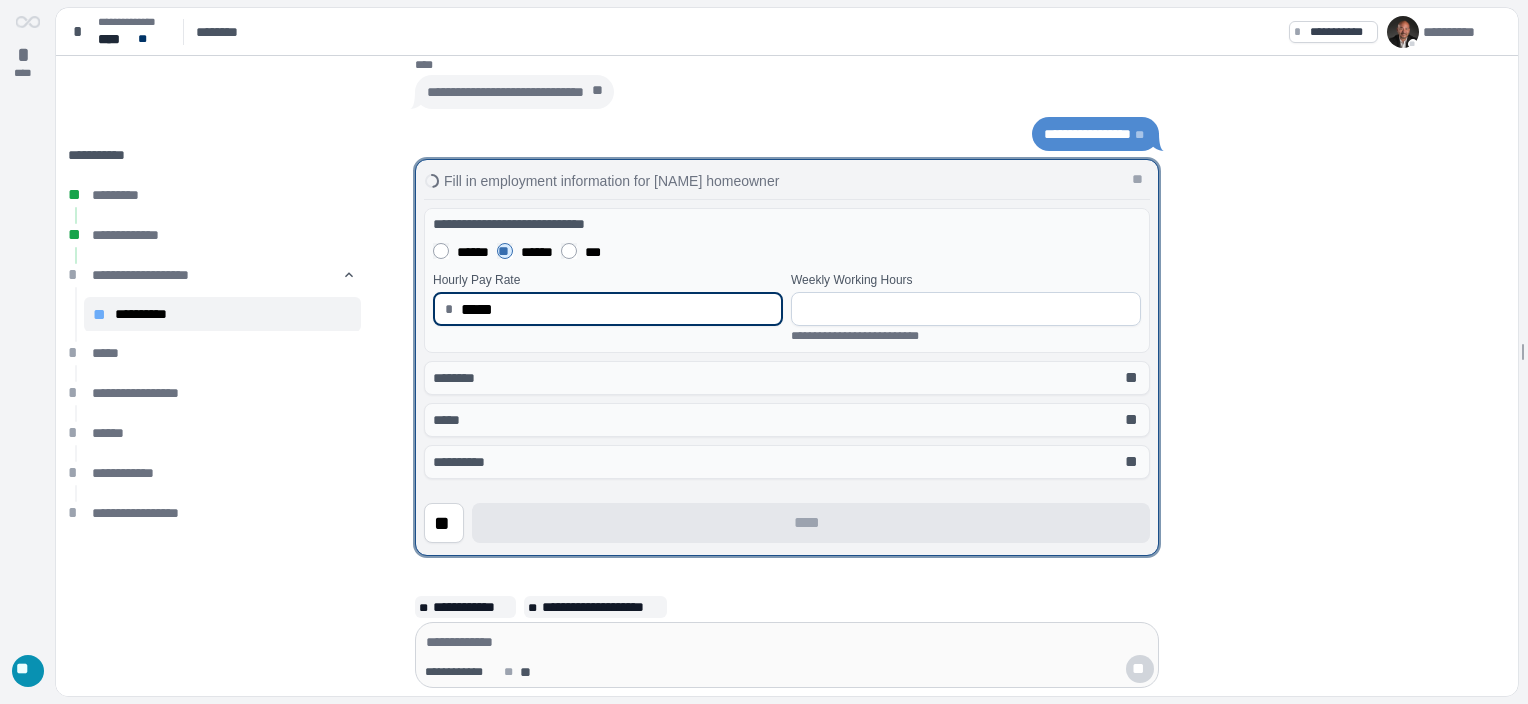 click on "*****" at bounding box center [616, 309] 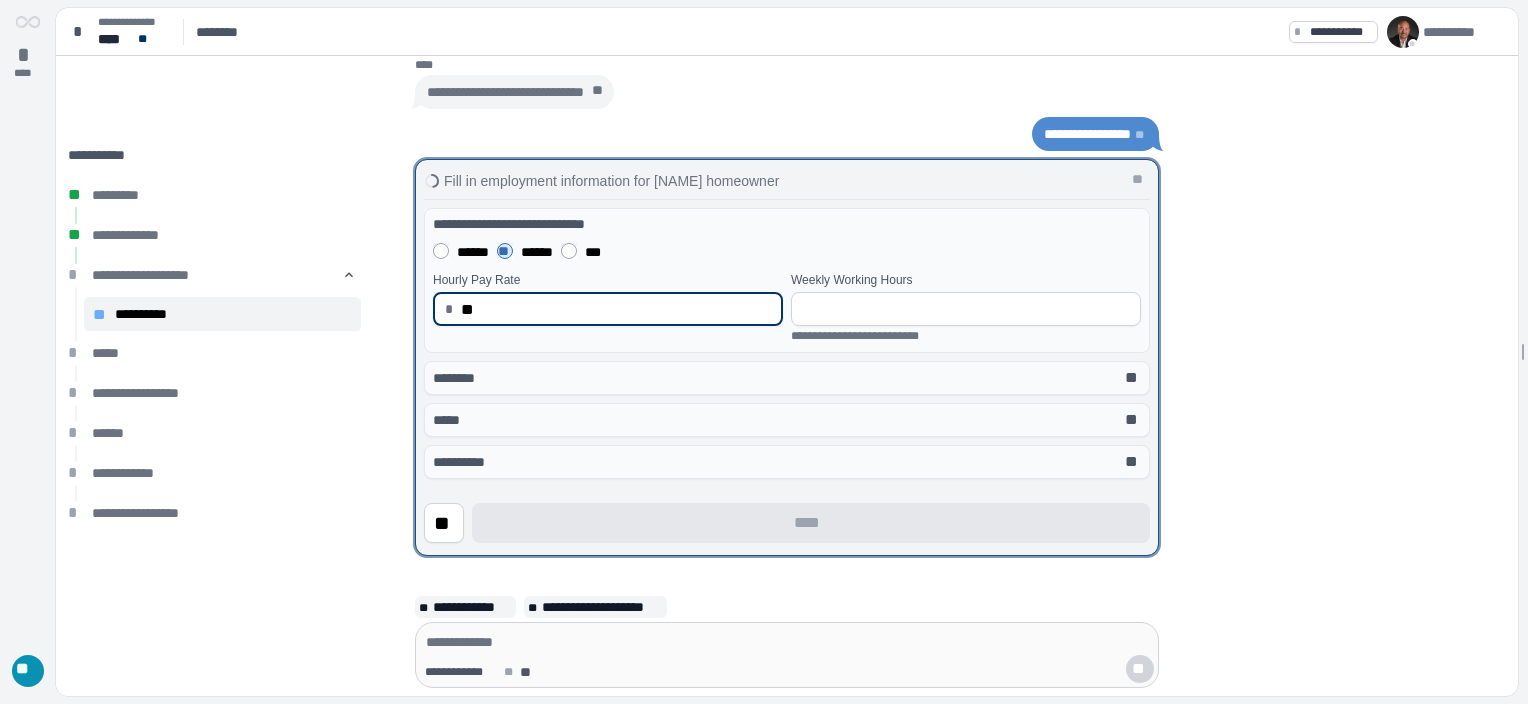 type on "*****" 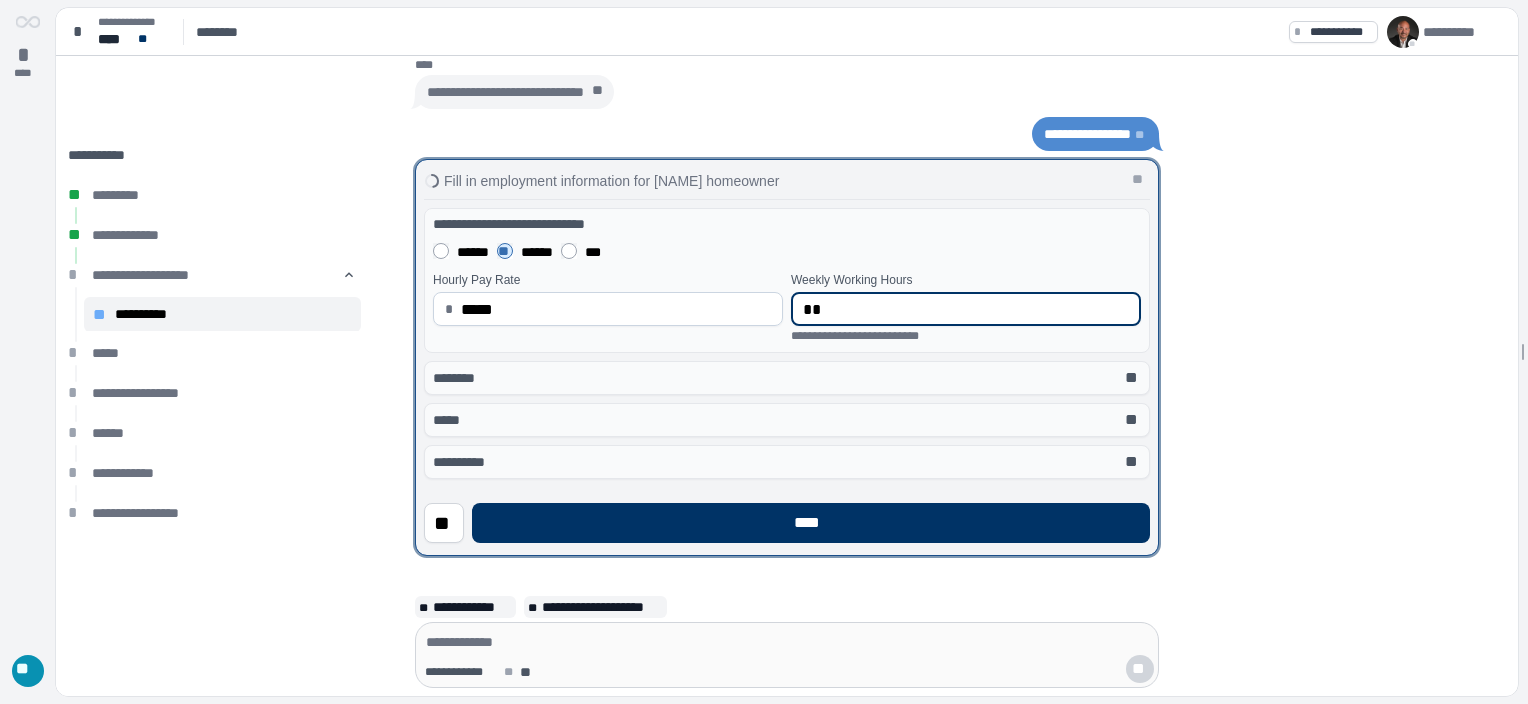 type on "**" 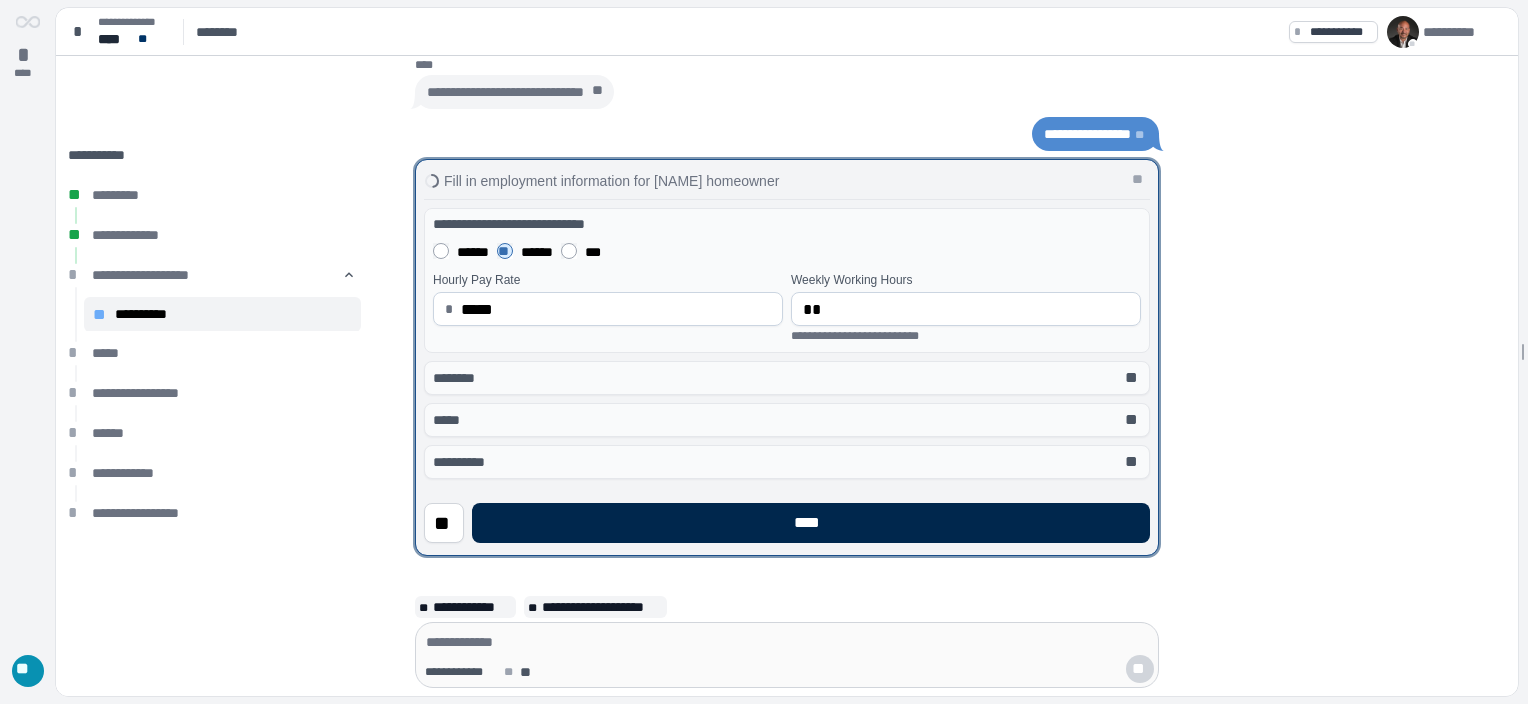 click on "****" at bounding box center (811, 523) 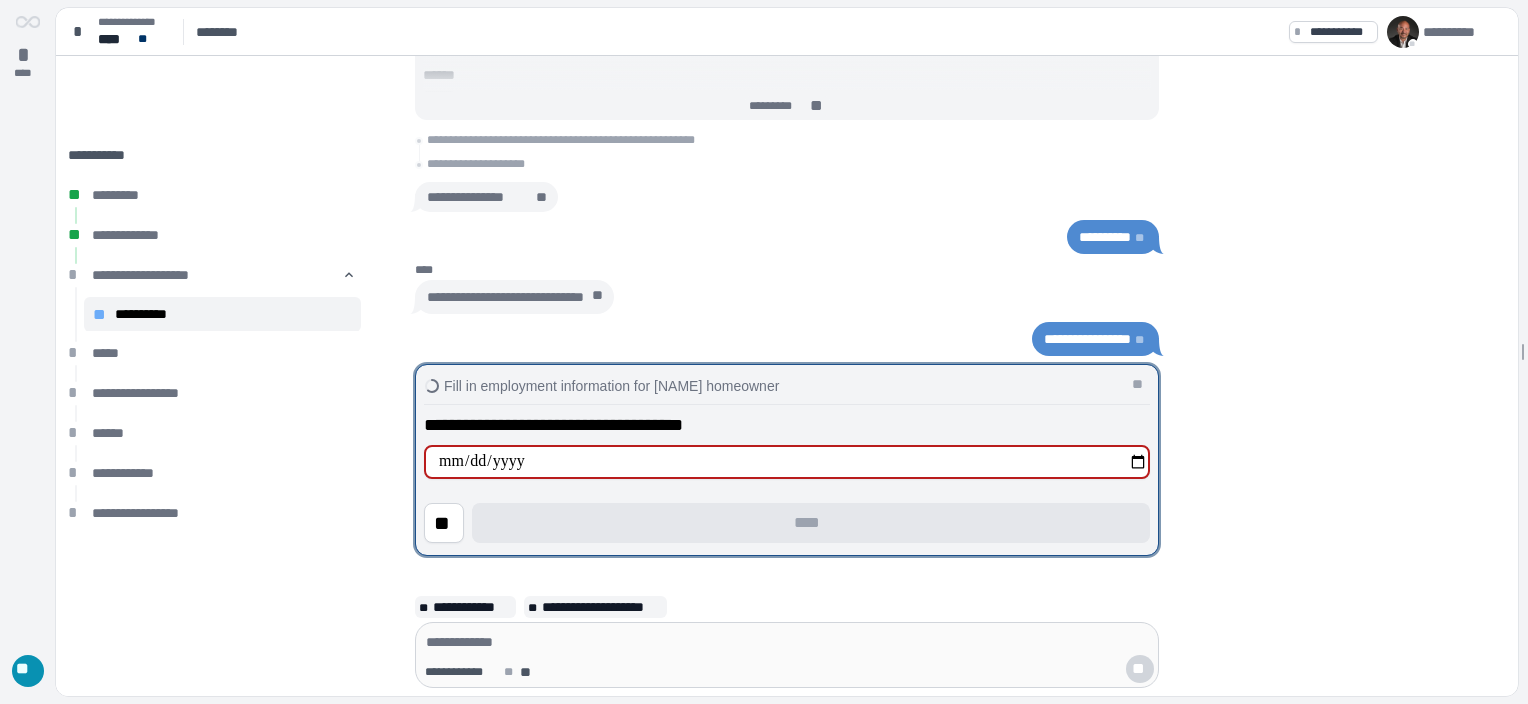 type on "**********" 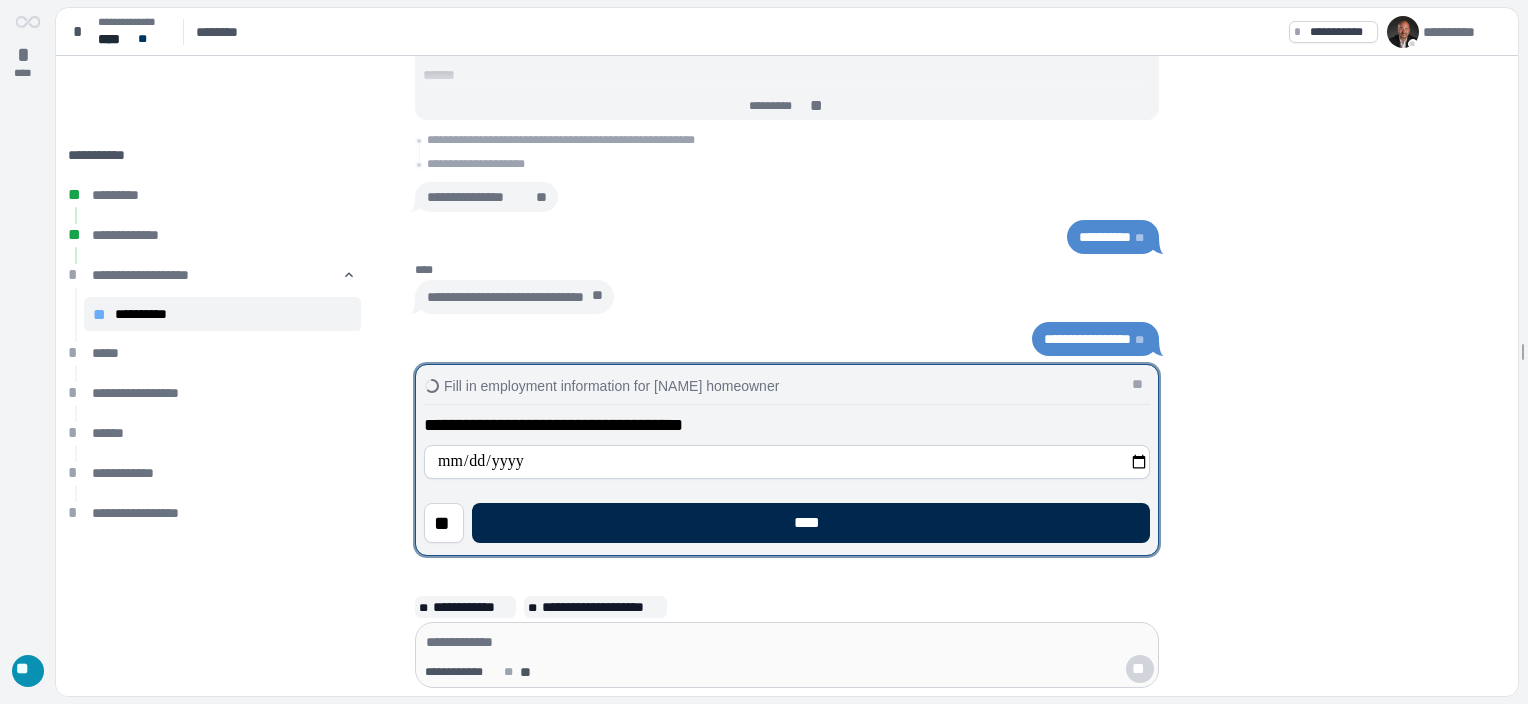 click on "****" at bounding box center [811, 523] 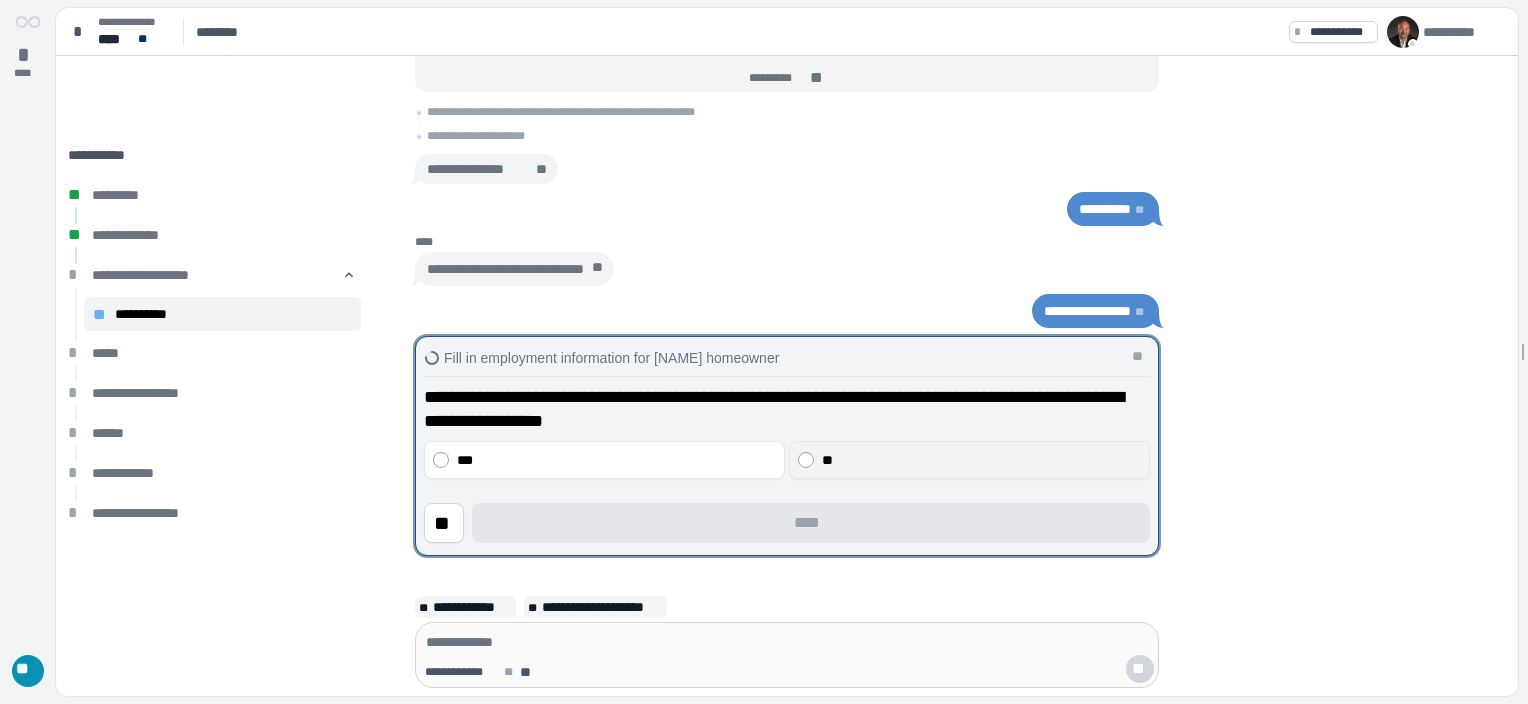 click on "**" at bounding box center (982, 460) 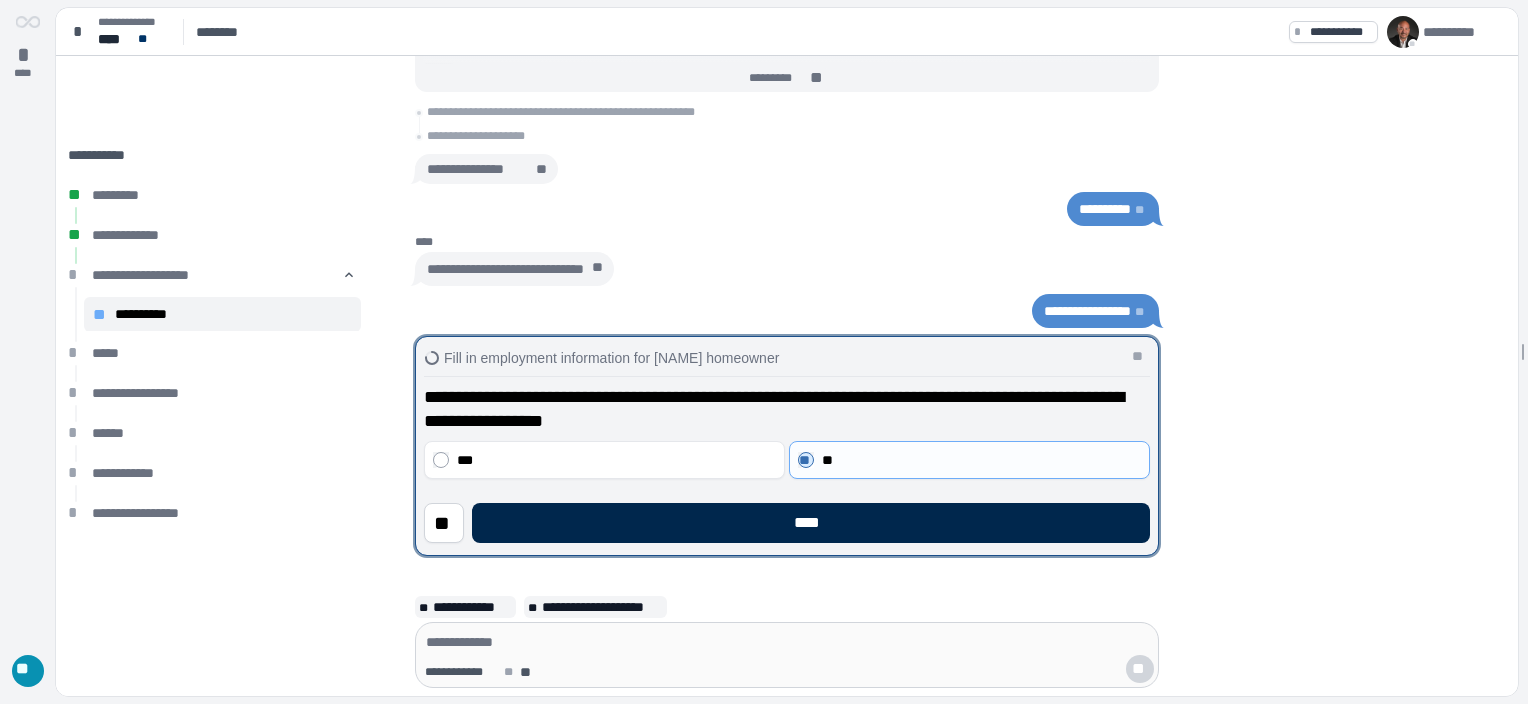 click on "****" at bounding box center [811, 523] 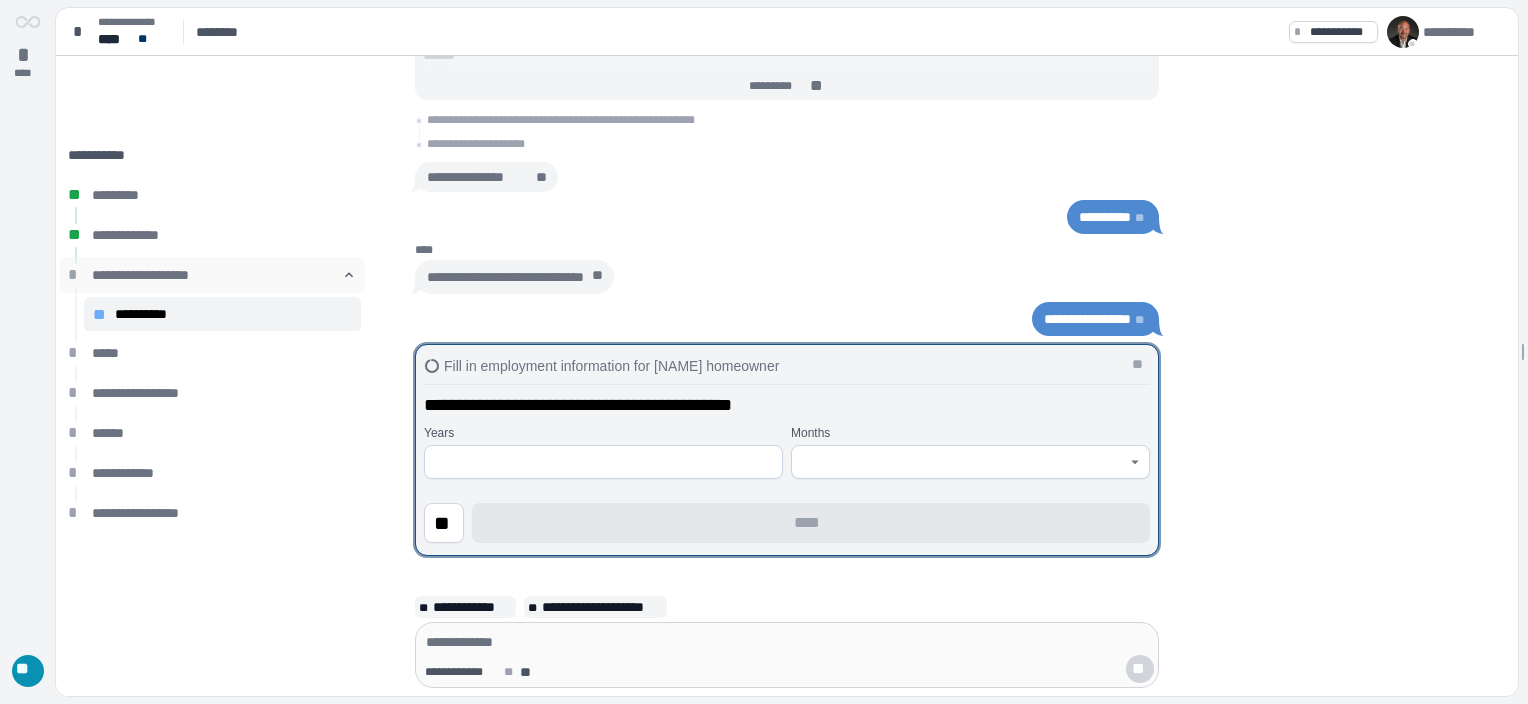 click on "*" at bounding box center (76, 275) 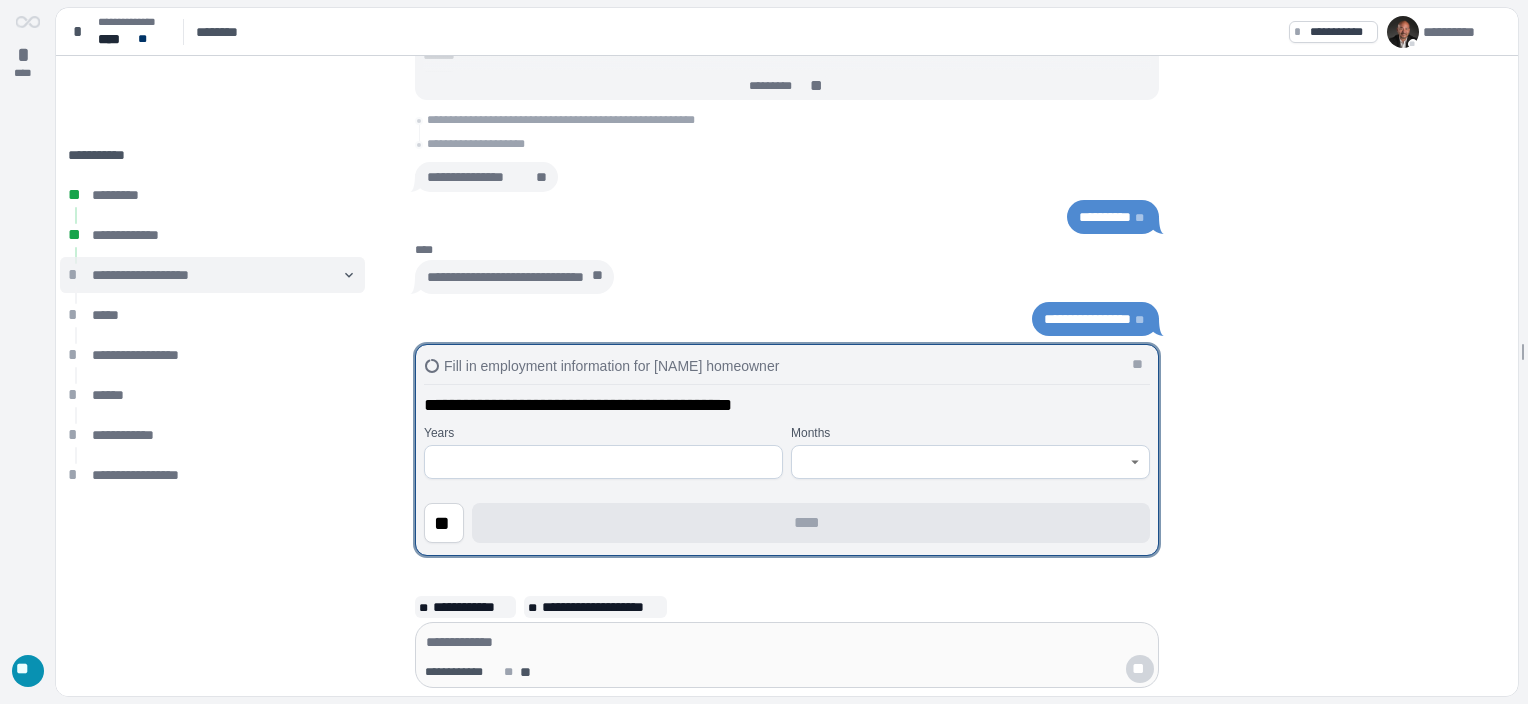 click on "*" at bounding box center [76, 275] 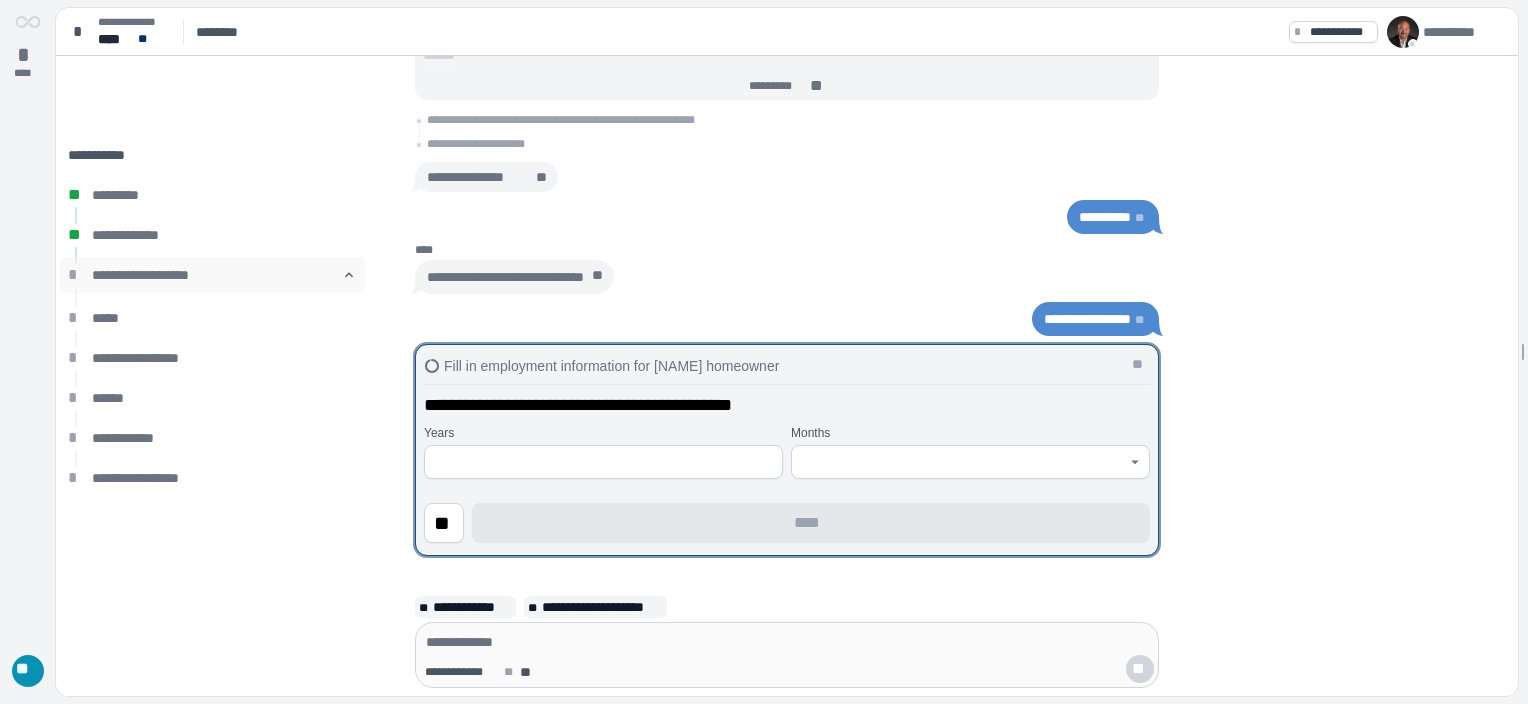click on "*" at bounding box center (76, 275) 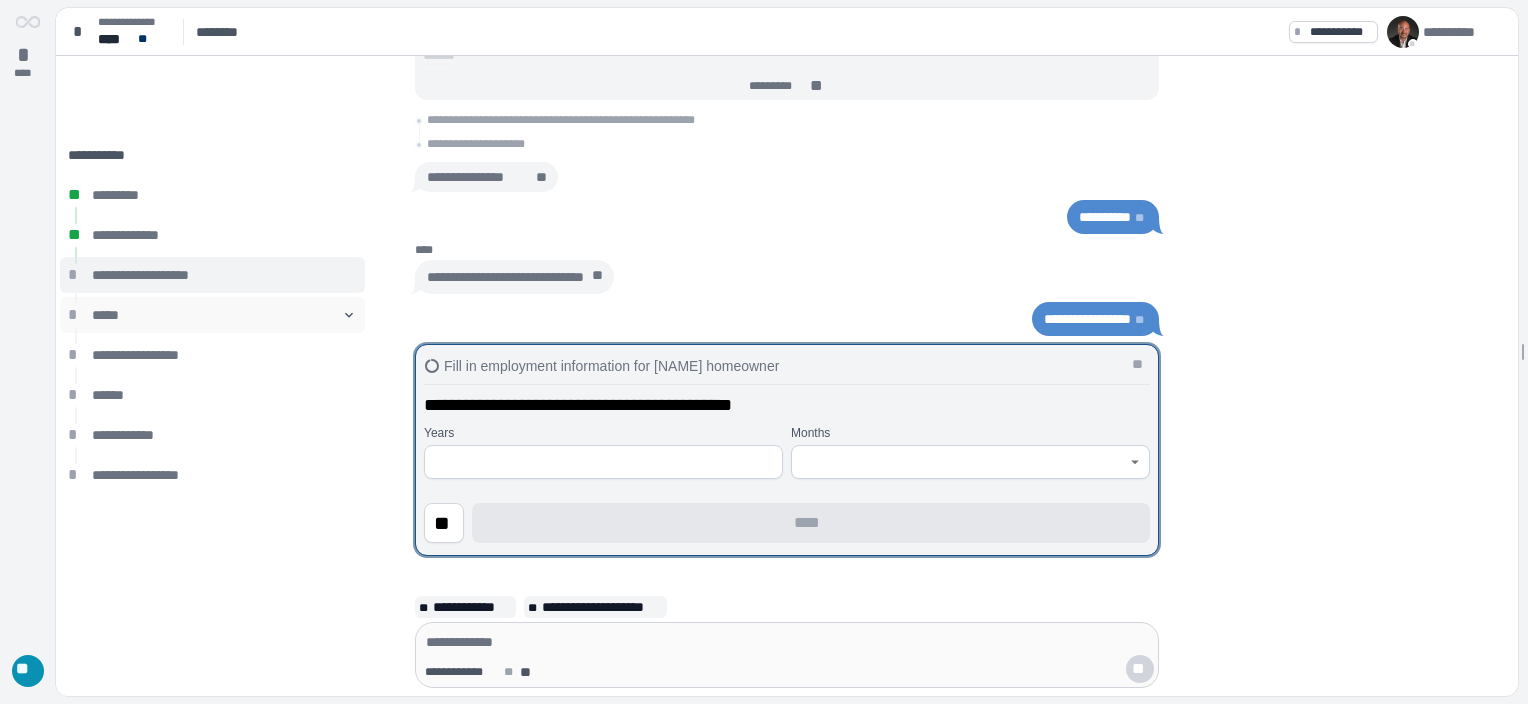 click on "*****" at bounding box center [212, 315] 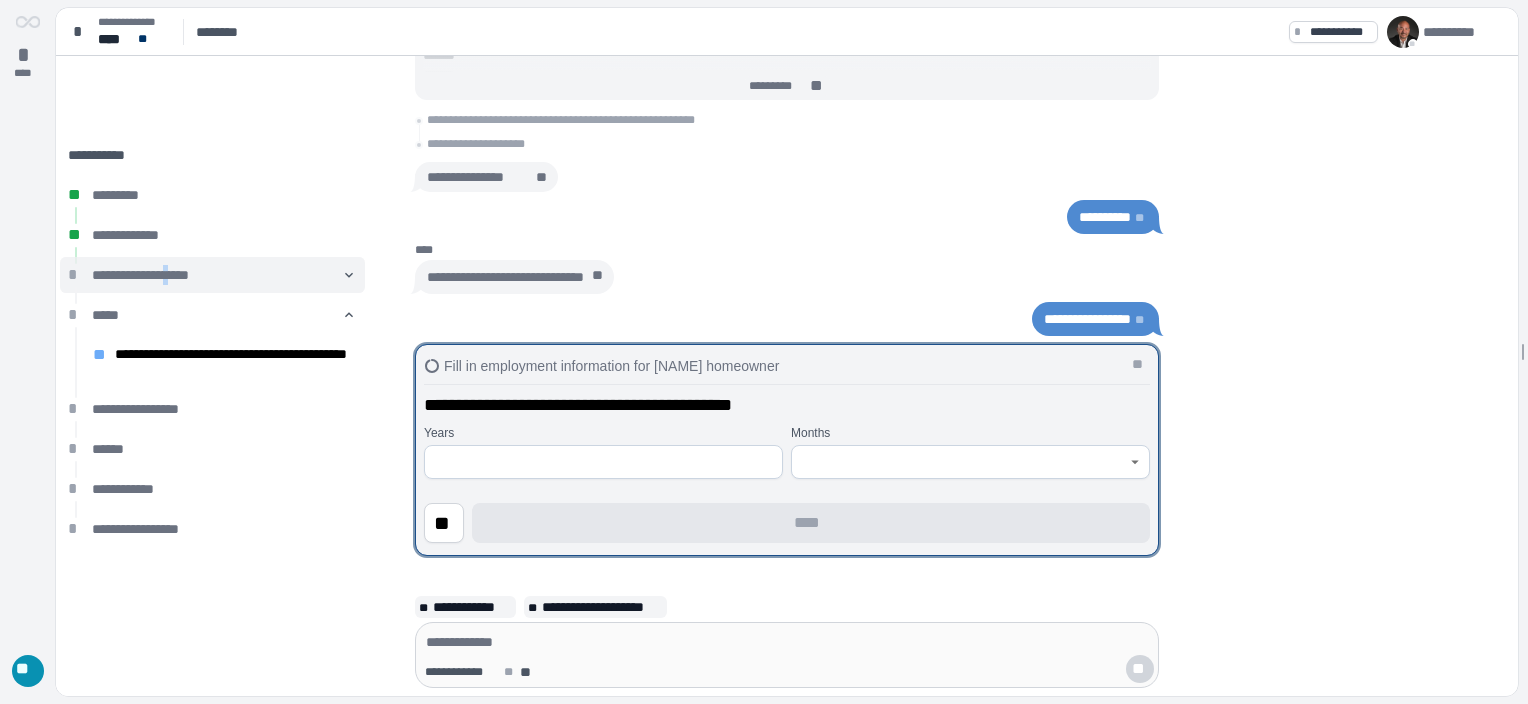 click on "**********" at bounding box center (212, 275) 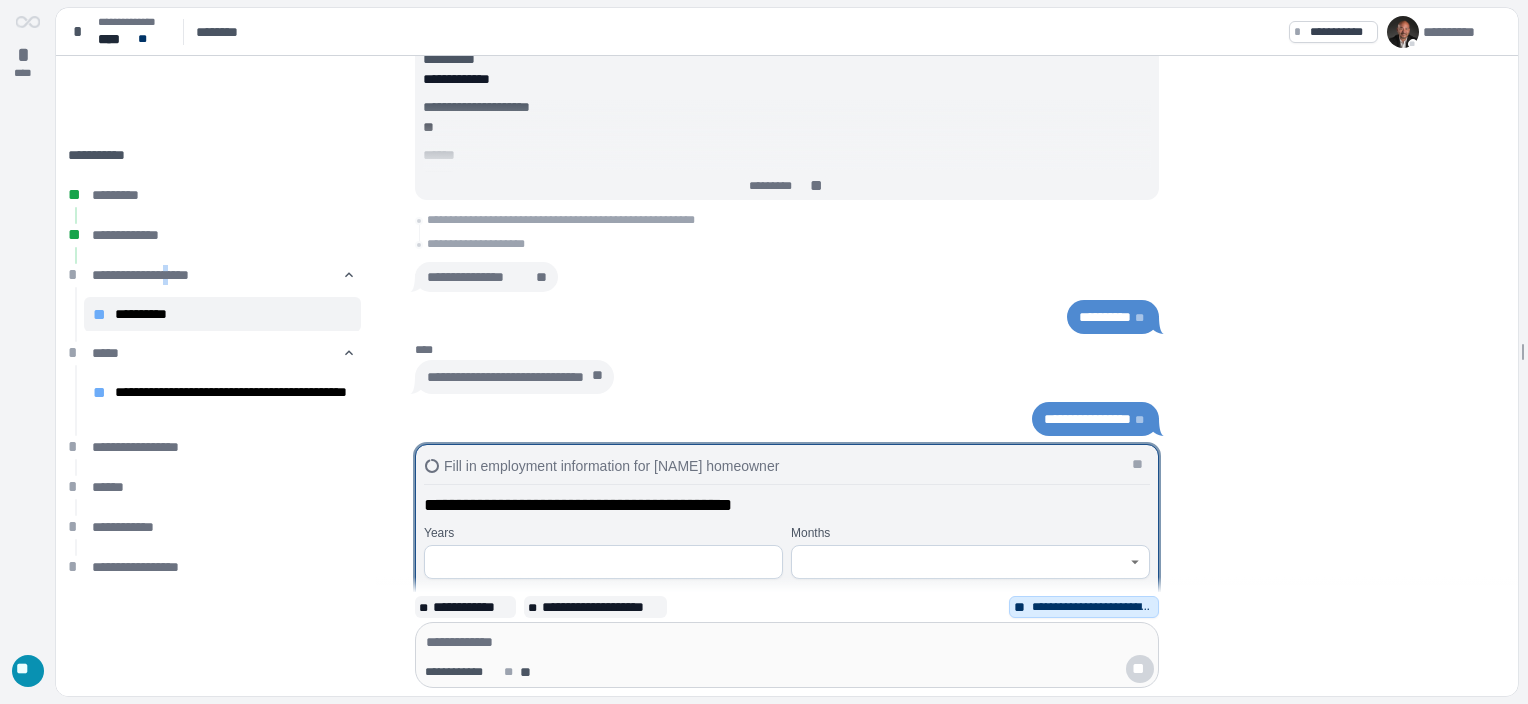 scroll, scrollTop: 0, scrollLeft: 0, axis: both 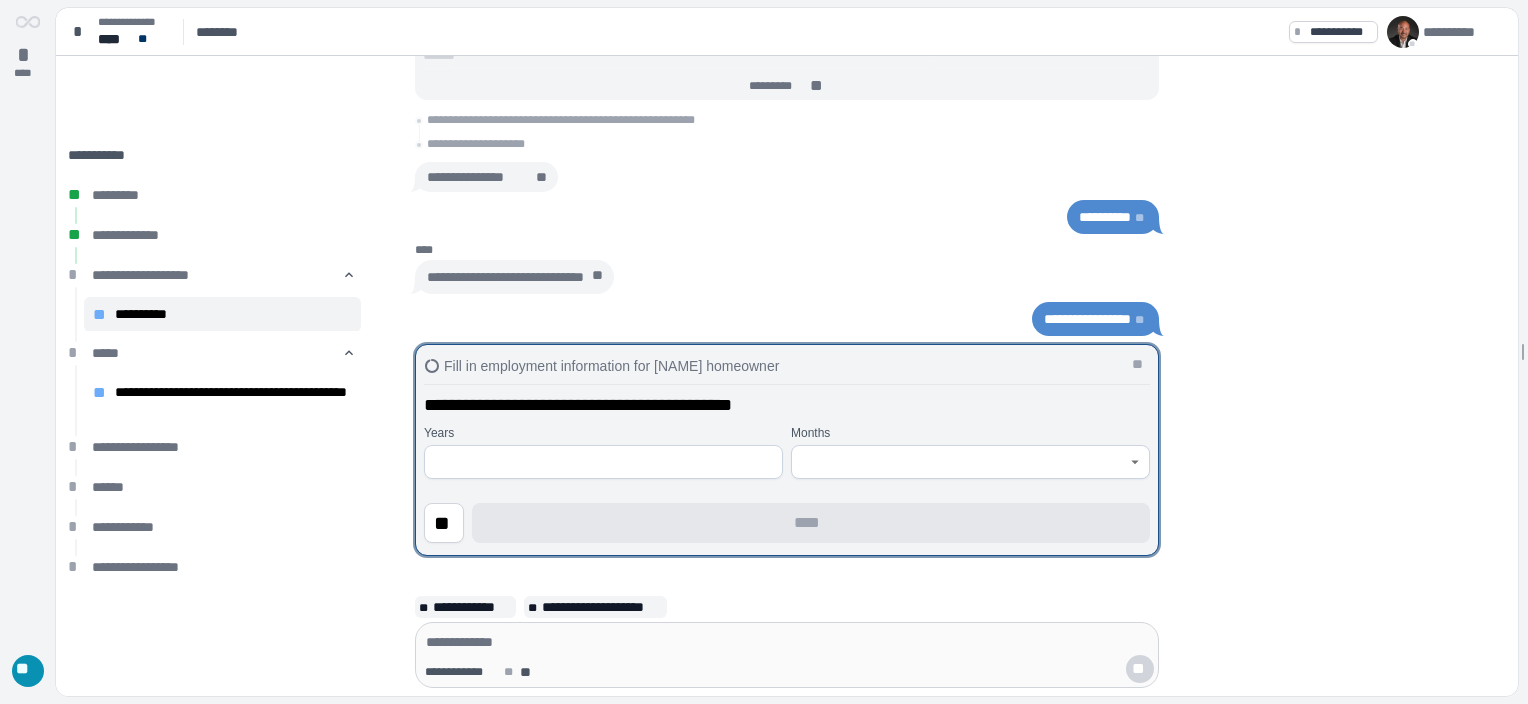 click at bounding box center (603, 462) 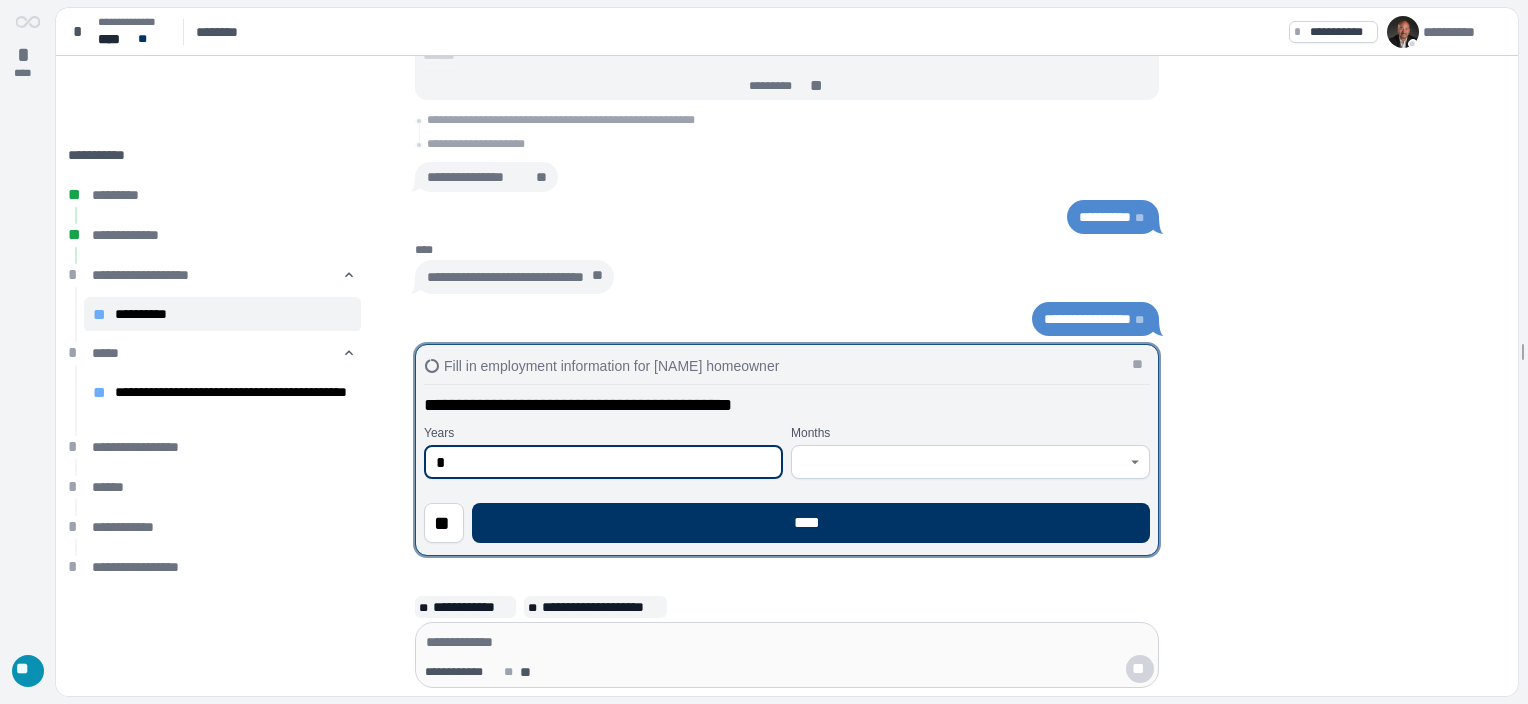 type on "*" 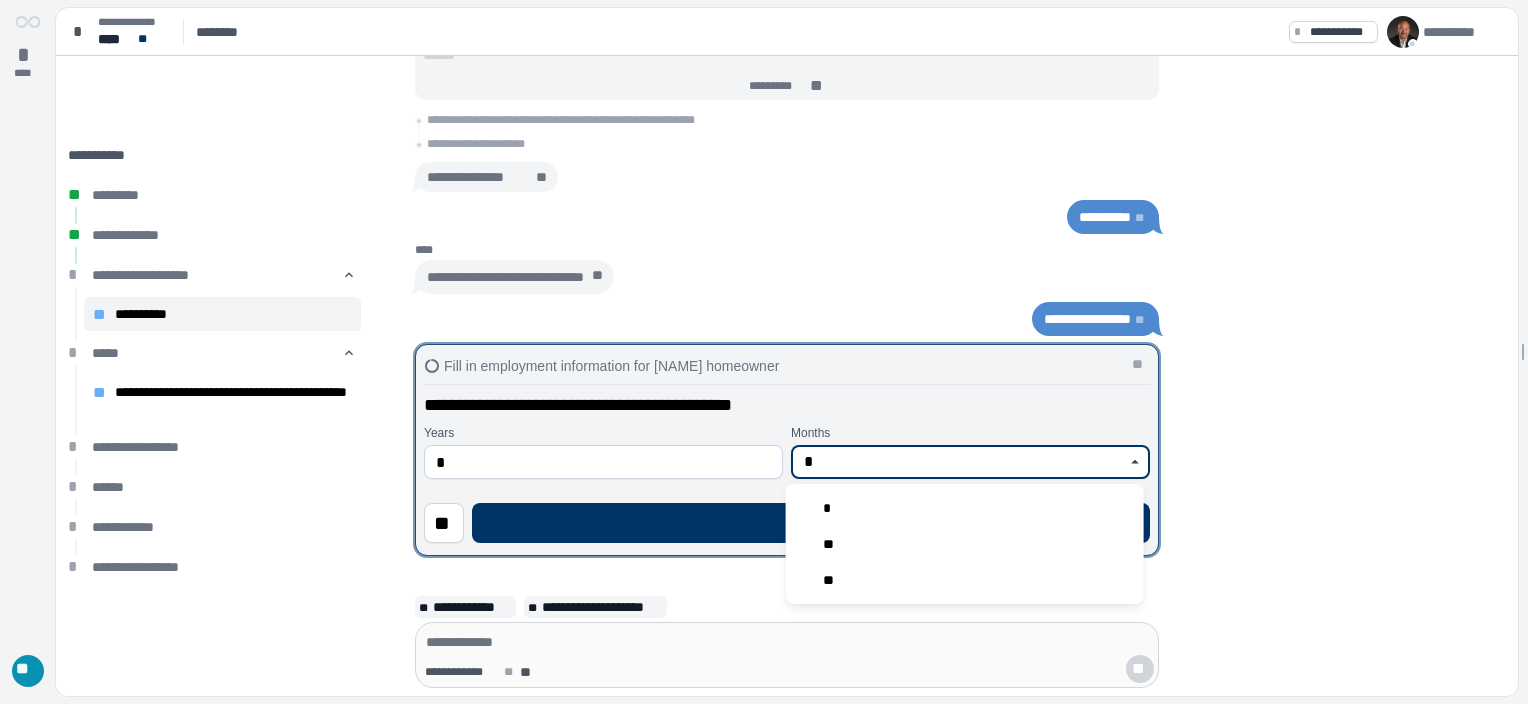 type on "*" 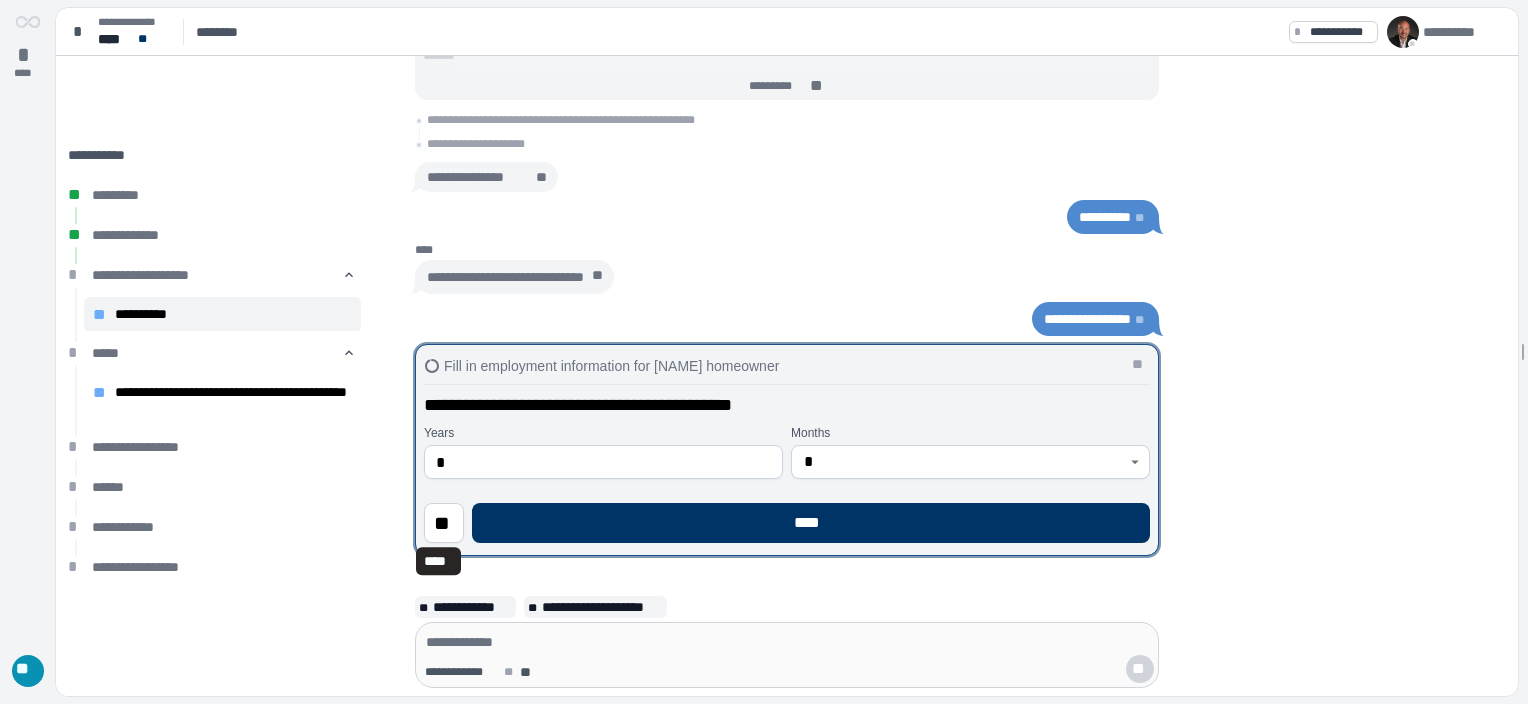 type 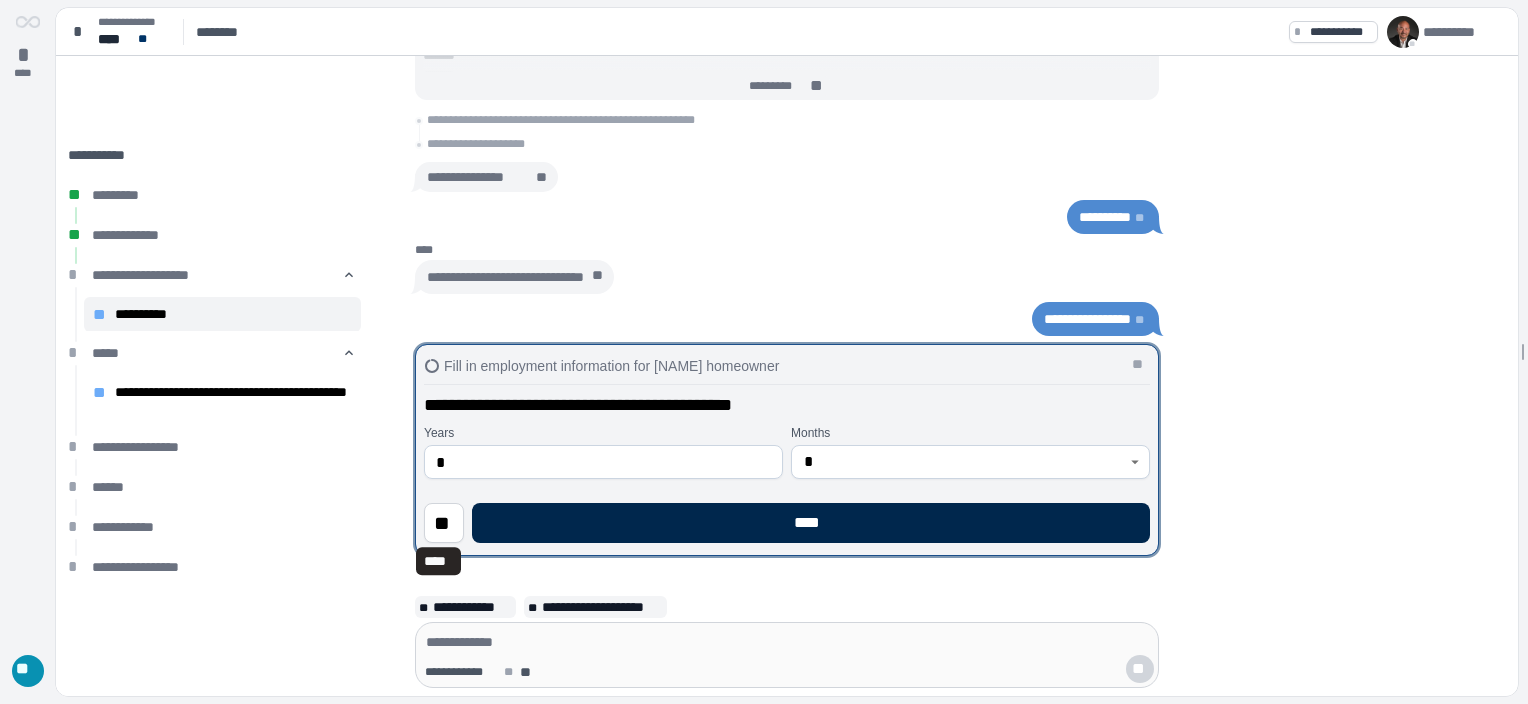 click on "****" at bounding box center [811, 523] 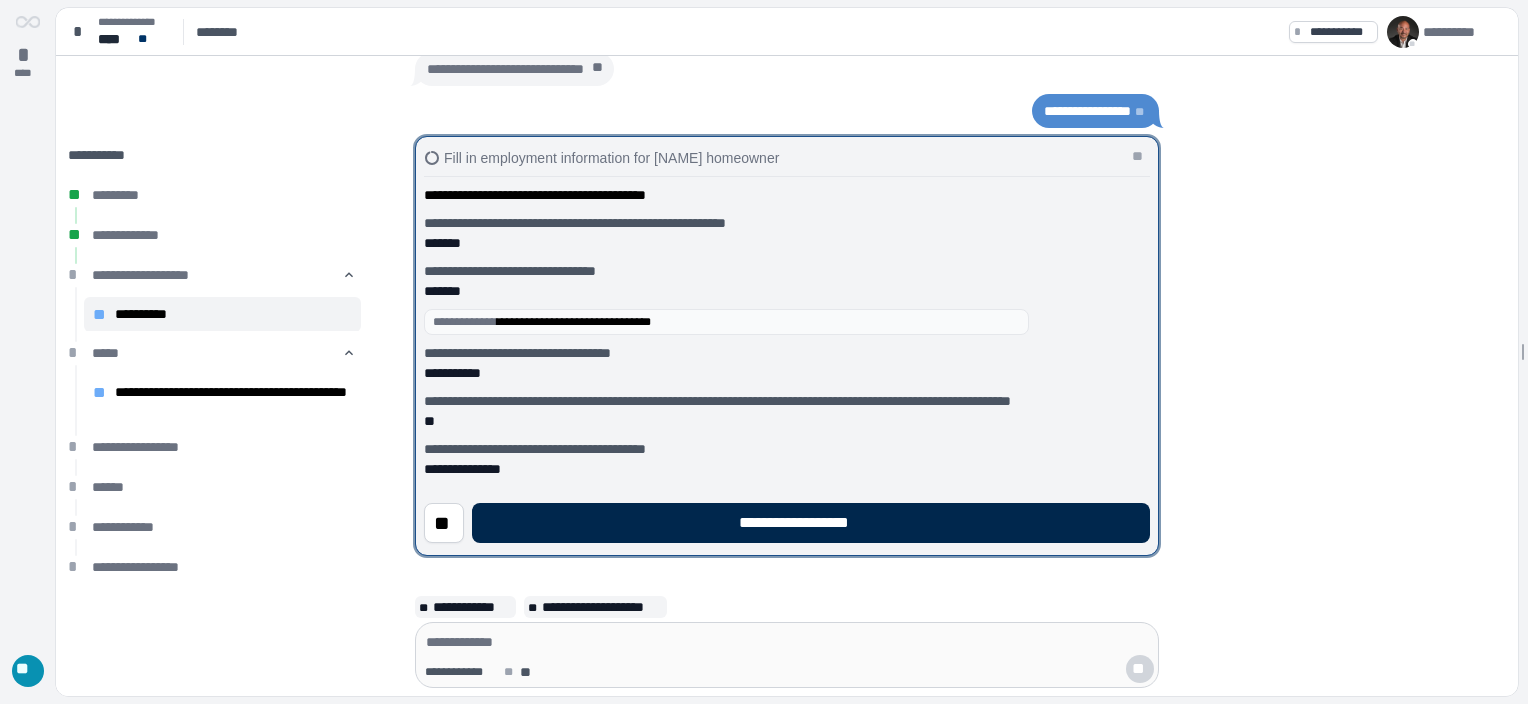 click on "**********" at bounding box center (811, 523) 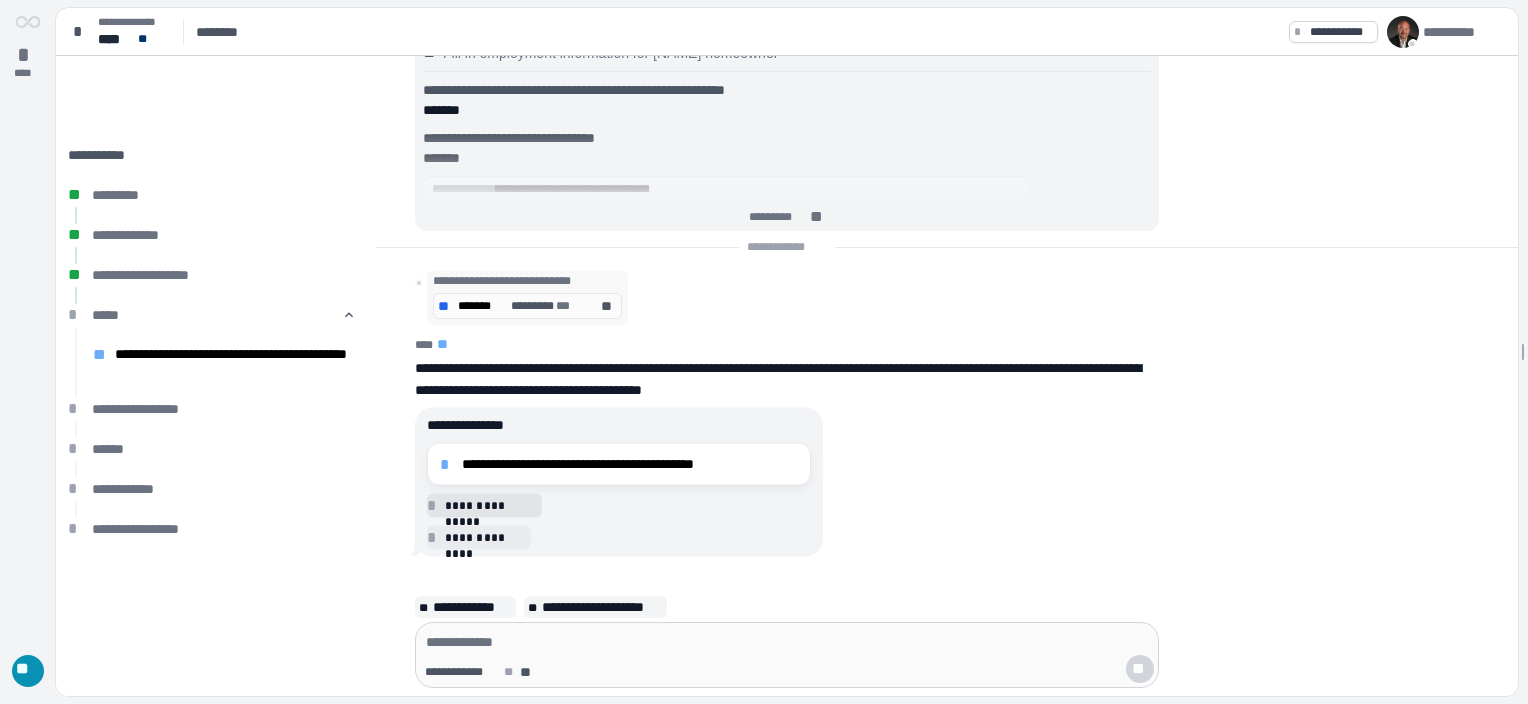 drag, startPoint x: 440, startPoint y: 462, endPoint x: 511, endPoint y: 460, distance: 71.02816 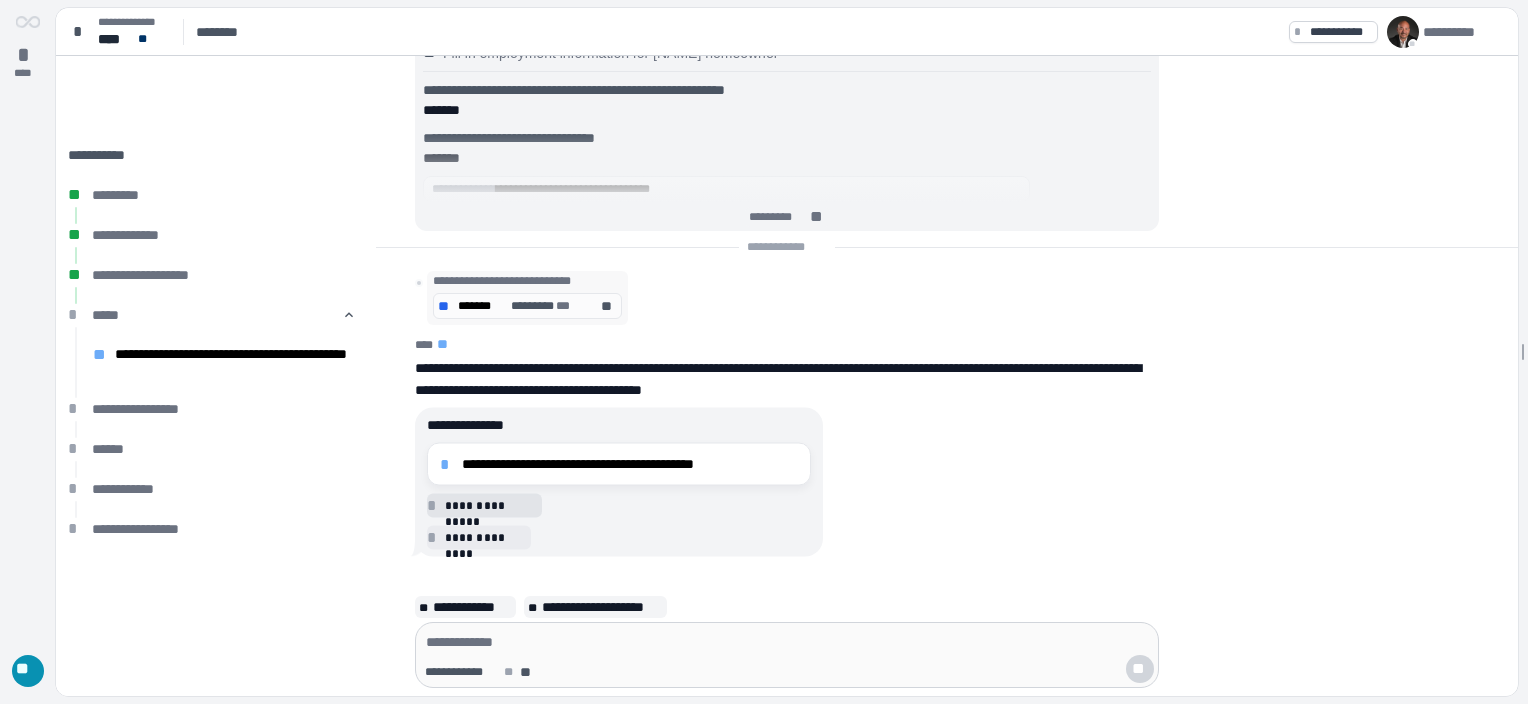 click on "*" at bounding box center [448, 464] 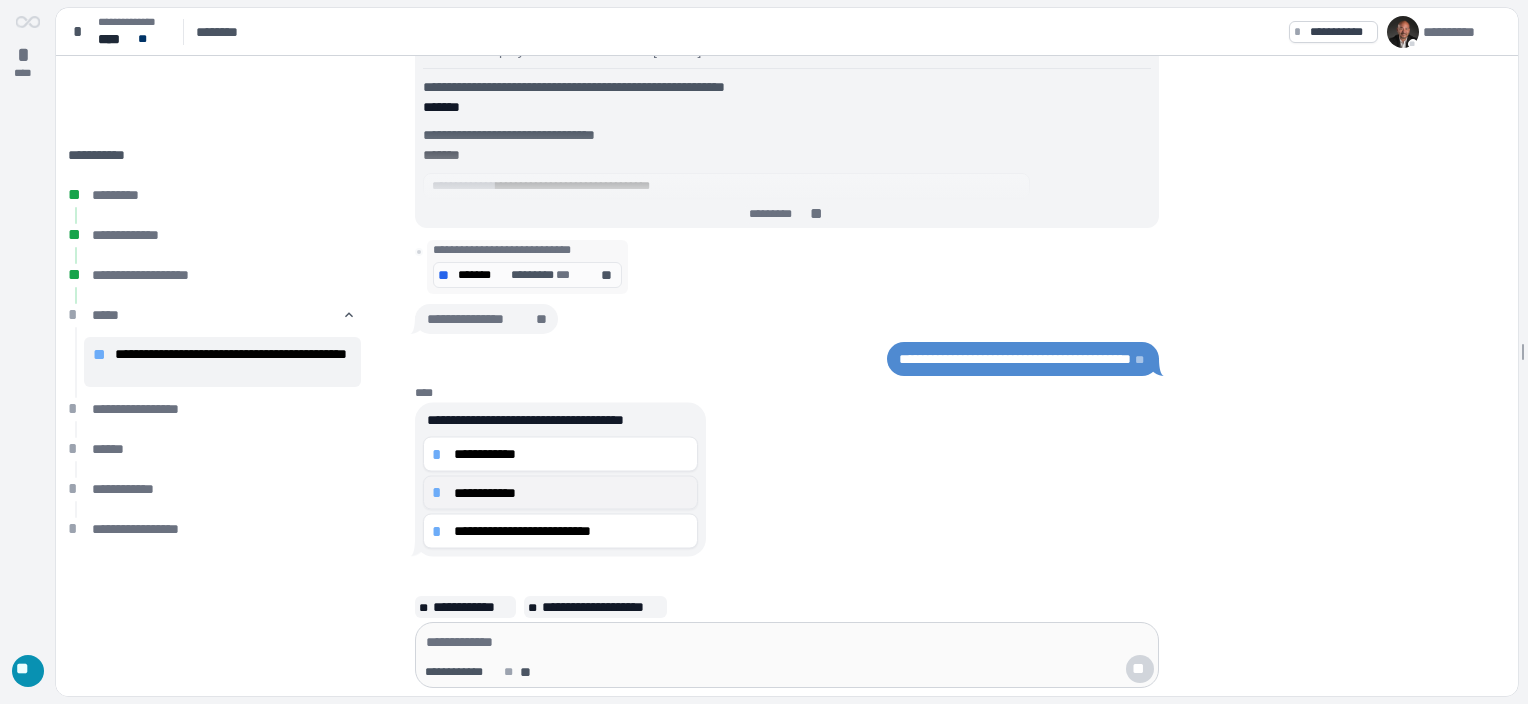 click on "**********" at bounding box center [560, 454] 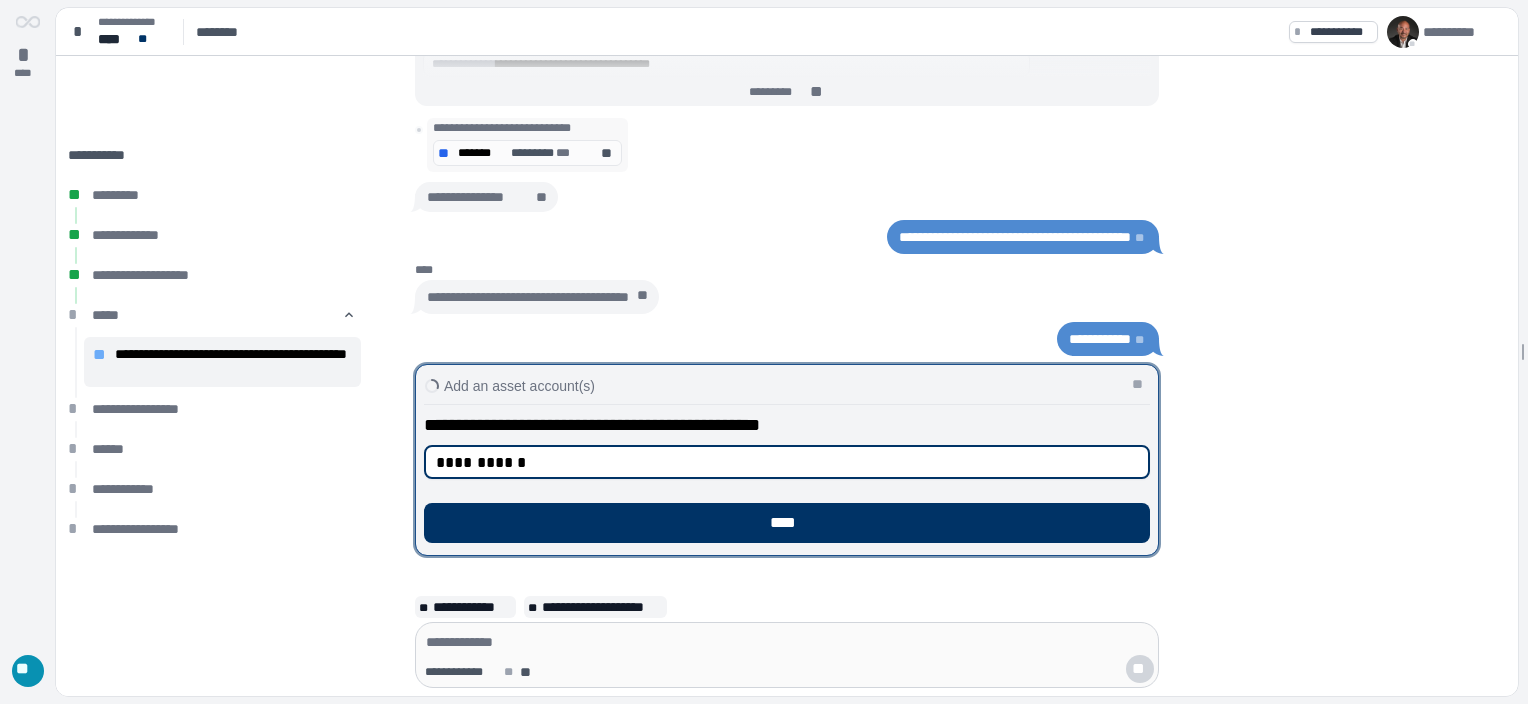 type on "**********" 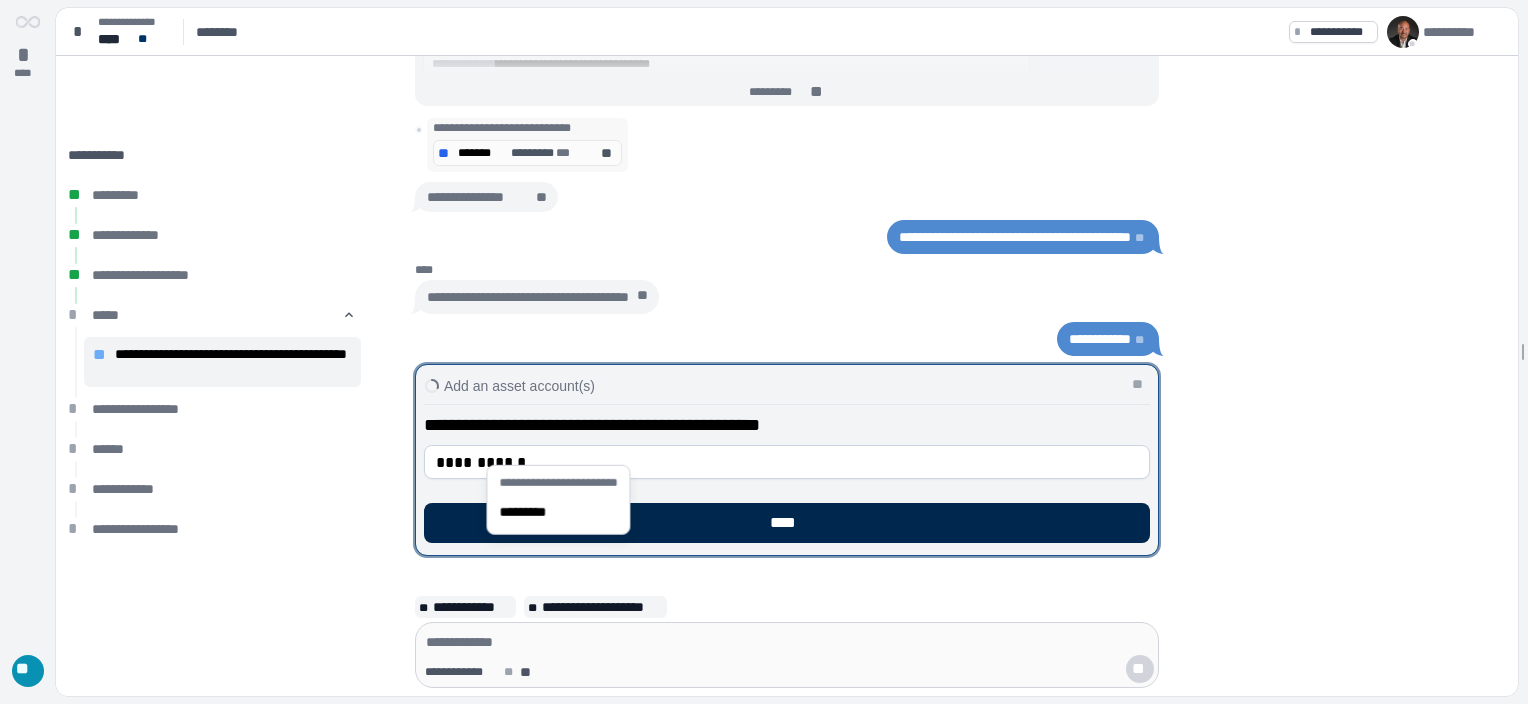 click on "****" at bounding box center [787, 523] 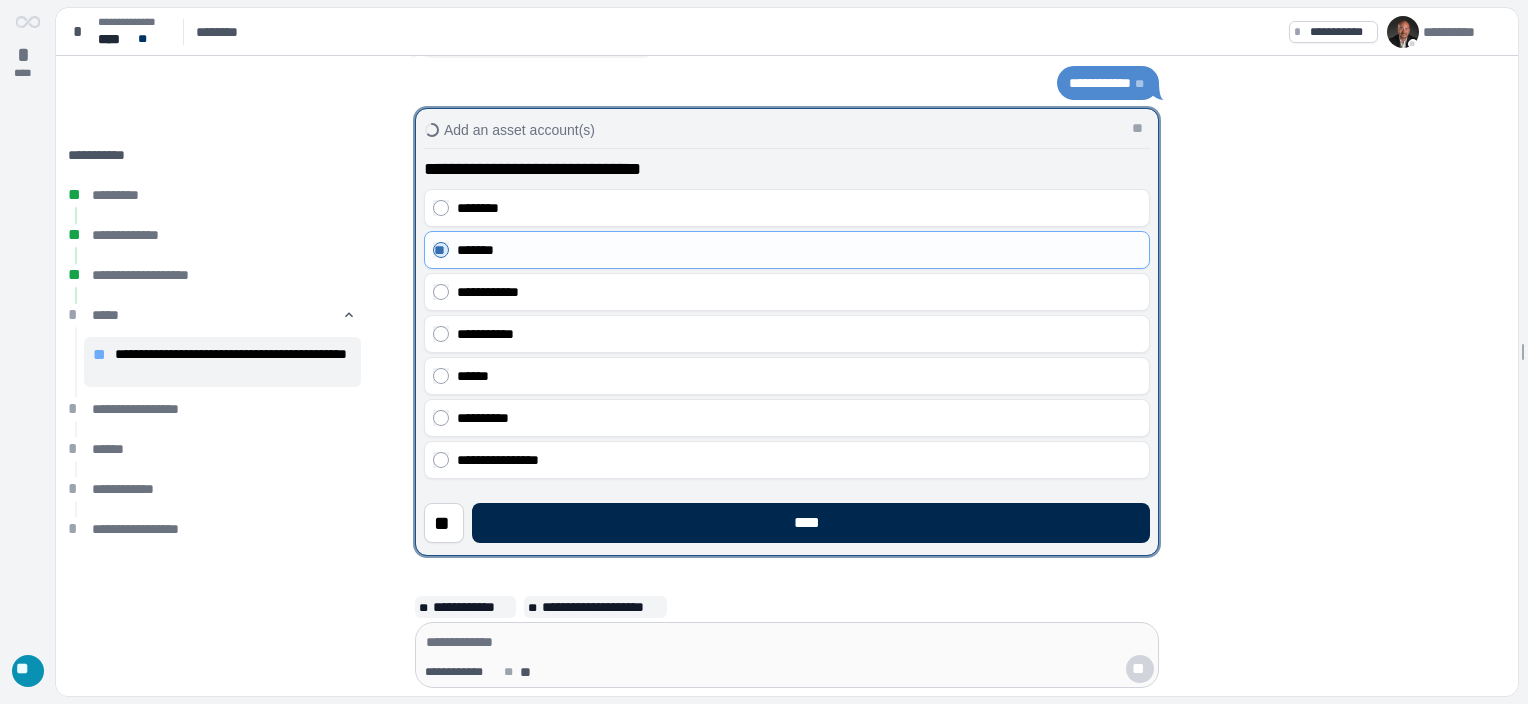 click on "****" at bounding box center (811, 523) 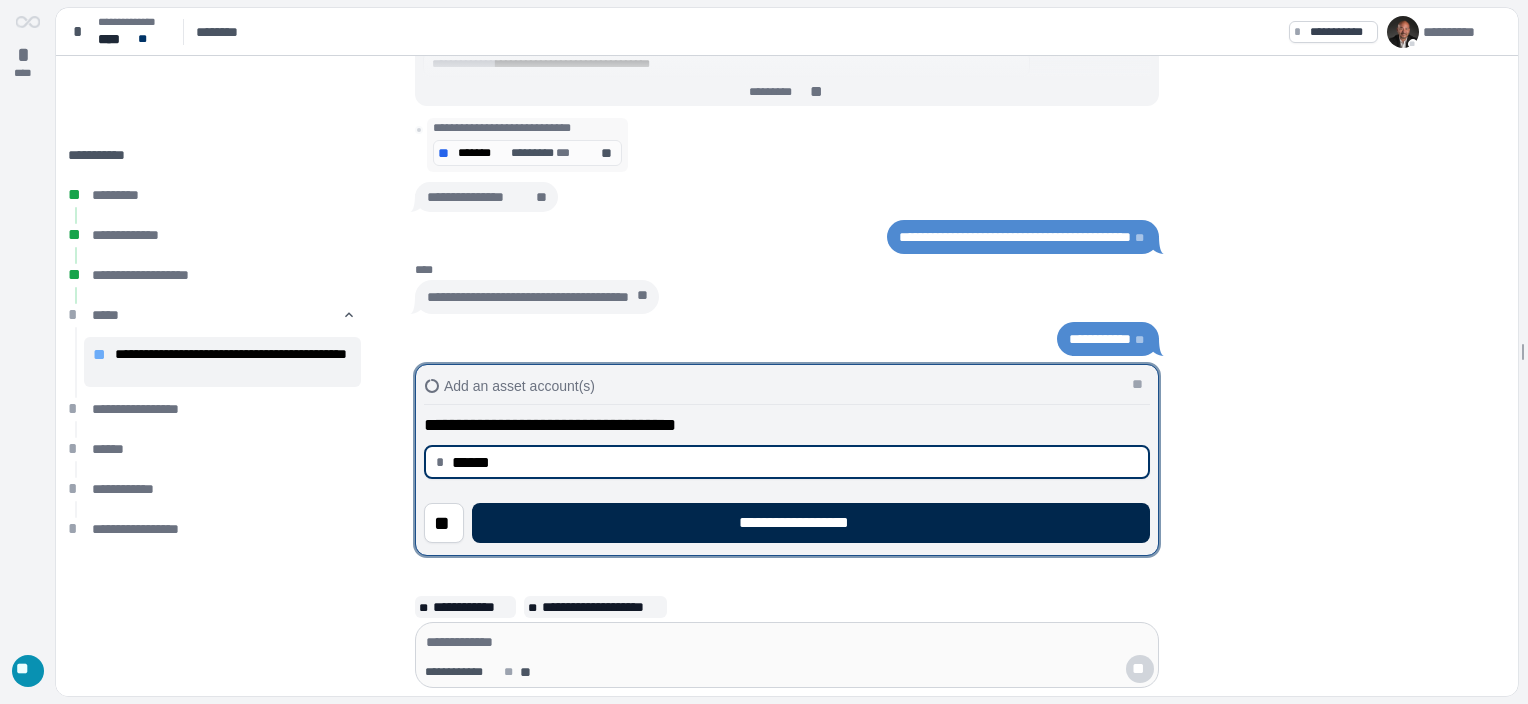 type on "*********" 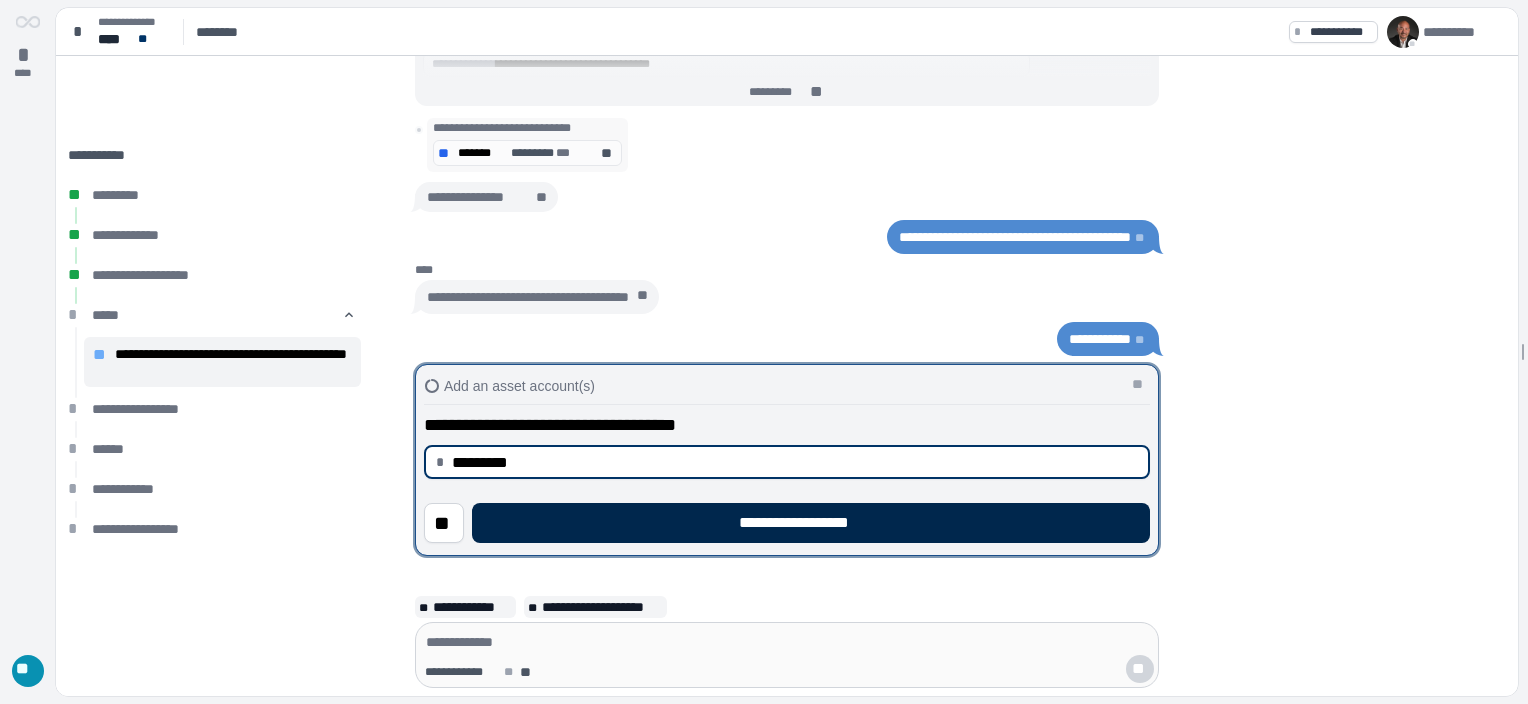 click on "**********" at bounding box center [811, 523] 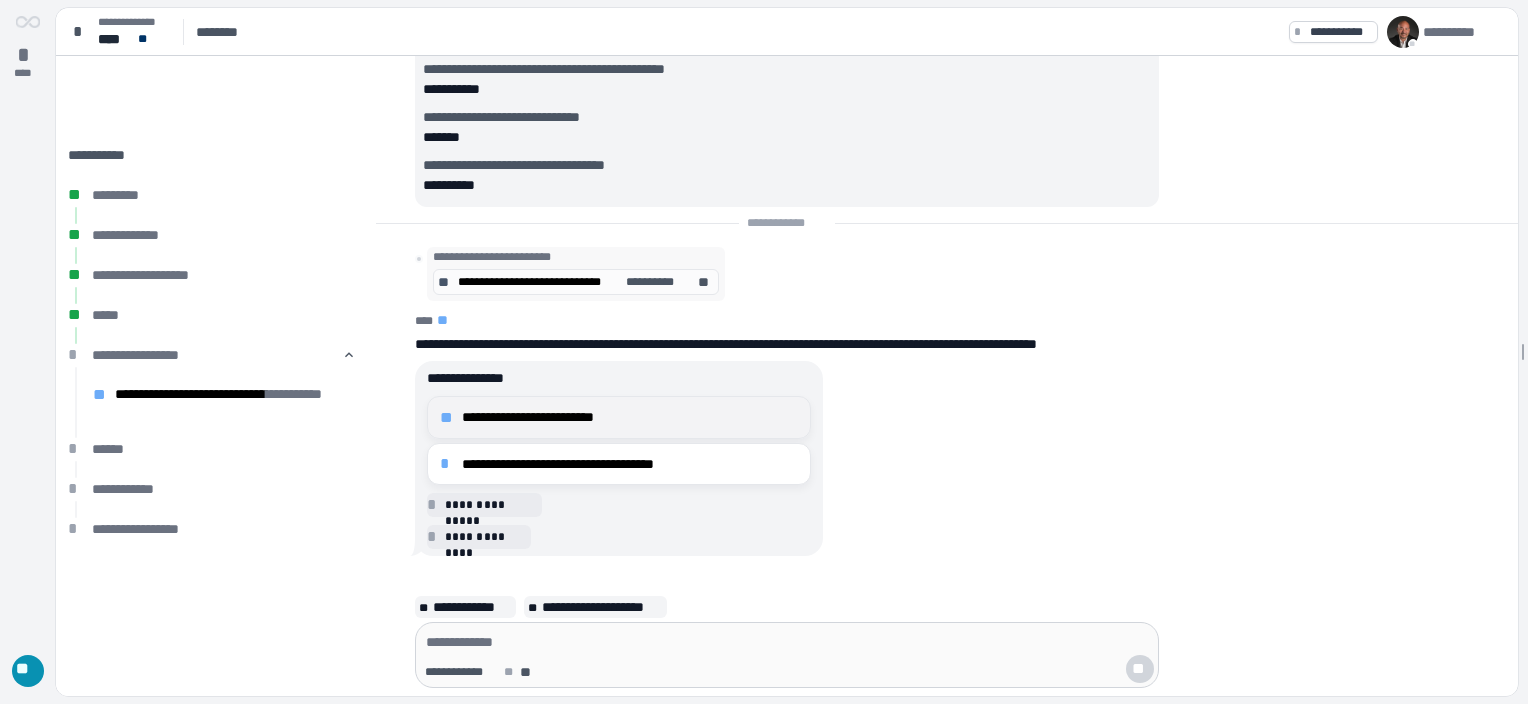 click on "**" at bounding box center [448, 418] 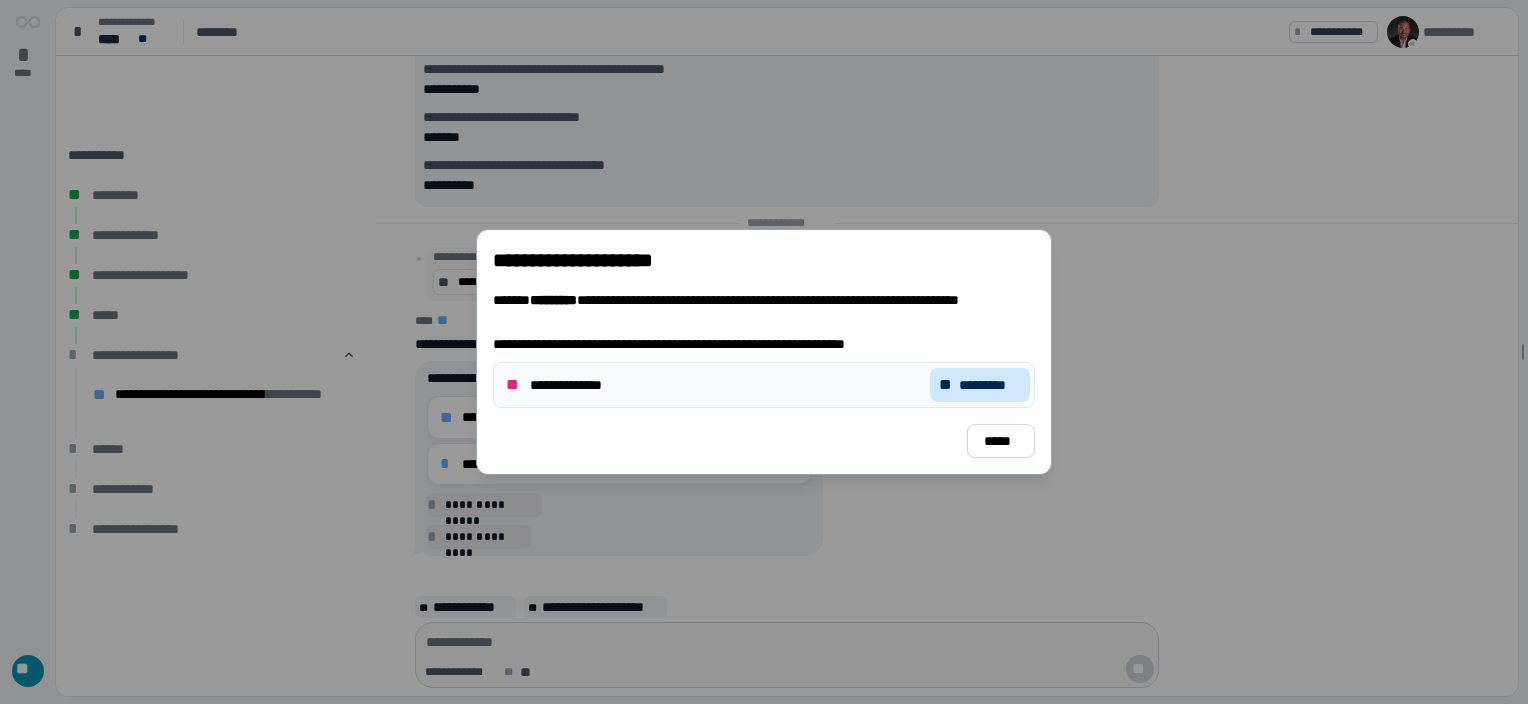 click on "*********" at bounding box center (990, 385) 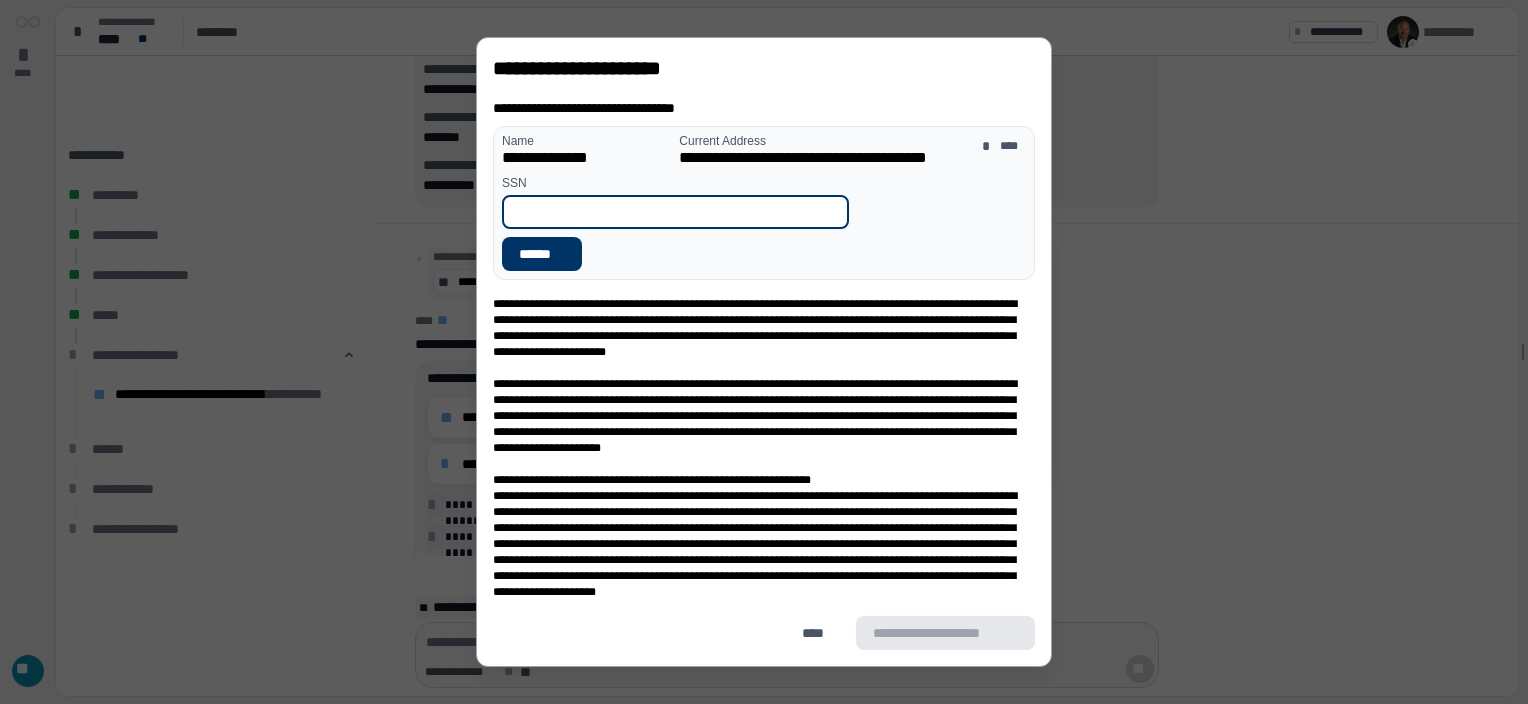 drag, startPoint x: 543, startPoint y: 205, endPoint x: 542, endPoint y: 192, distance: 13.038404 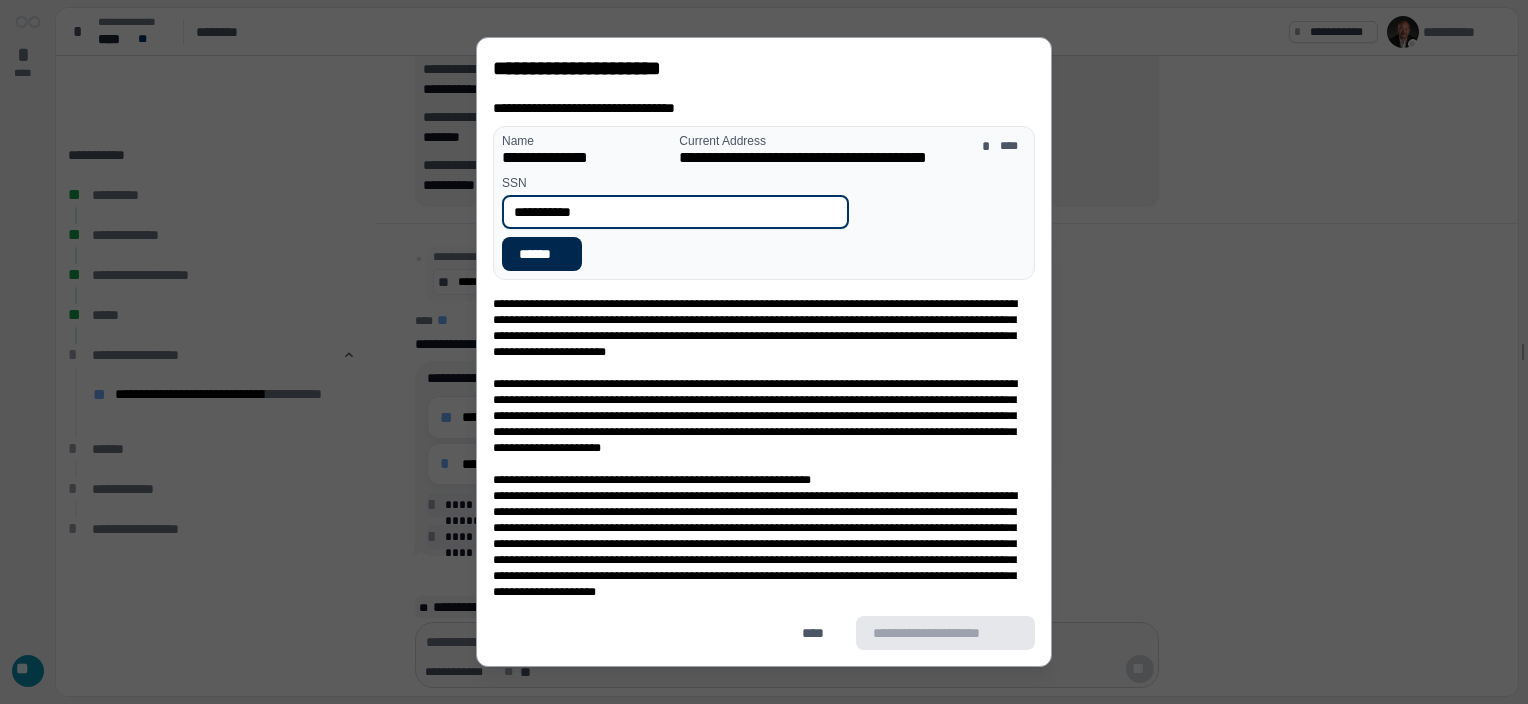 type on "**********" 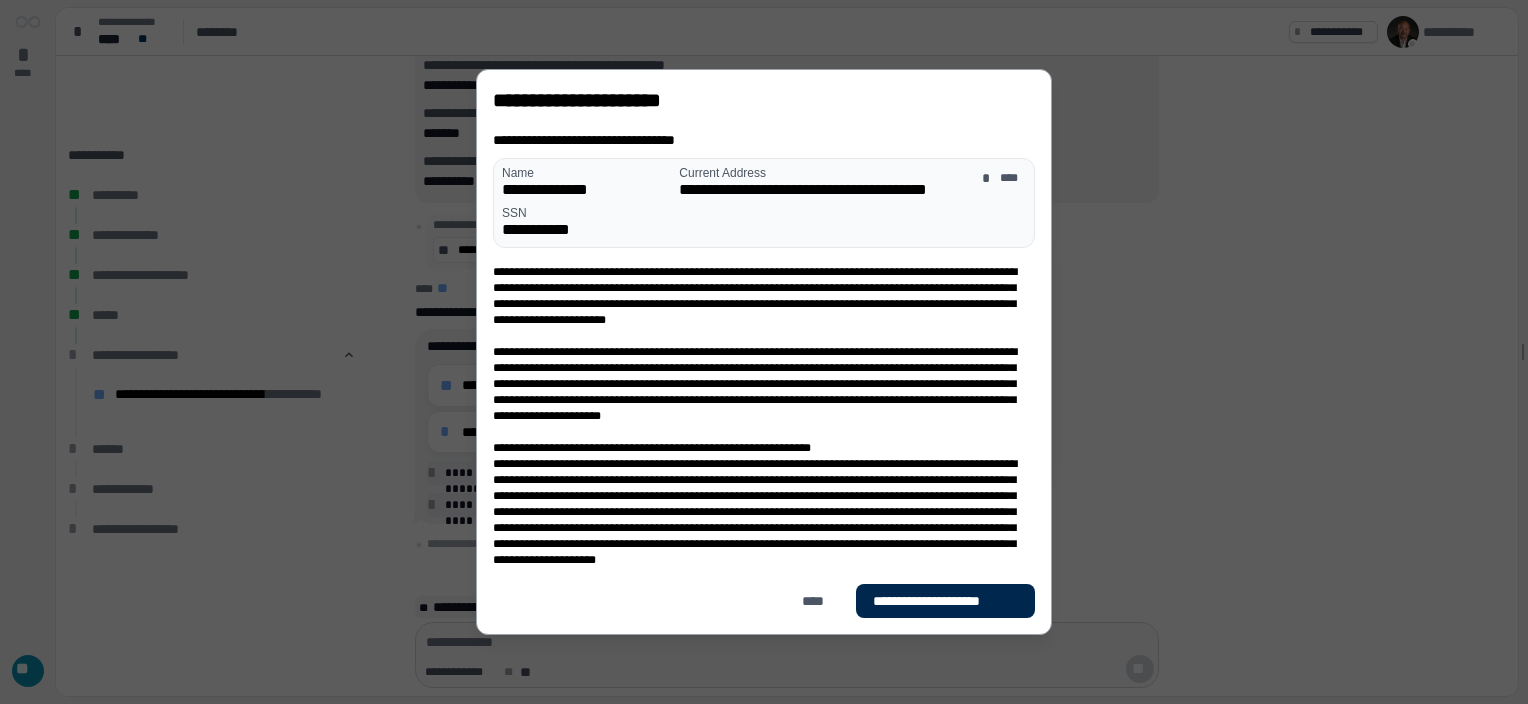 click on "**********" at bounding box center [945, 601] 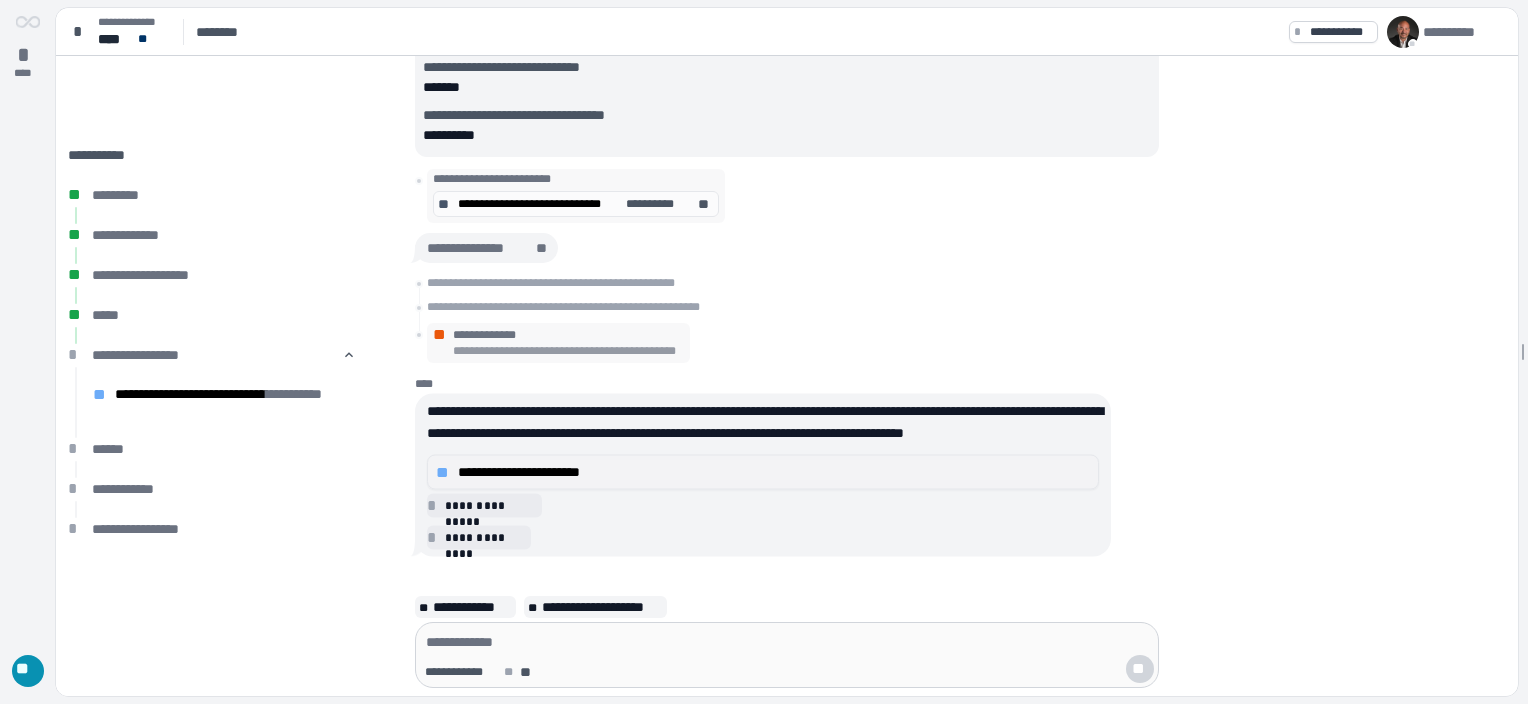 click on "**" at bounding box center [444, 472] 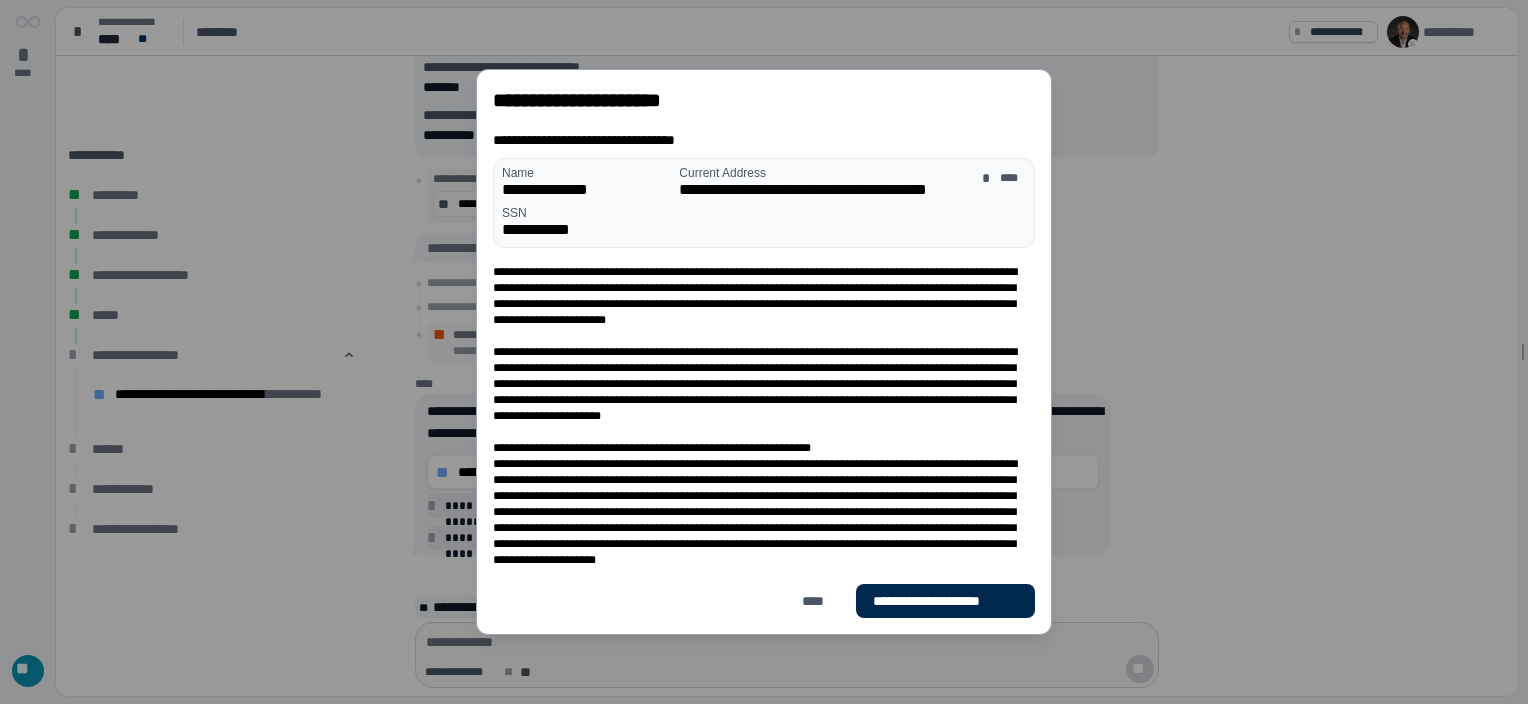 click on "**********" at bounding box center [945, 601] 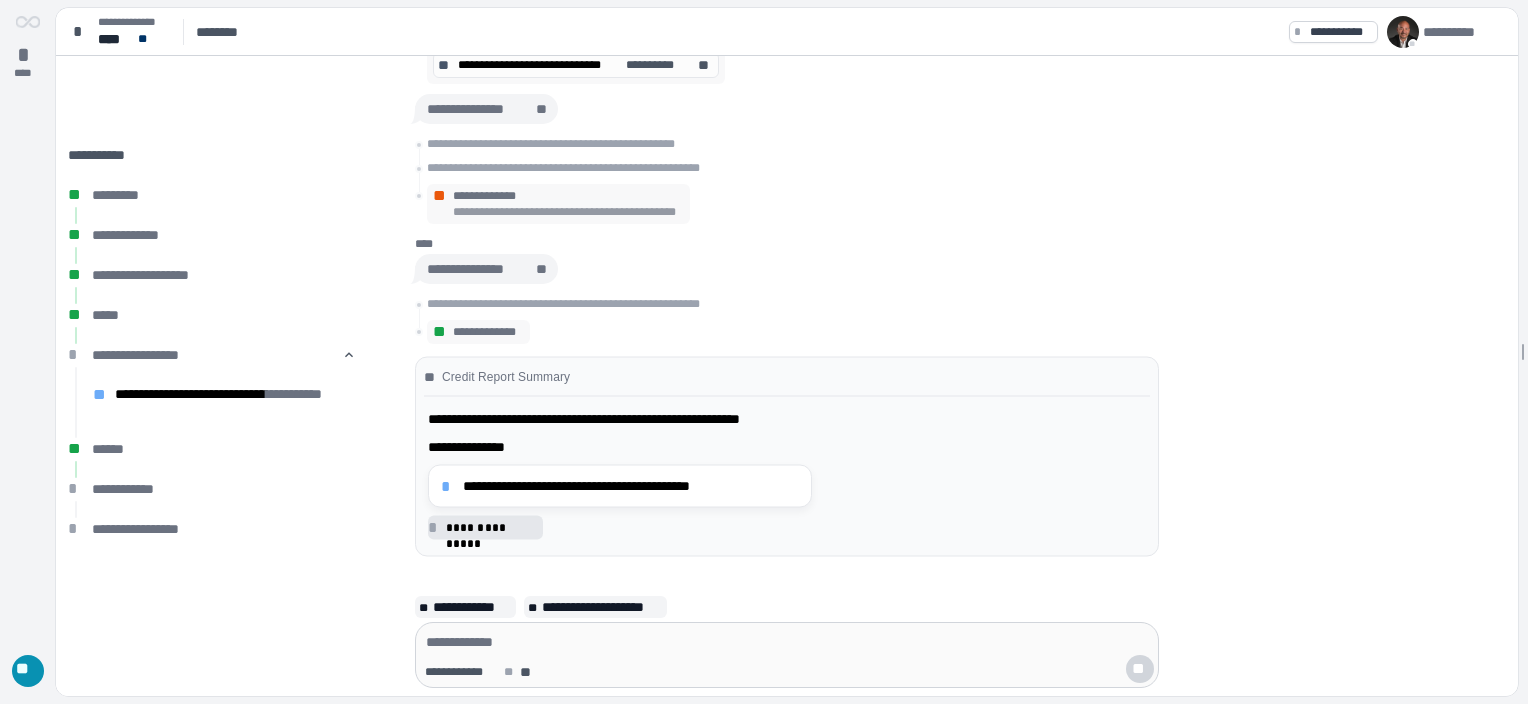 drag, startPoint x: 448, startPoint y: 488, endPoint x: 460, endPoint y: 485, distance: 12.369317 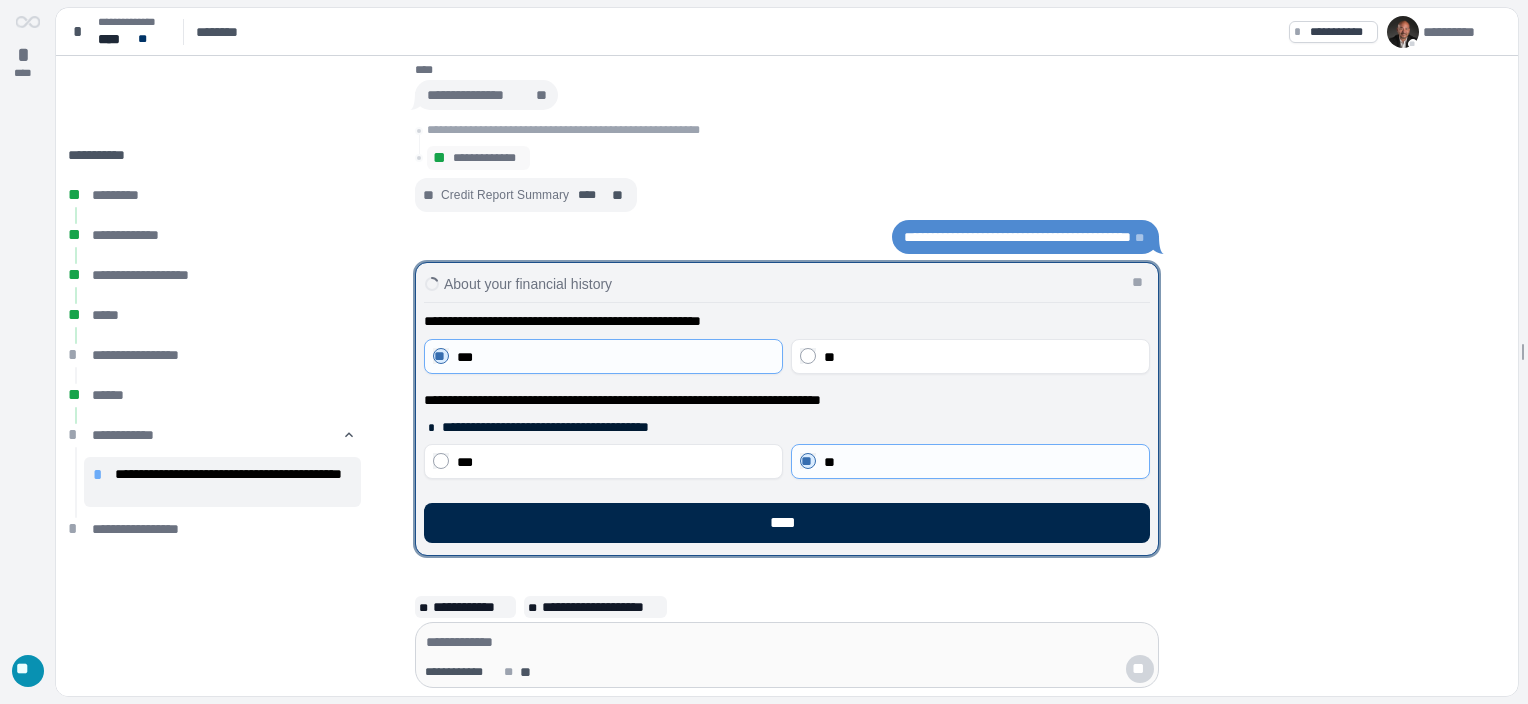 click on "****" at bounding box center (787, 523) 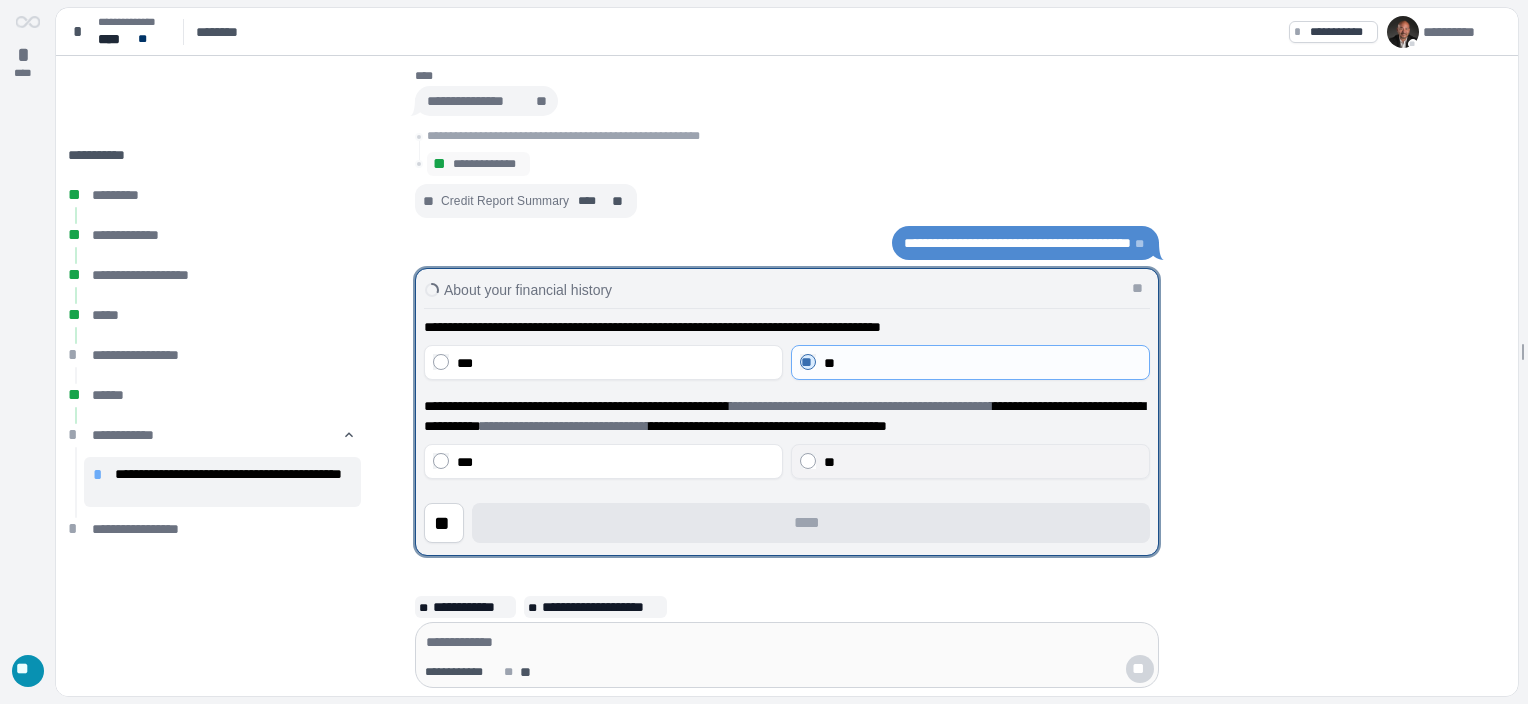 click on "**" at bounding box center [829, 462] 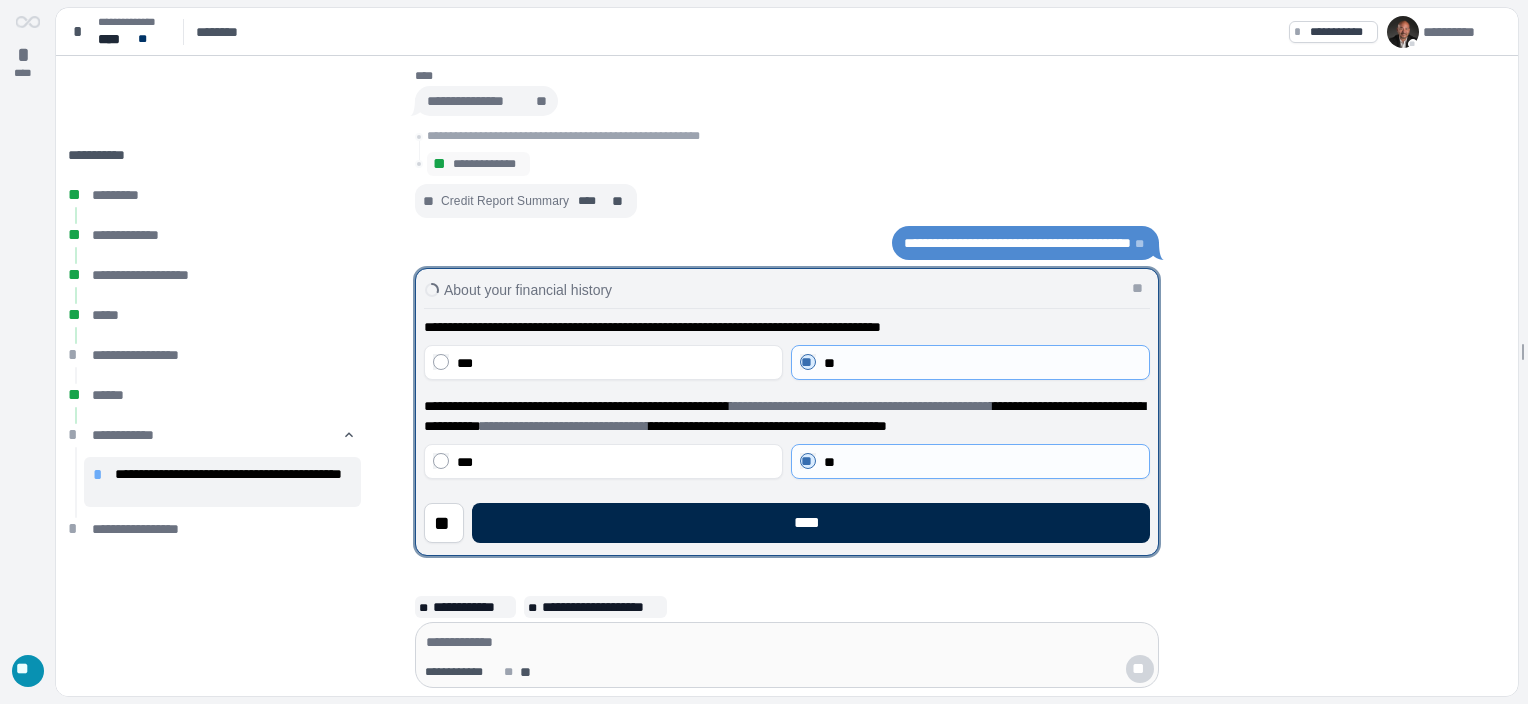 click on "****" at bounding box center (811, 523) 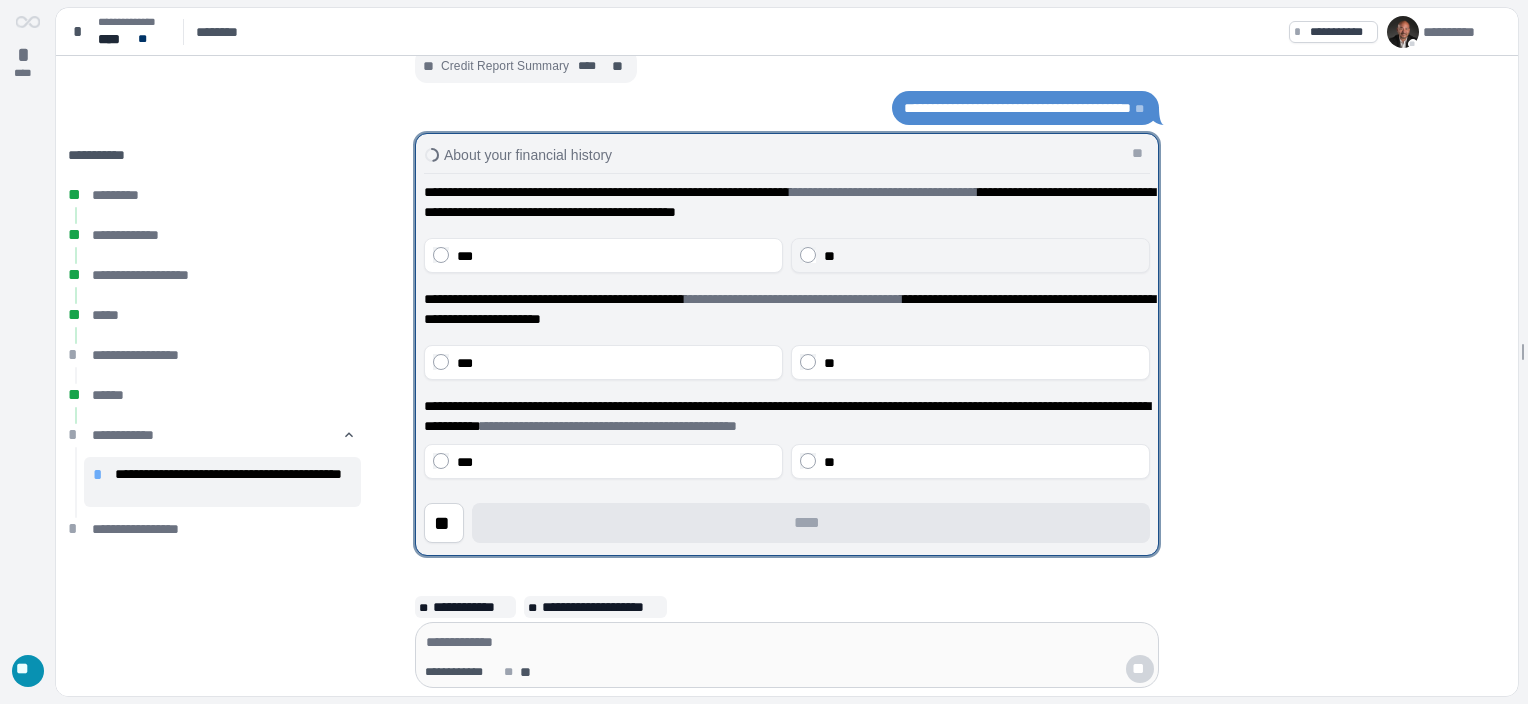 drag, startPoint x: 820, startPoint y: 256, endPoint x: 809, endPoint y: 288, distance: 33.83785 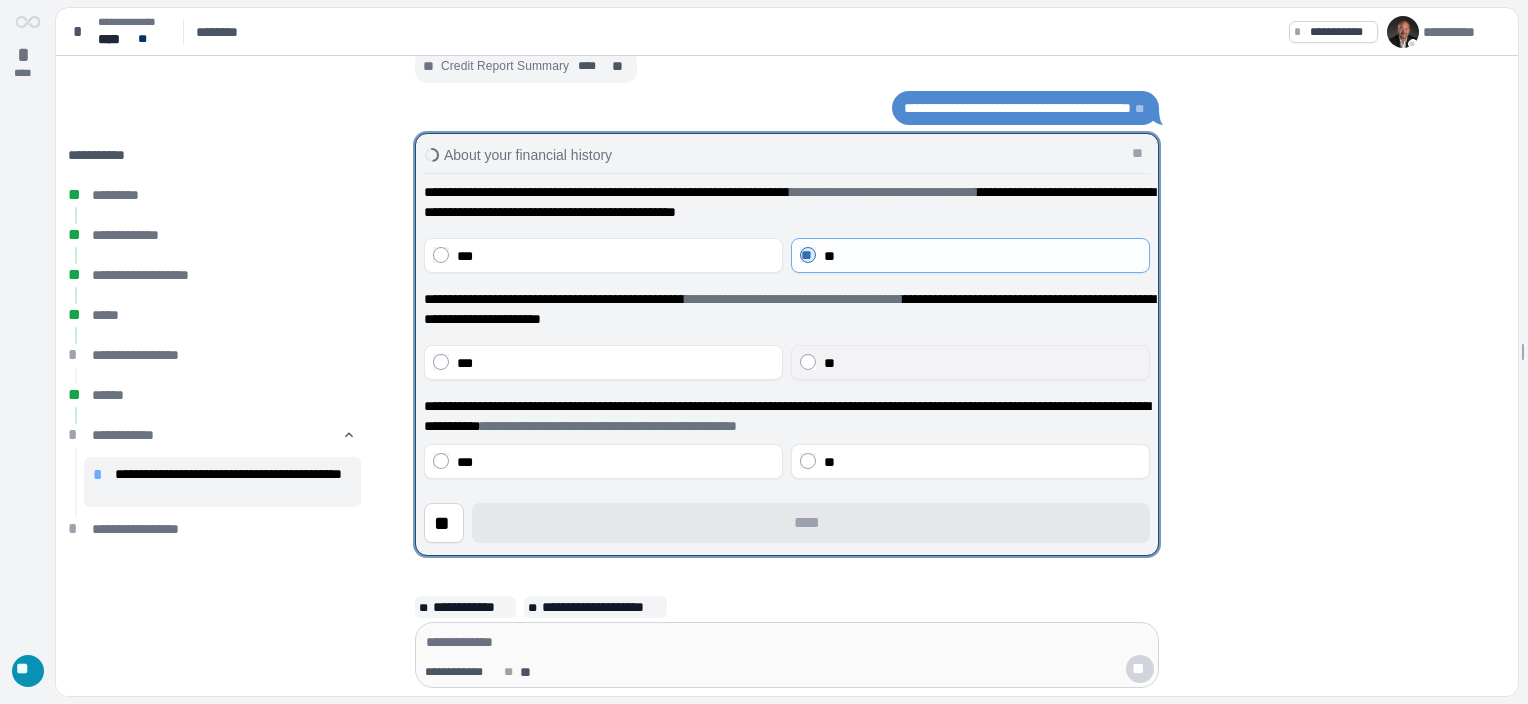 click on "**" at bounding box center (970, 362) 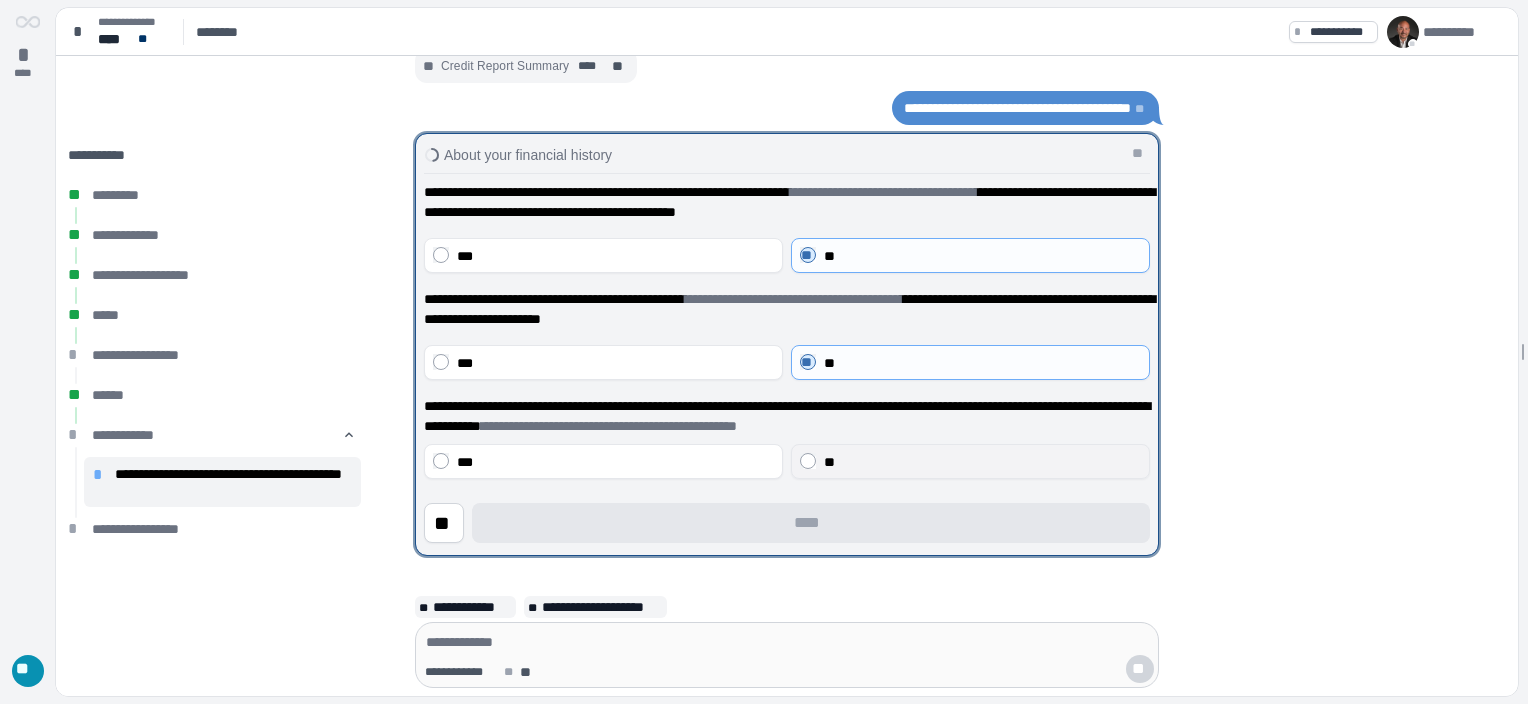 click on "**" at bounding box center [982, 462] 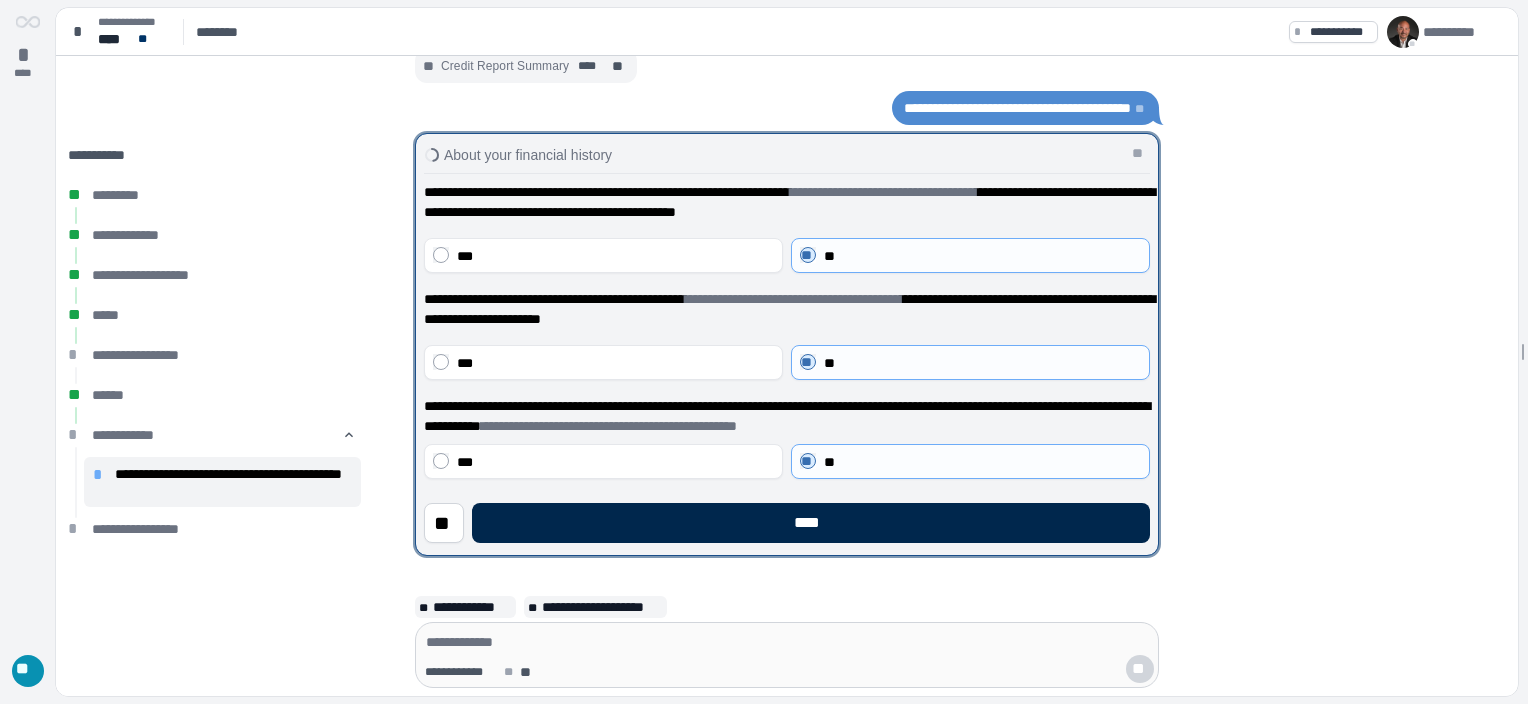 click on "****" at bounding box center [811, 523] 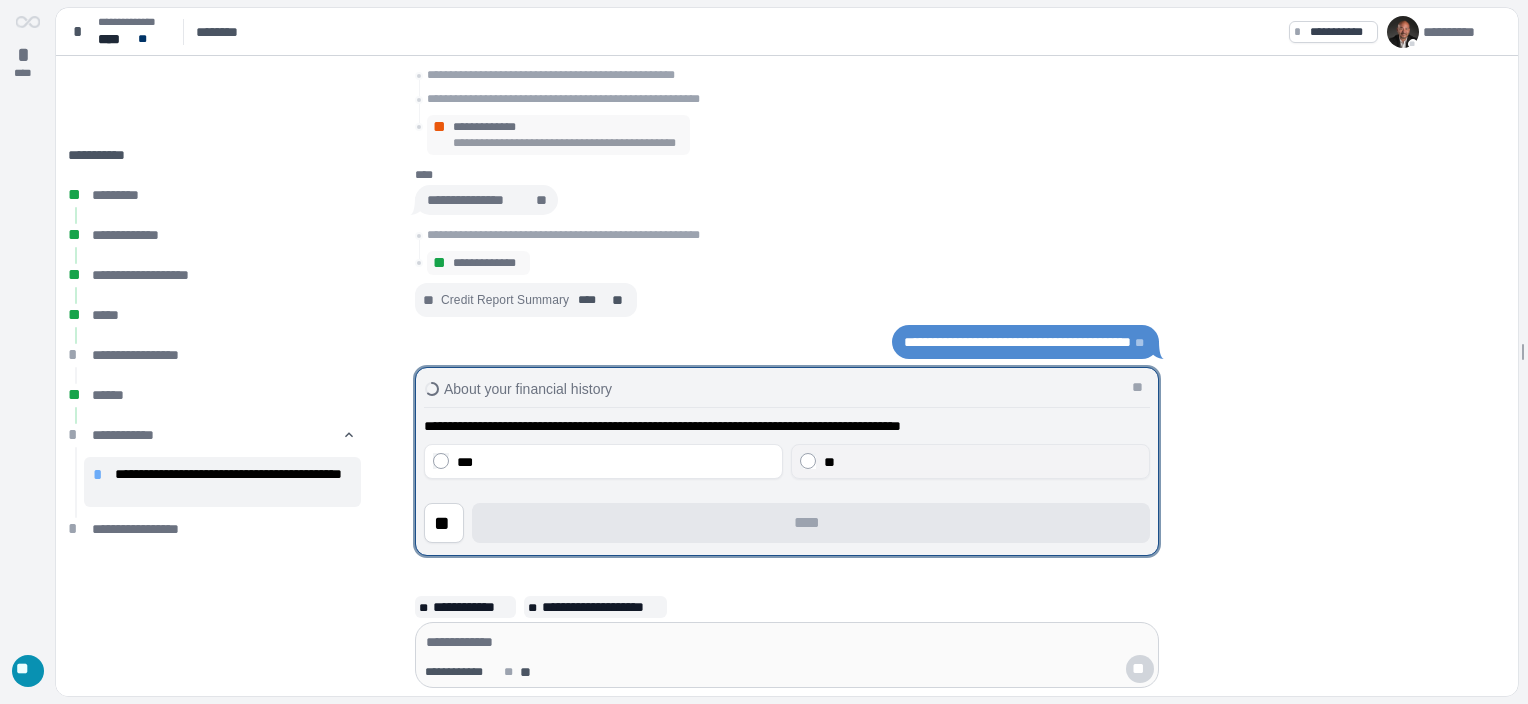 click on "**" at bounding box center [982, 462] 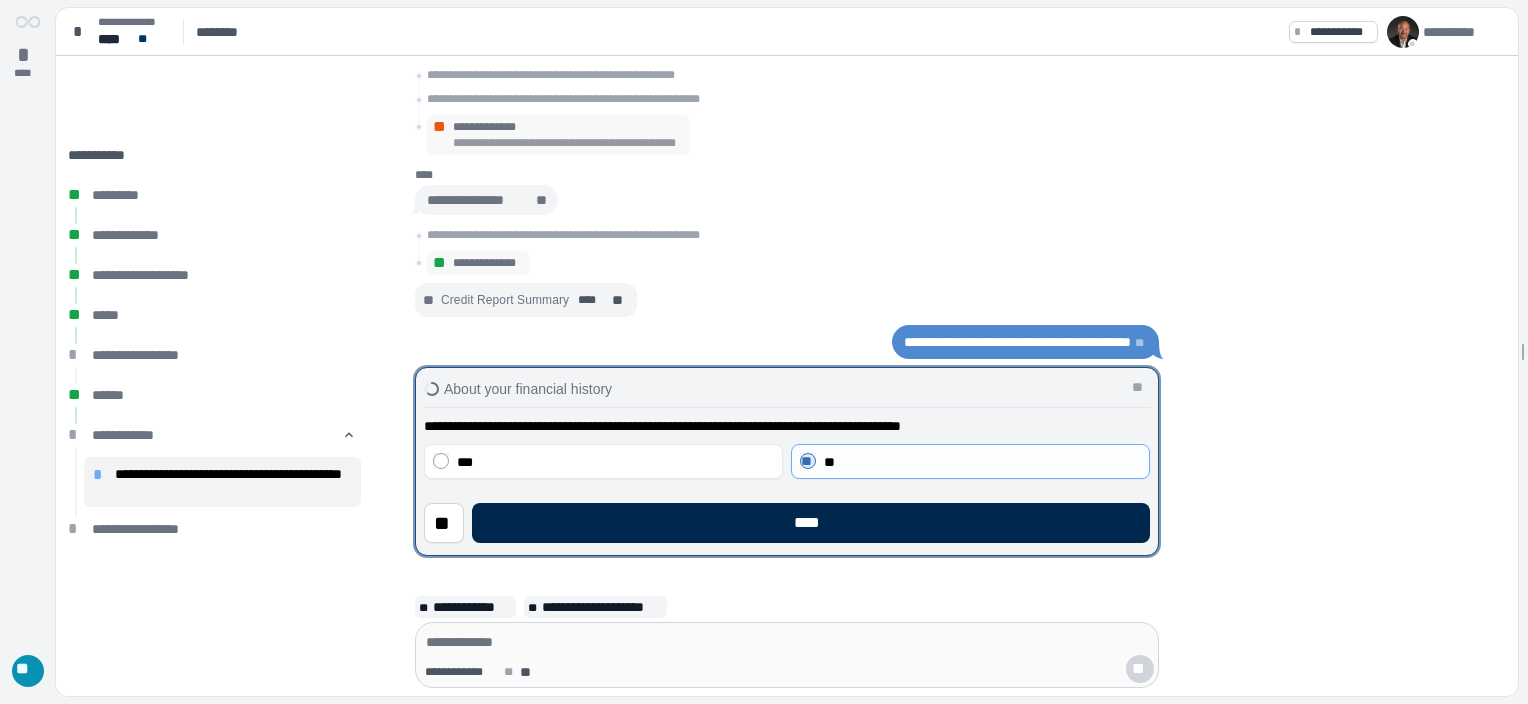 click on "****" at bounding box center (811, 523) 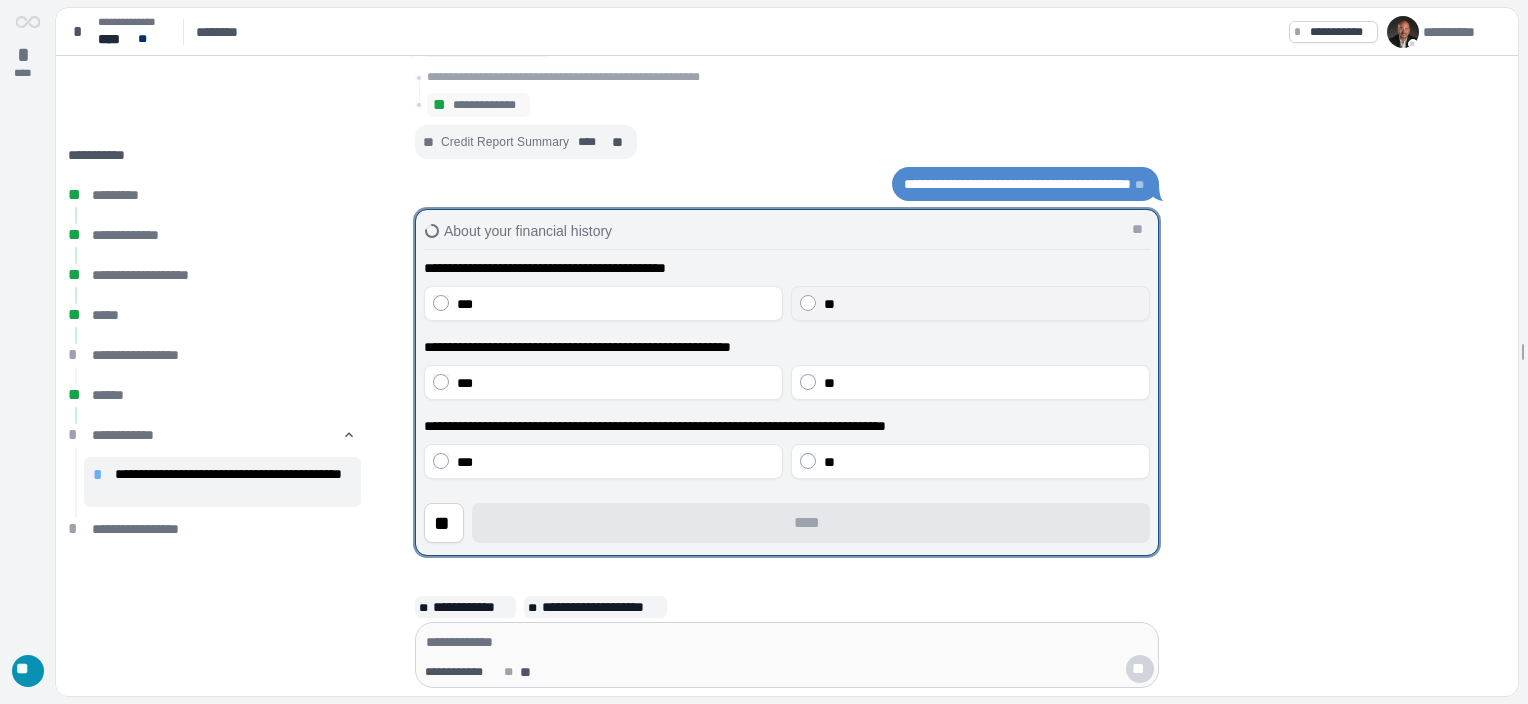click on "**" at bounding box center [829, 304] 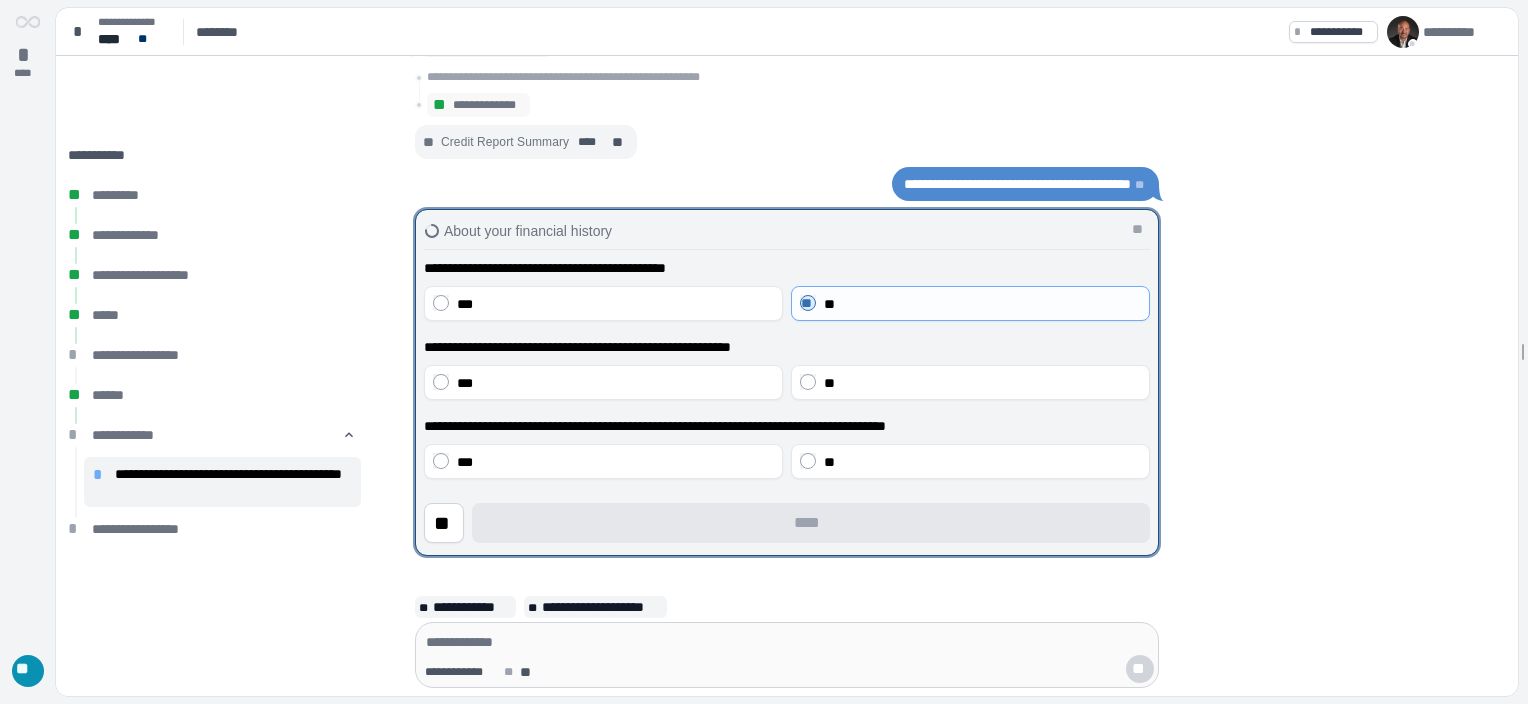 drag, startPoint x: 859, startPoint y: 396, endPoint x: 859, endPoint y: 434, distance: 38 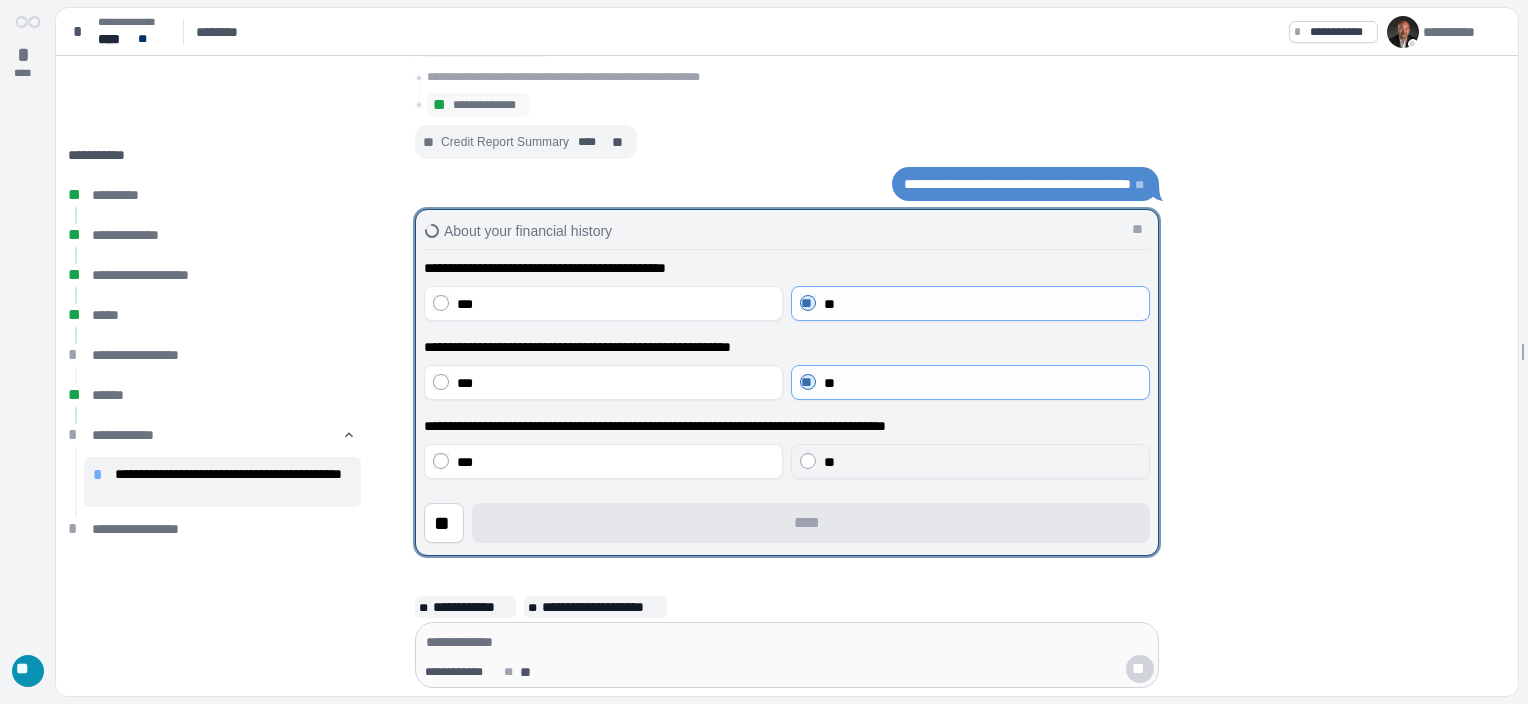 click on "**" at bounding box center [982, 462] 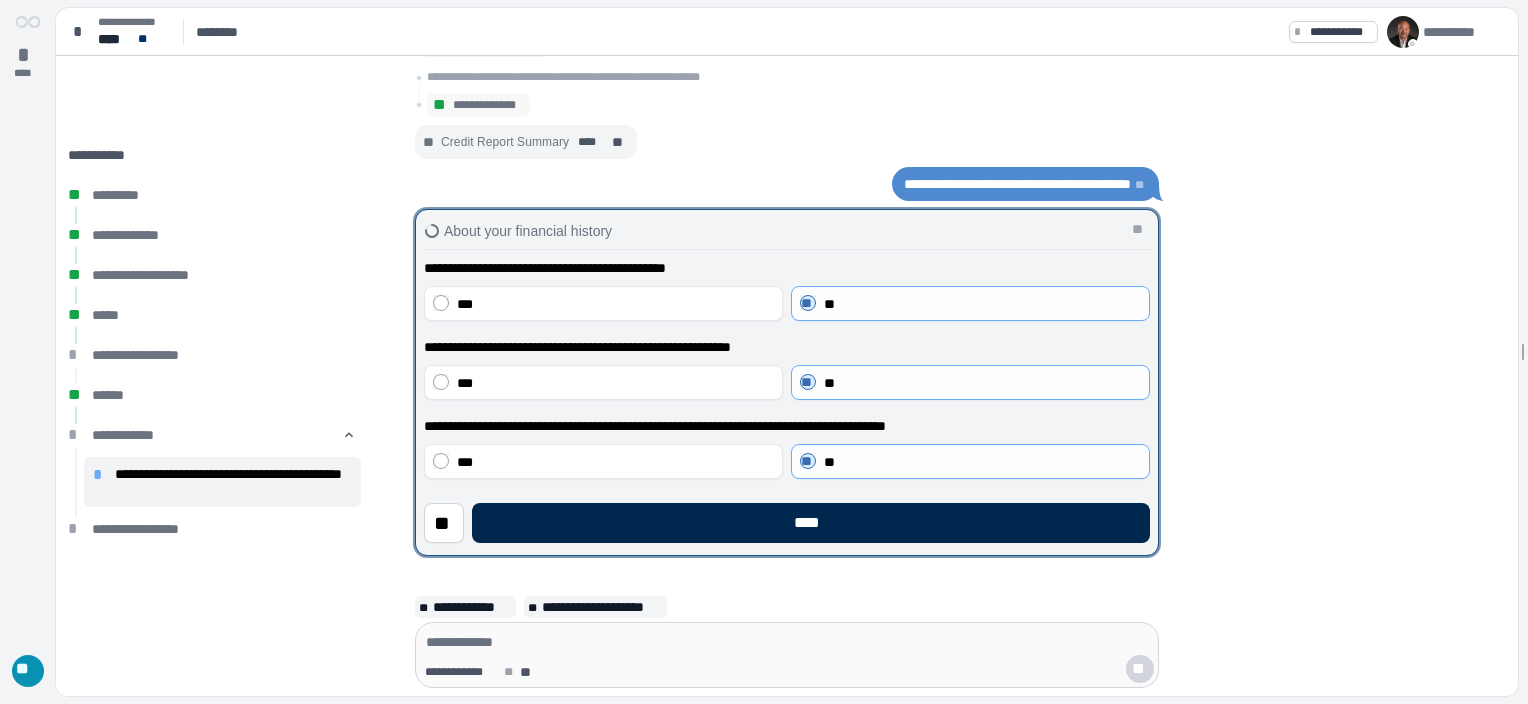 click on "****" at bounding box center [811, 523] 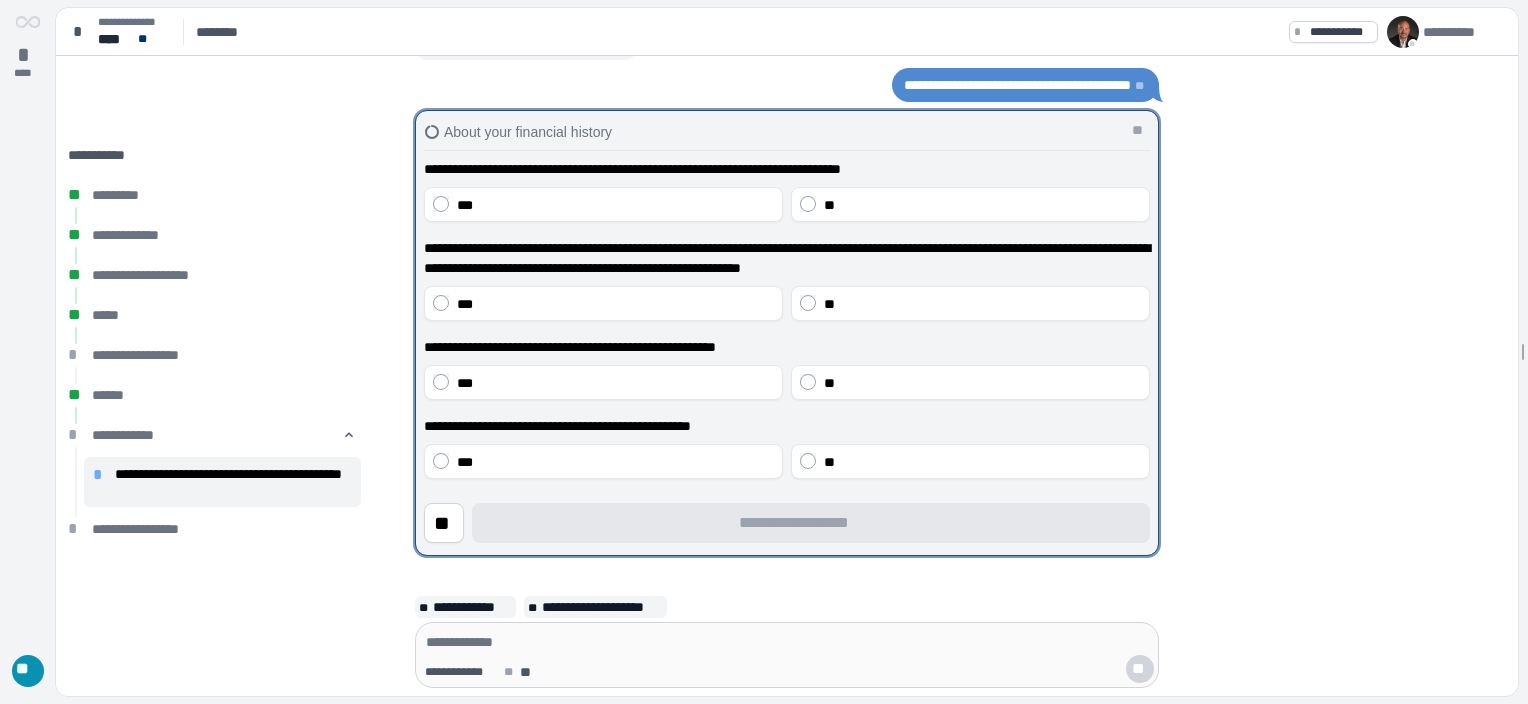 drag, startPoint x: 844, startPoint y: 214, endPoint x: 854, endPoint y: 279, distance: 65.76473 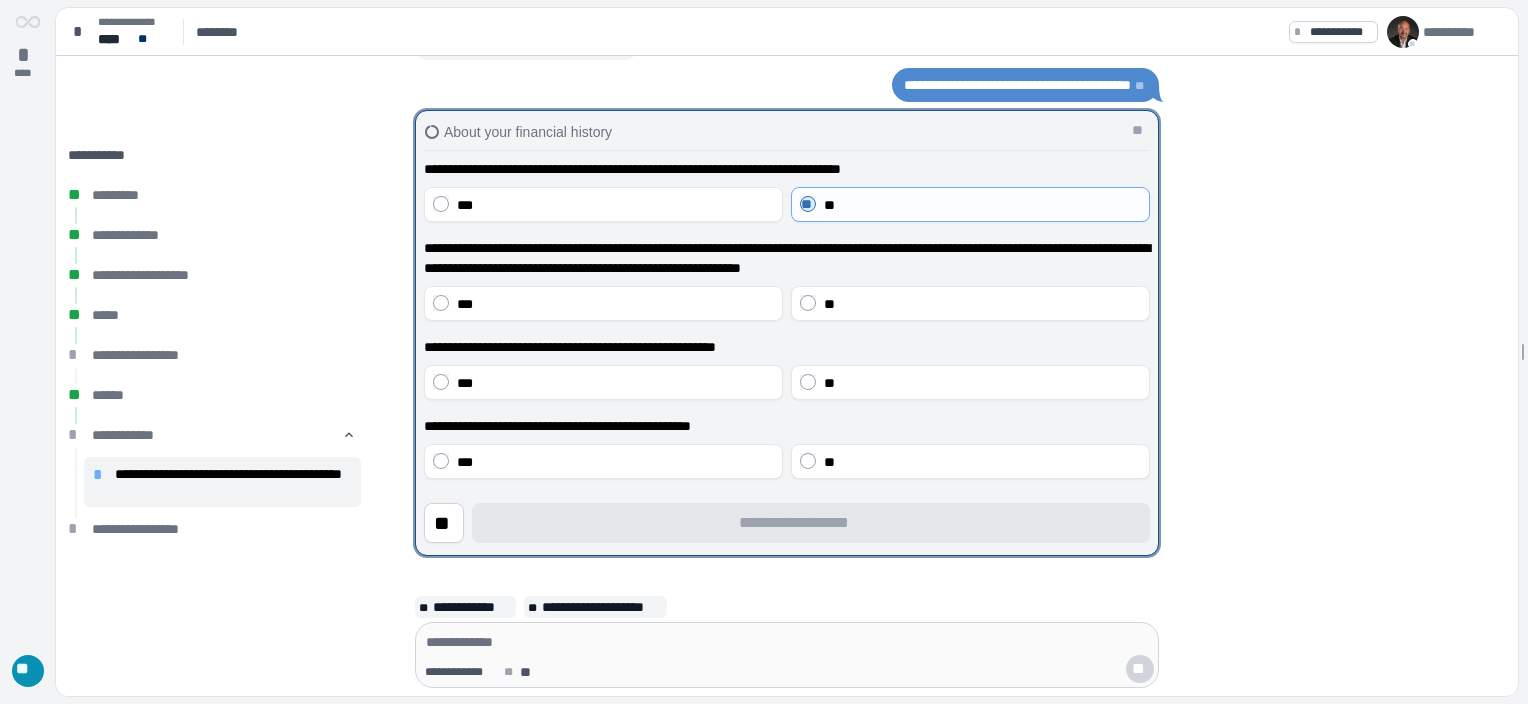 click on "**" at bounding box center [982, 304] 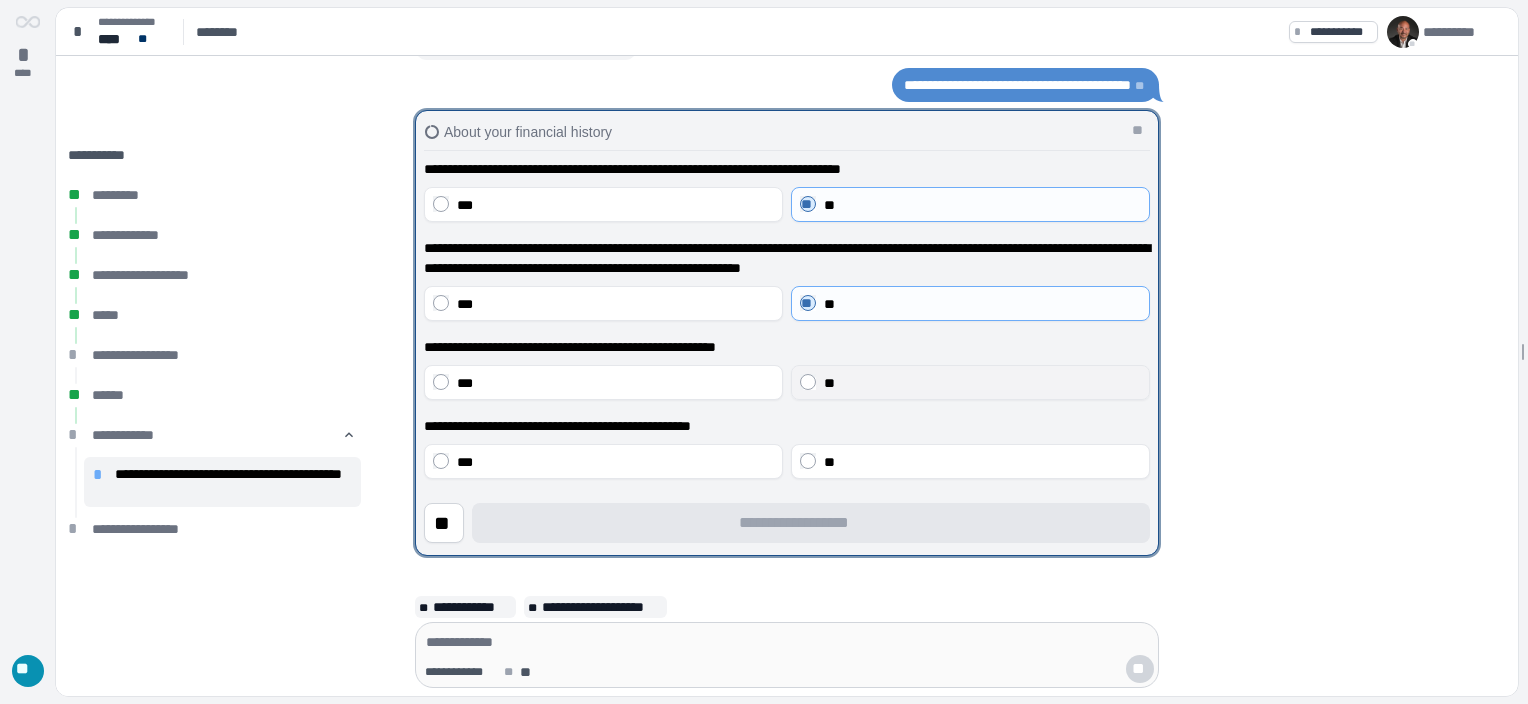 click on "**" at bounding box center (982, 383) 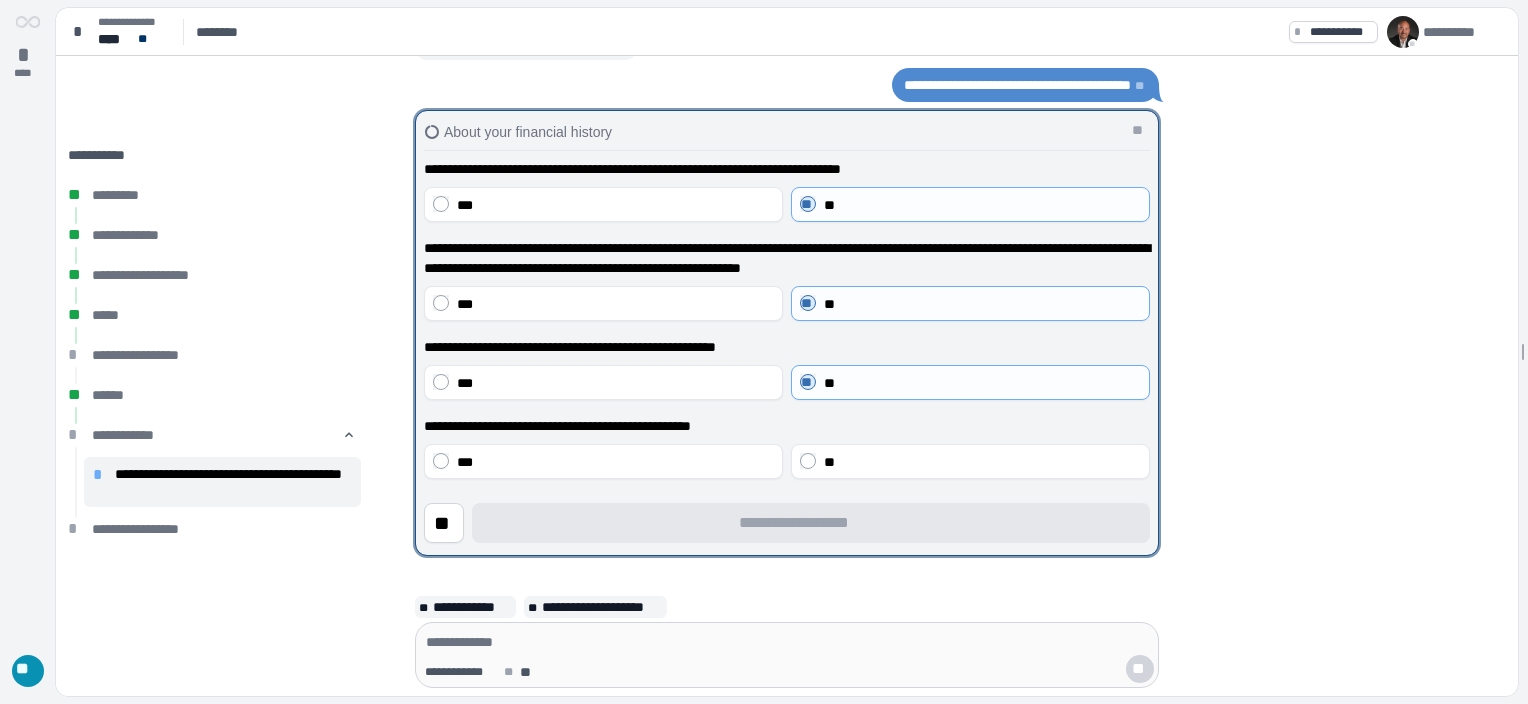 drag, startPoint x: 893, startPoint y: 463, endPoint x: 874, endPoint y: 505, distance: 46.09772 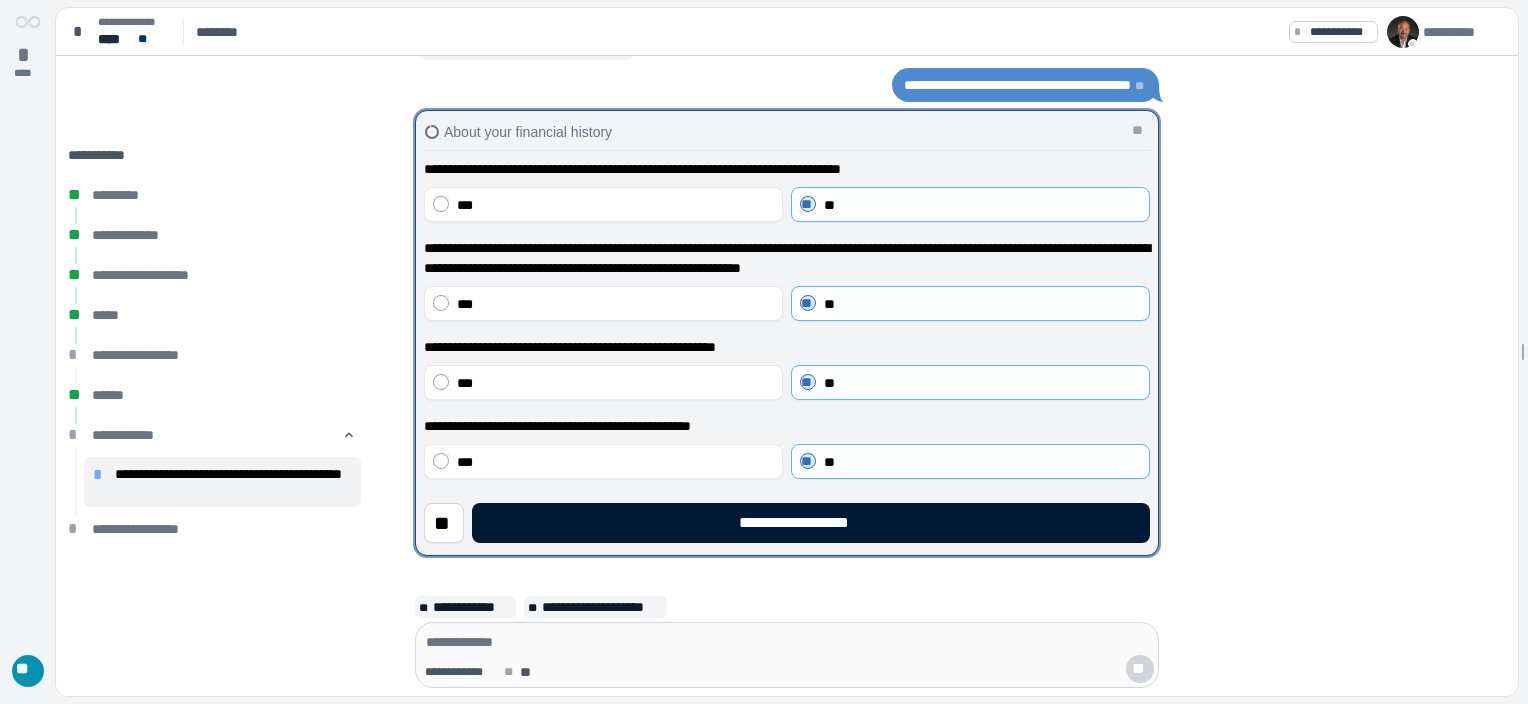 drag, startPoint x: 886, startPoint y: 520, endPoint x: 900, endPoint y: 504, distance: 21.260292 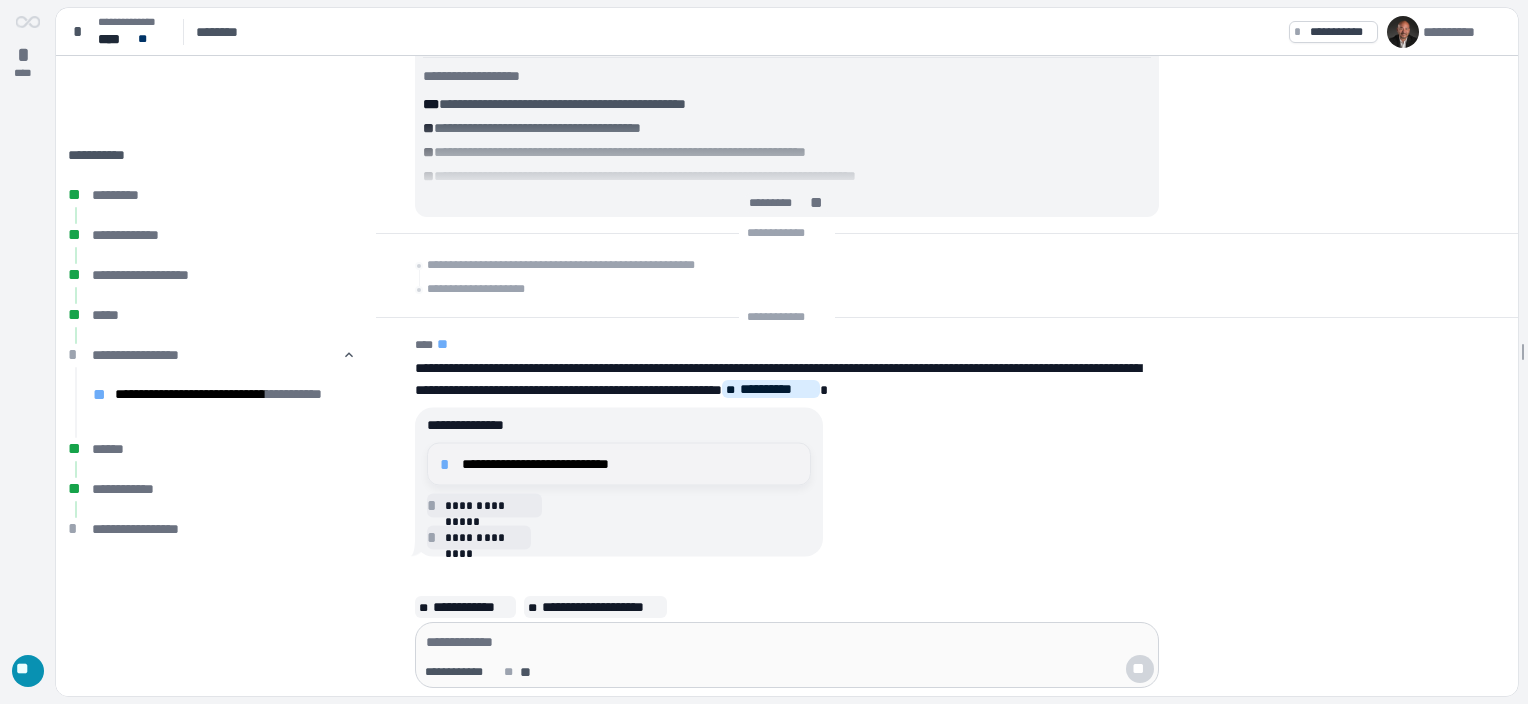 click on "**********" at bounding box center (630, 464) 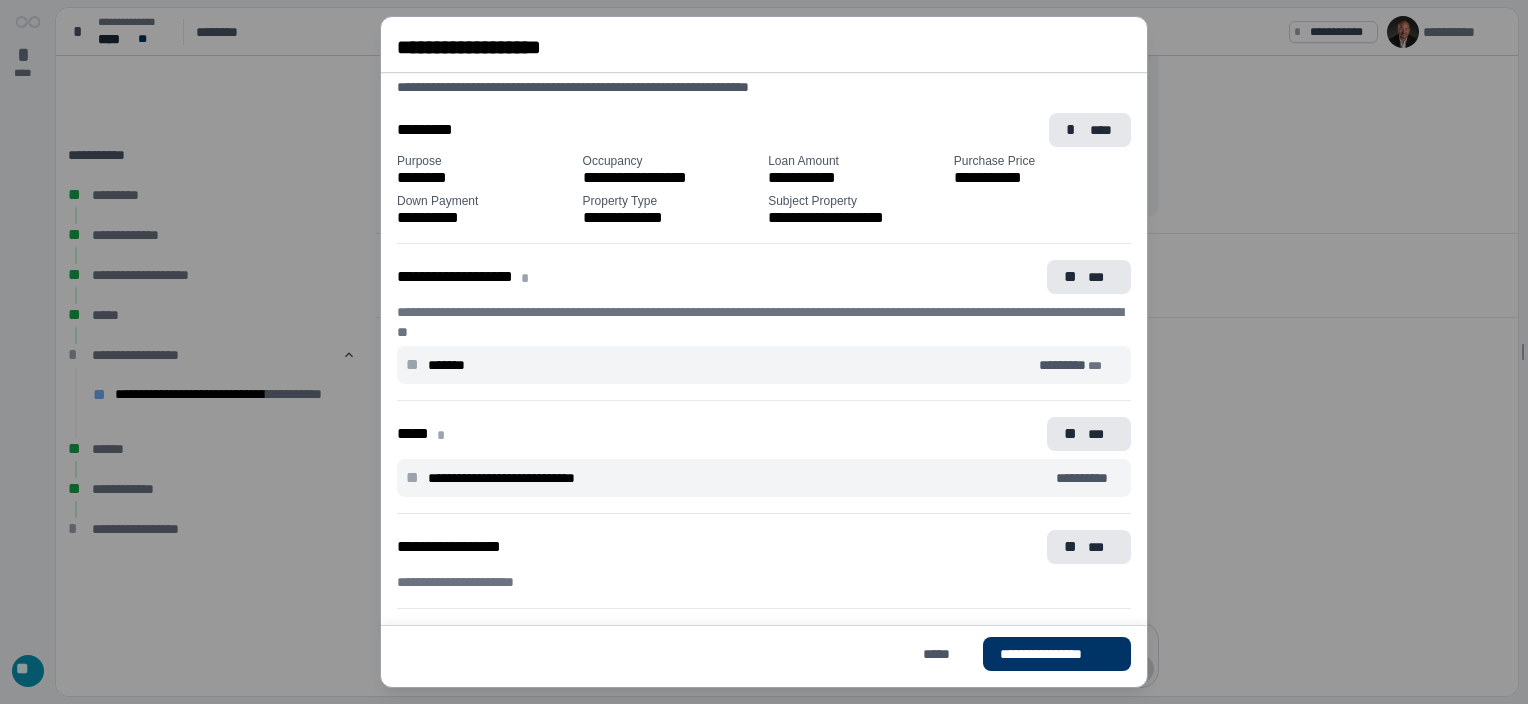 scroll, scrollTop: 0, scrollLeft: 0, axis: both 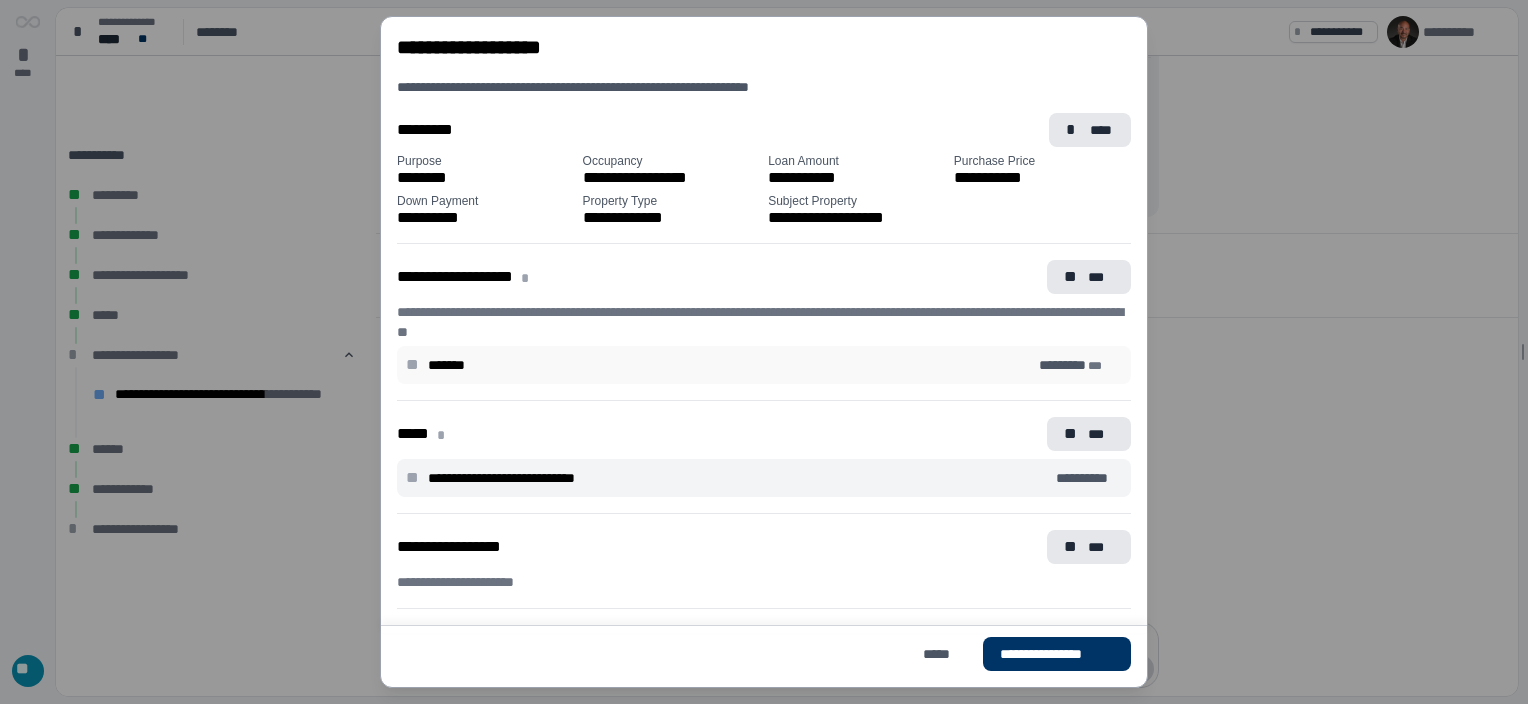 click on "** ******* ********* ***" at bounding box center [764, 365] 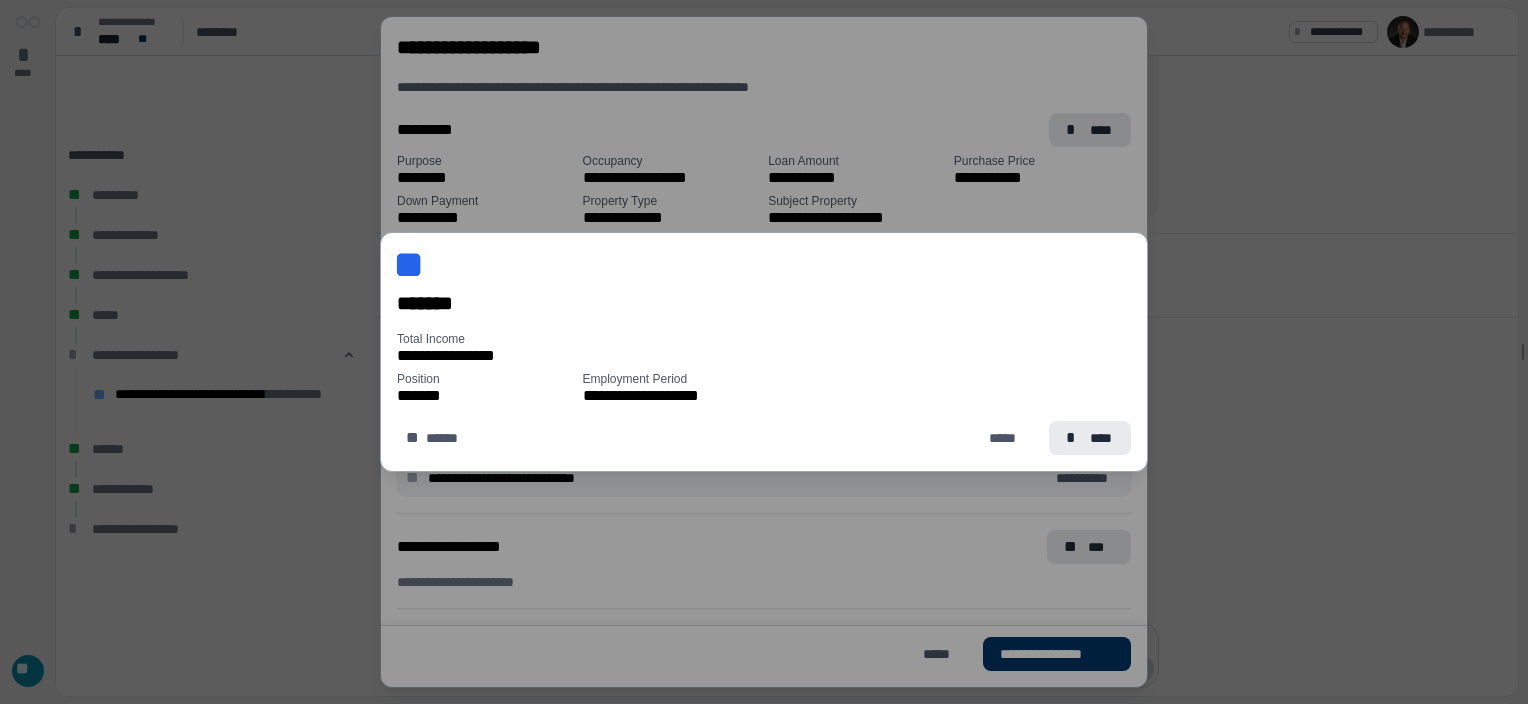 click on "* ****" at bounding box center [1090, 438] 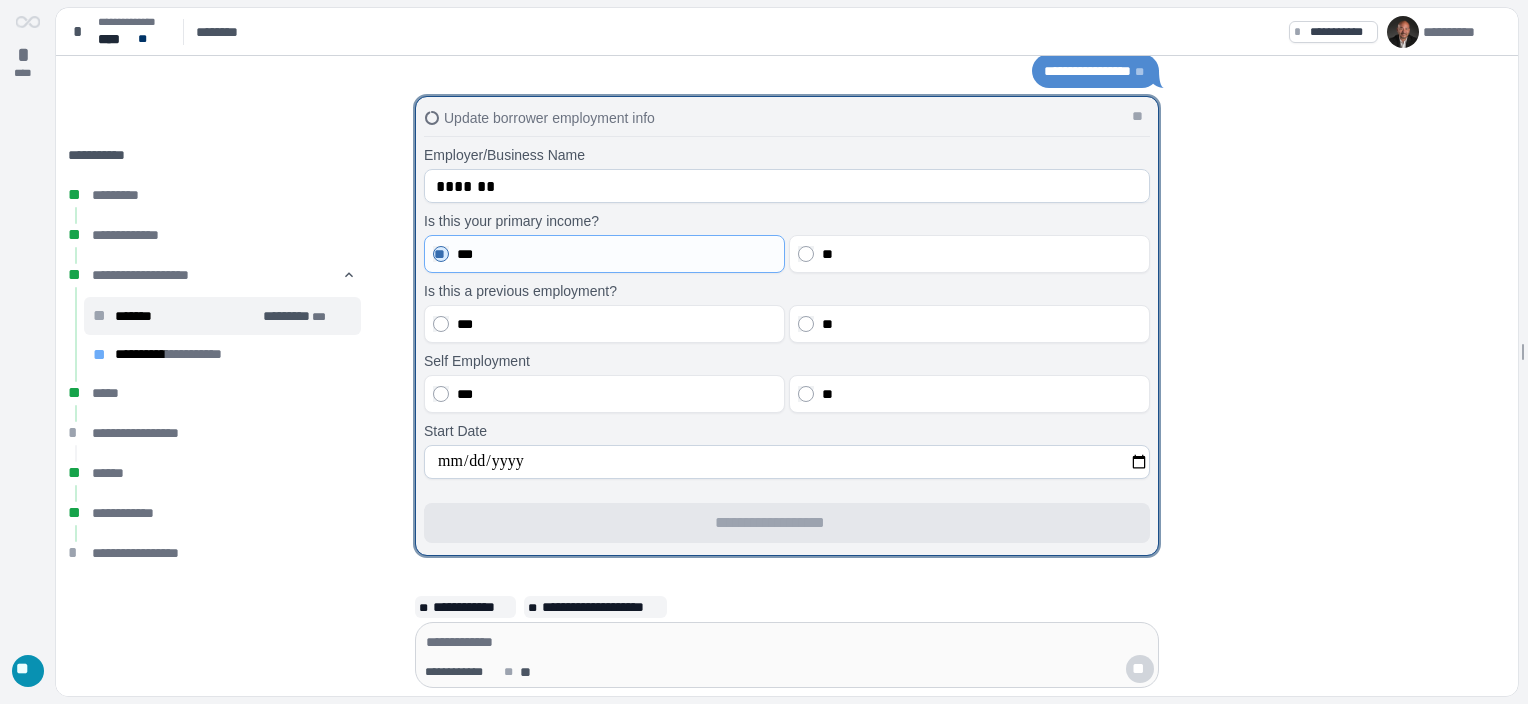 click on "**********" at bounding box center (787, 326) 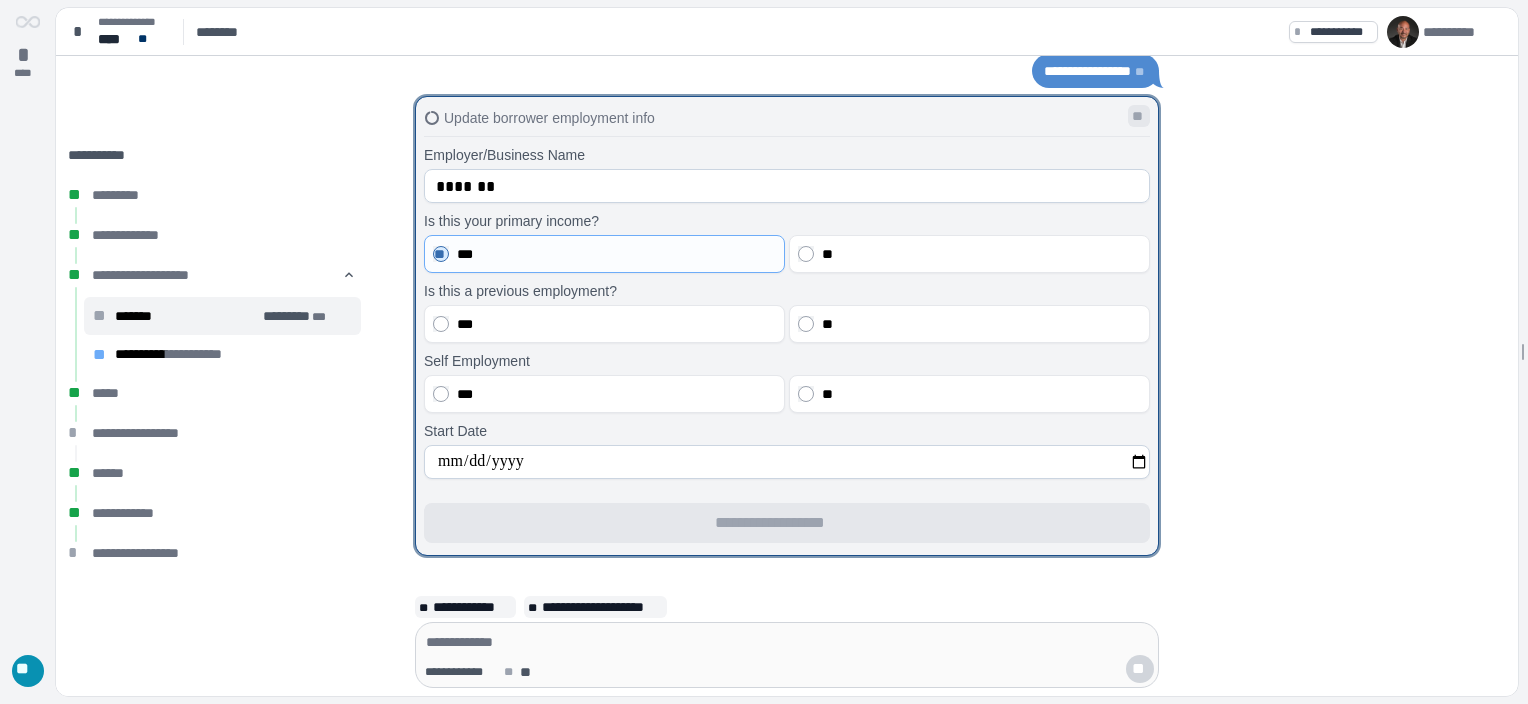 click on "**" at bounding box center (1139, 116) 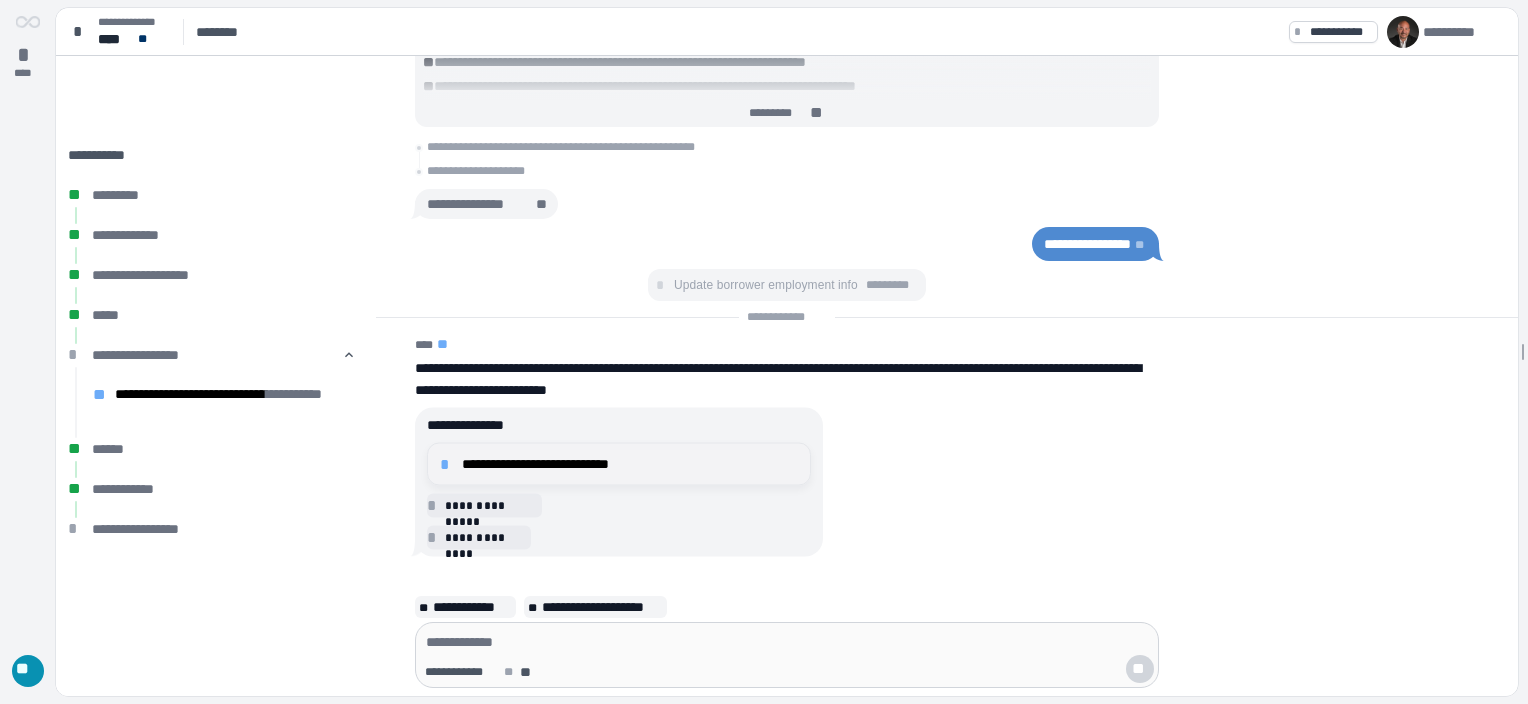 click on "**********" at bounding box center [630, 464] 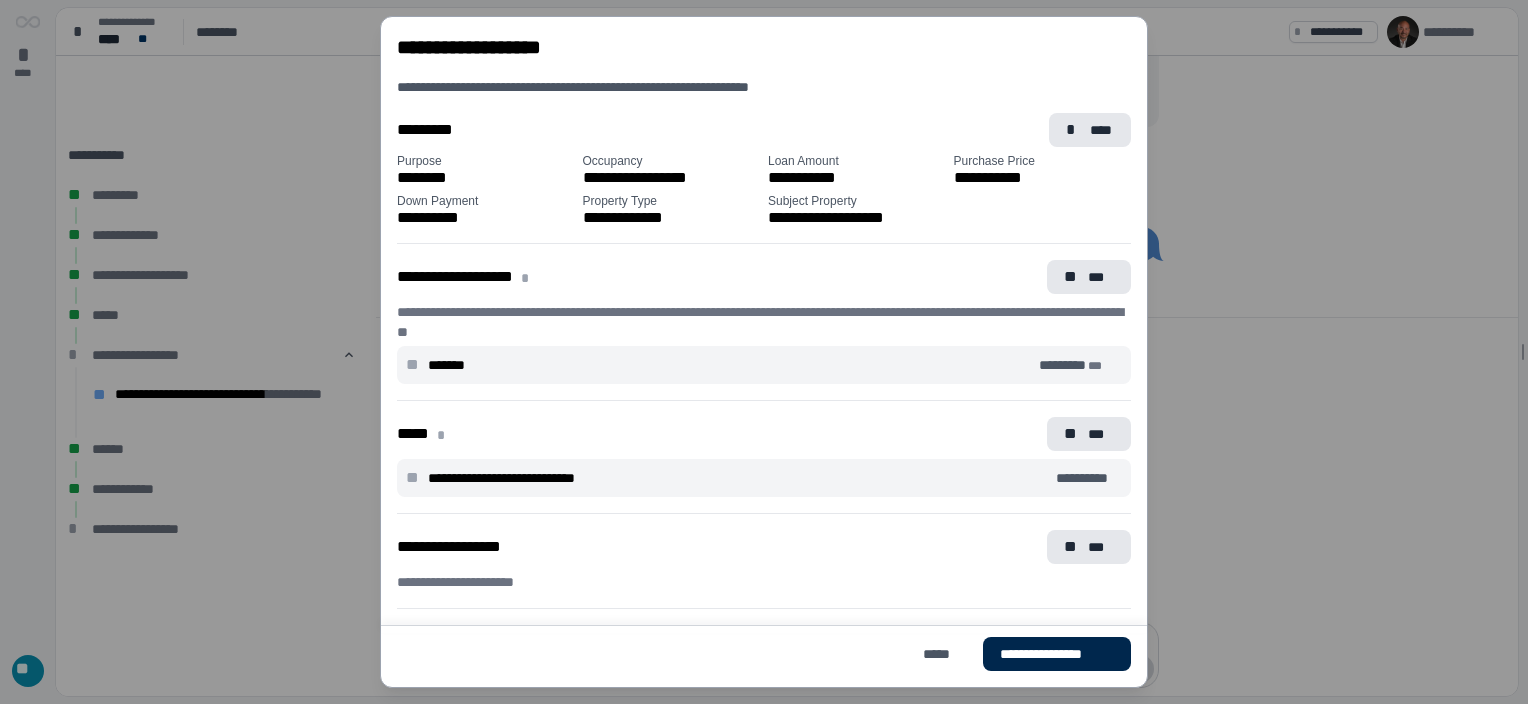 click on "**********" at bounding box center (1057, 654) 